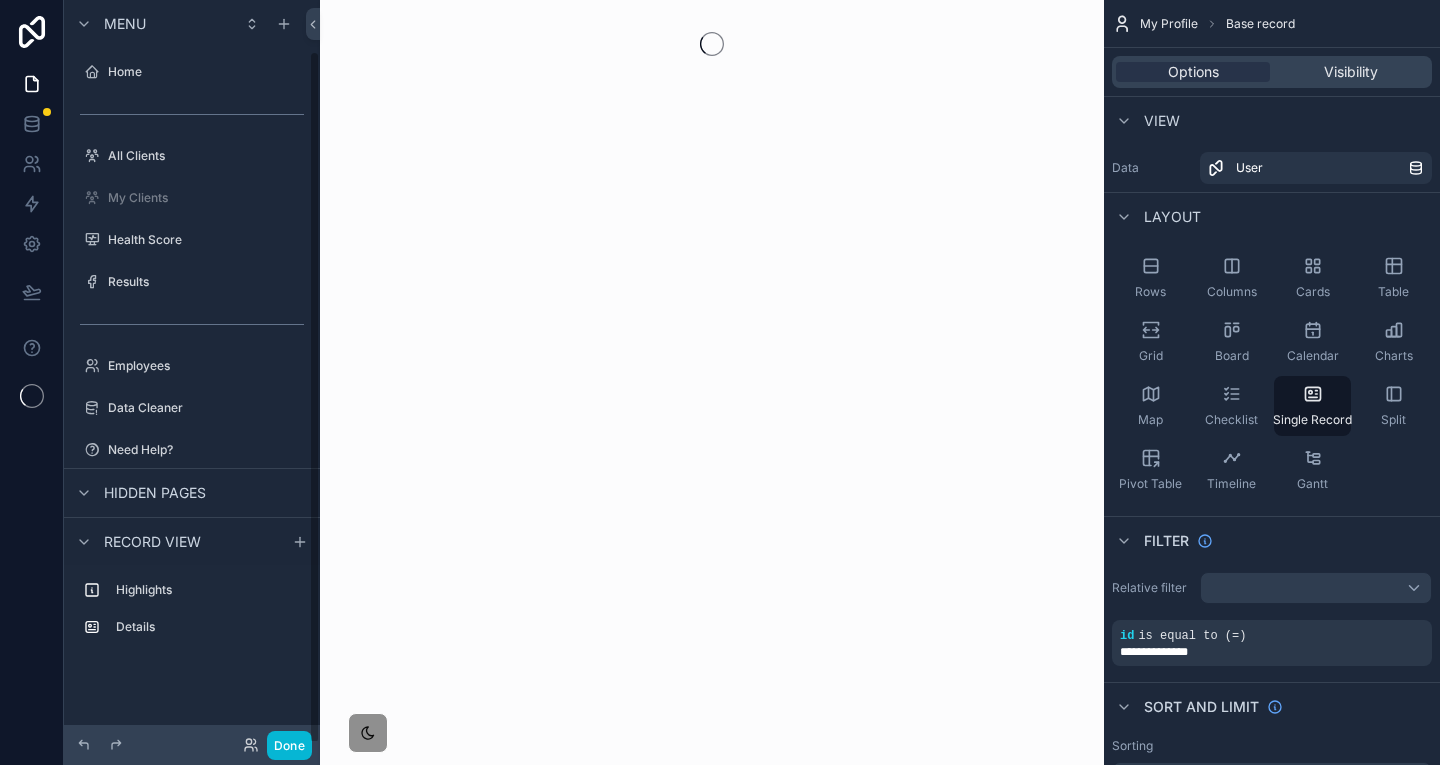 scroll, scrollTop: 0, scrollLeft: 0, axis: both 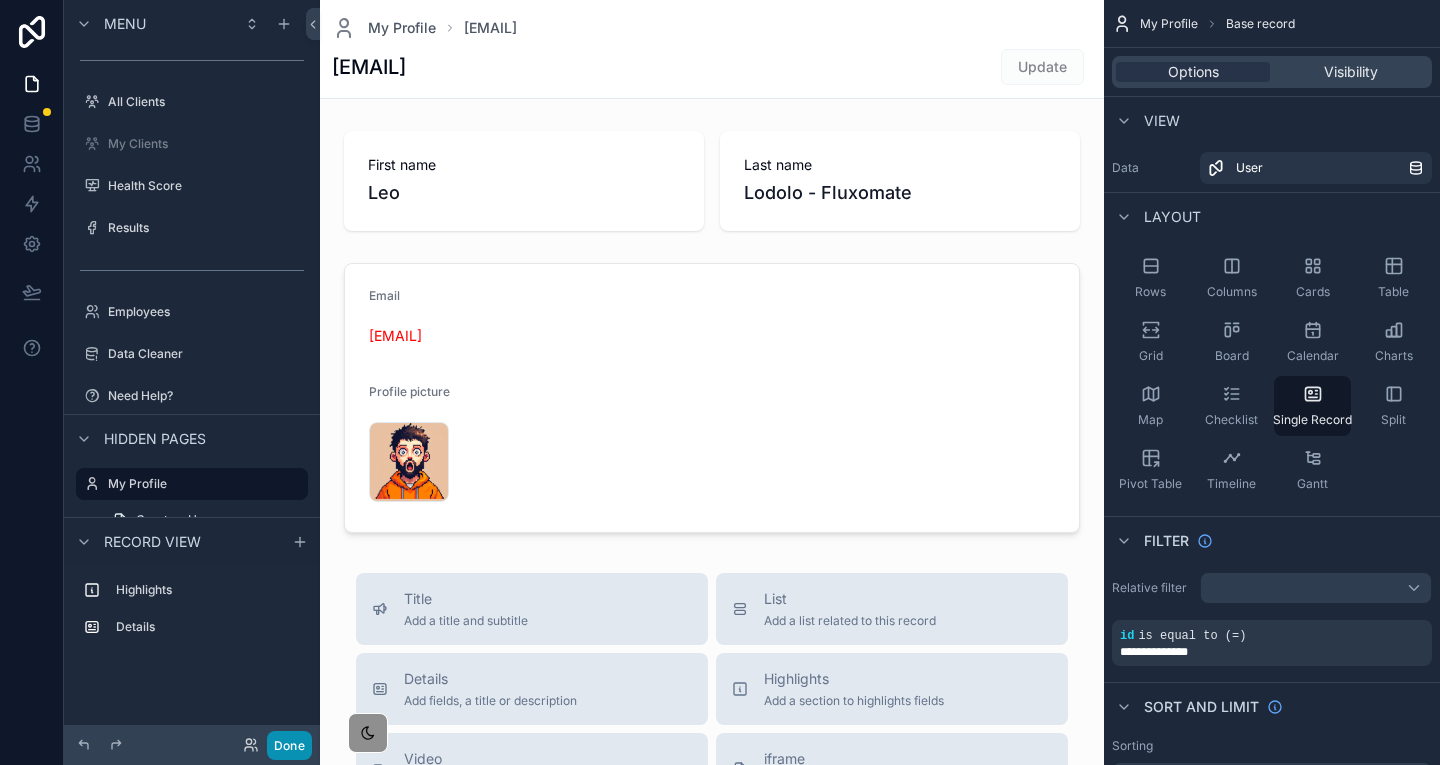 click on "Done" at bounding box center [289, 745] 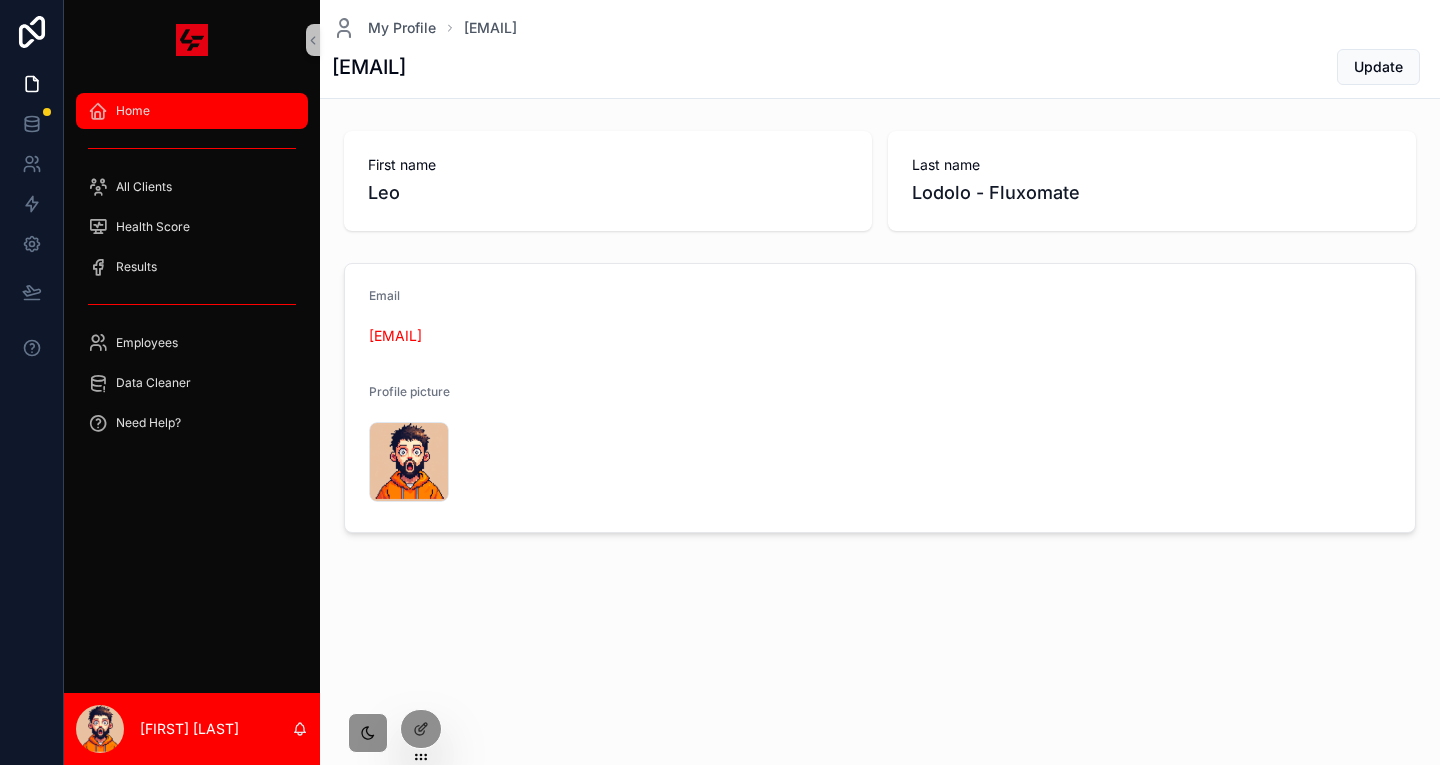 click on "Home" at bounding box center [192, 111] 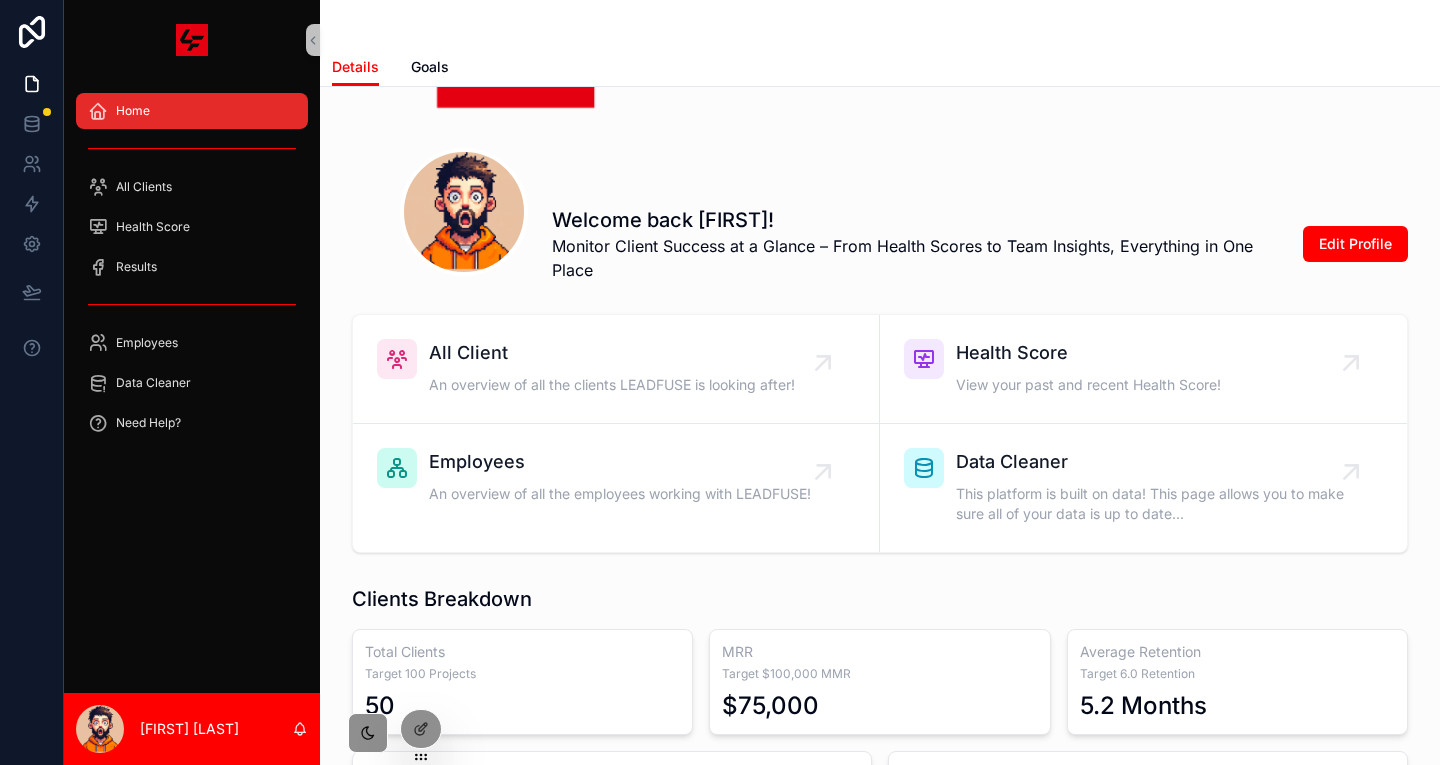 scroll, scrollTop: 240, scrollLeft: 0, axis: vertical 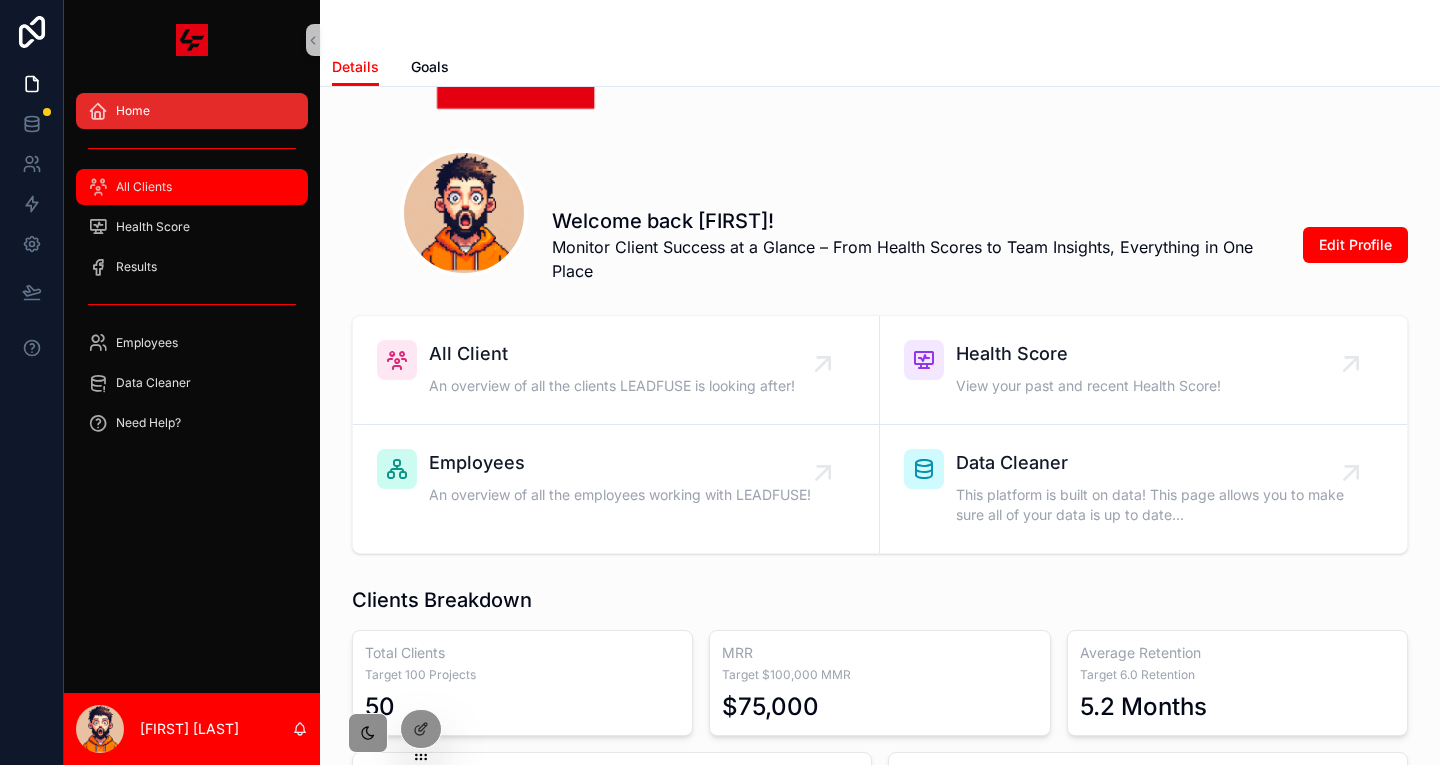 click on "All Clients" at bounding box center [192, 187] 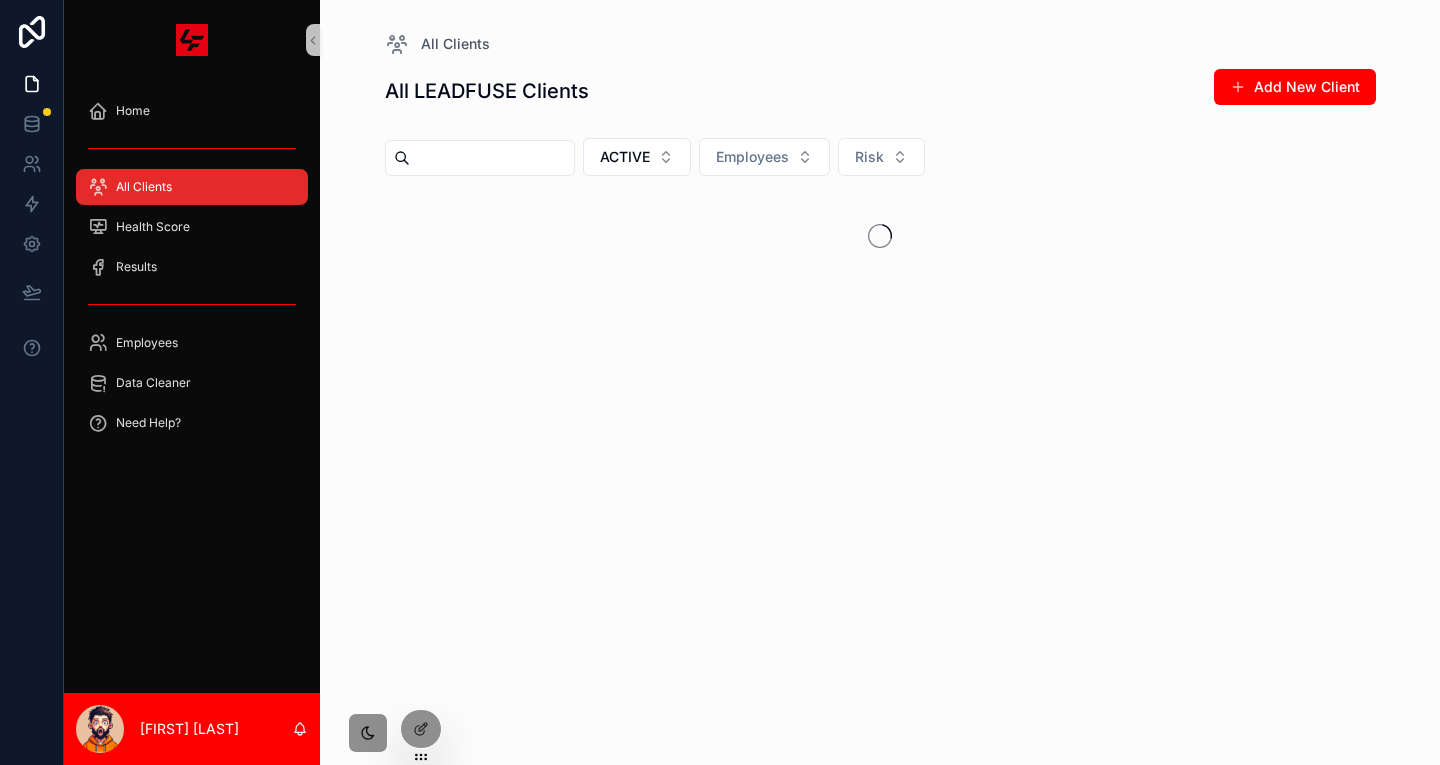 scroll, scrollTop: 0, scrollLeft: 0, axis: both 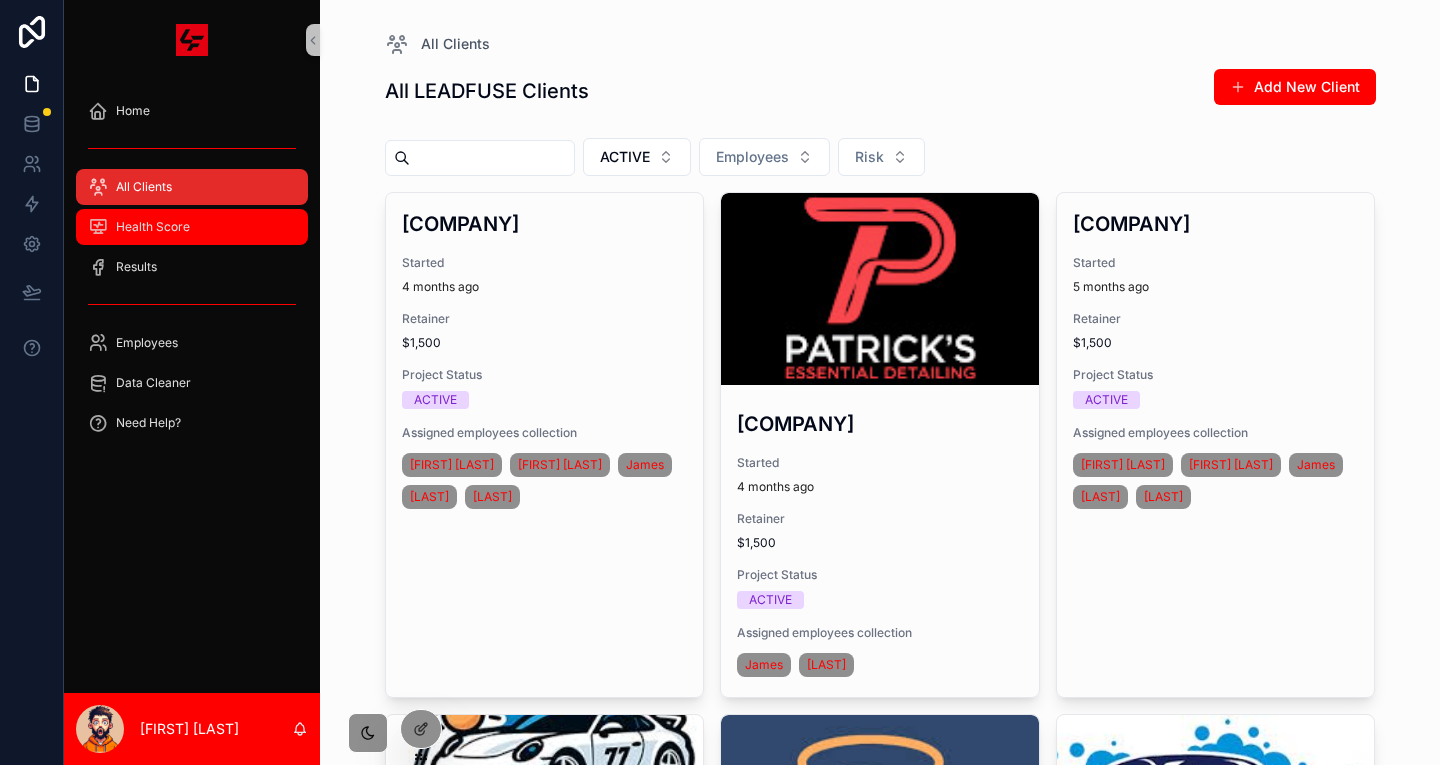 click on "Health Score" at bounding box center (192, 227) 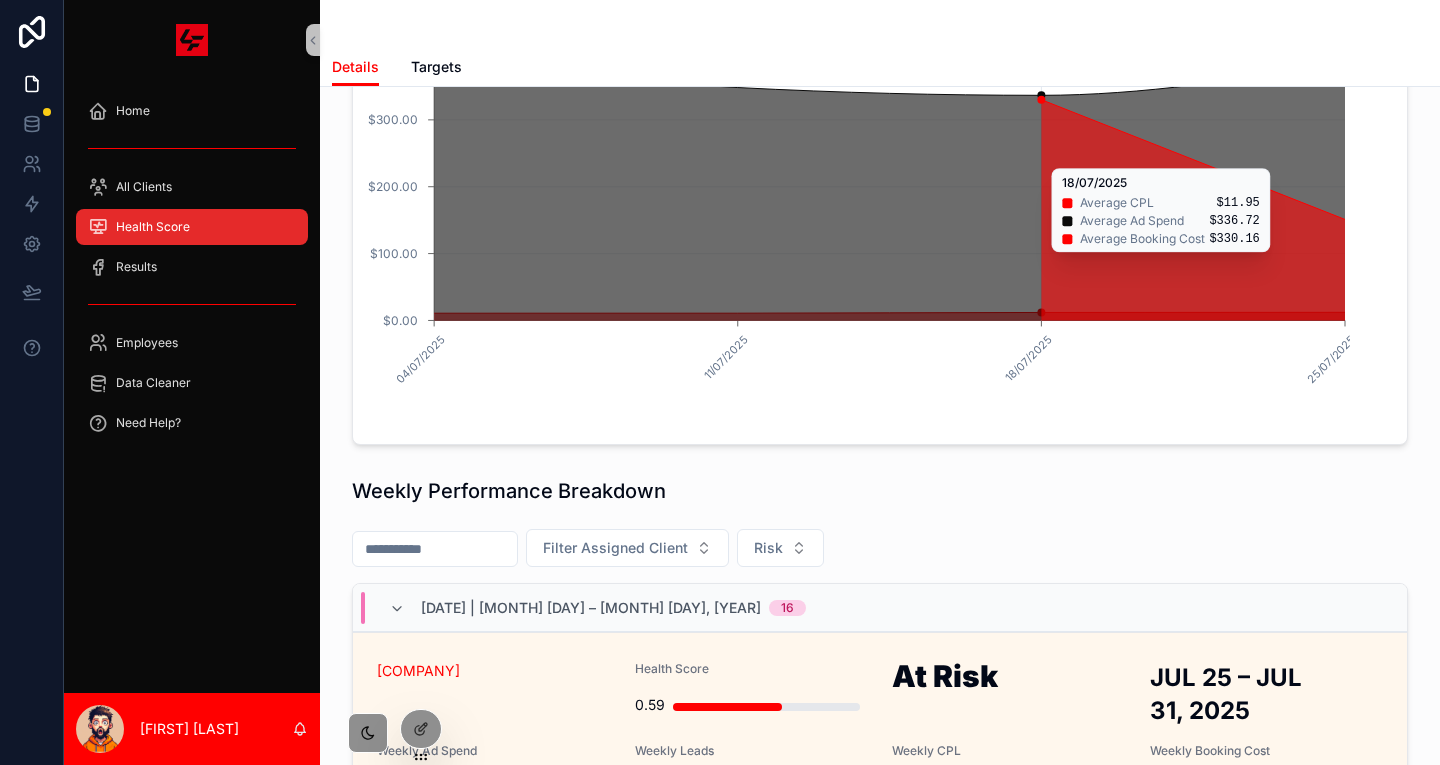 scroll, scrollTop: 366, scrollLeft: 0, axis: vertical 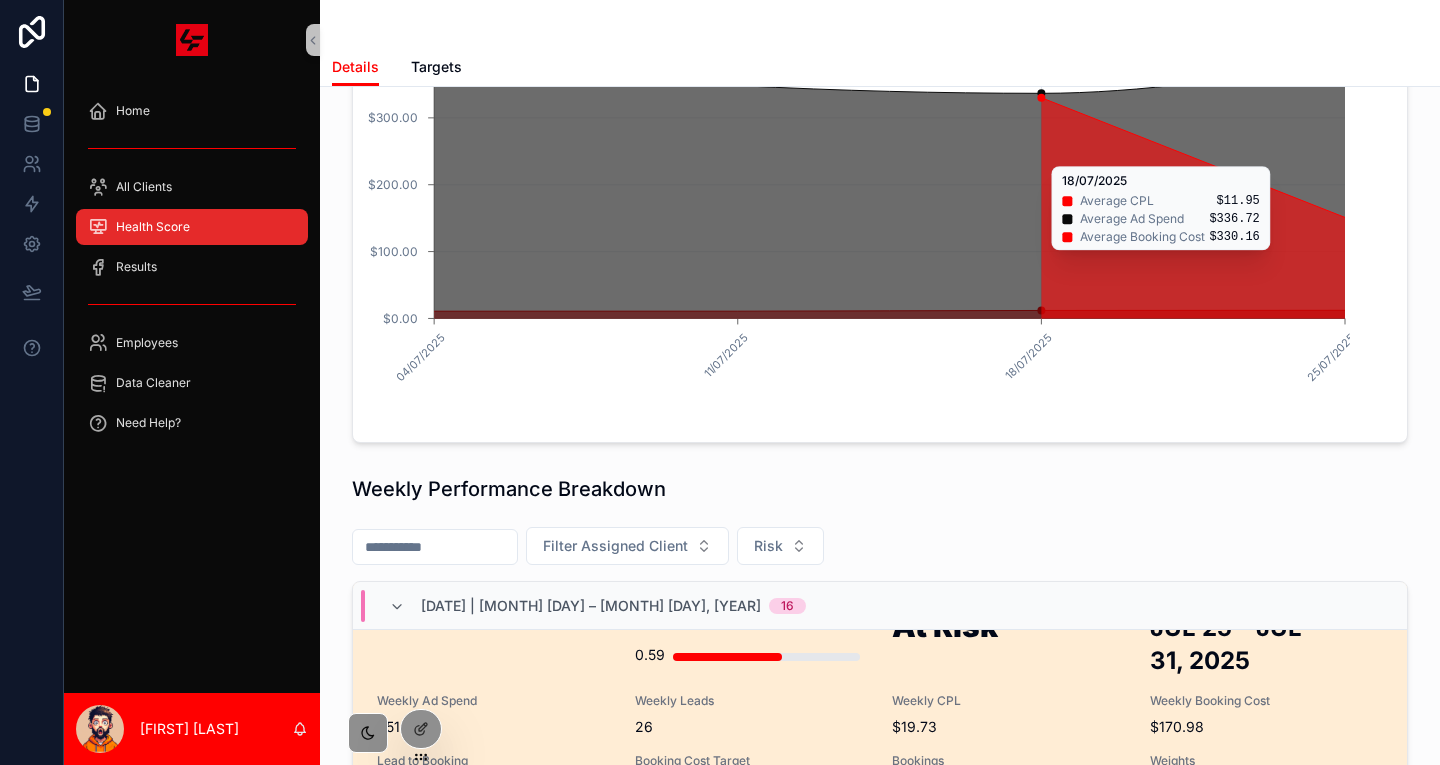 click on "Window Wizards Health Score 0.59 At Risk JUL 25 – JUL 31, 2025 Weekly Ad Spend $512.93 Weekly Leads 26 Weekly CPL $19.73 Weekly Booking Cost $170.98 Lead to Booking 11.54% Booking Cost Target $100.00 Bookings 3 Weights Standard" at bounding box center [880, 704] 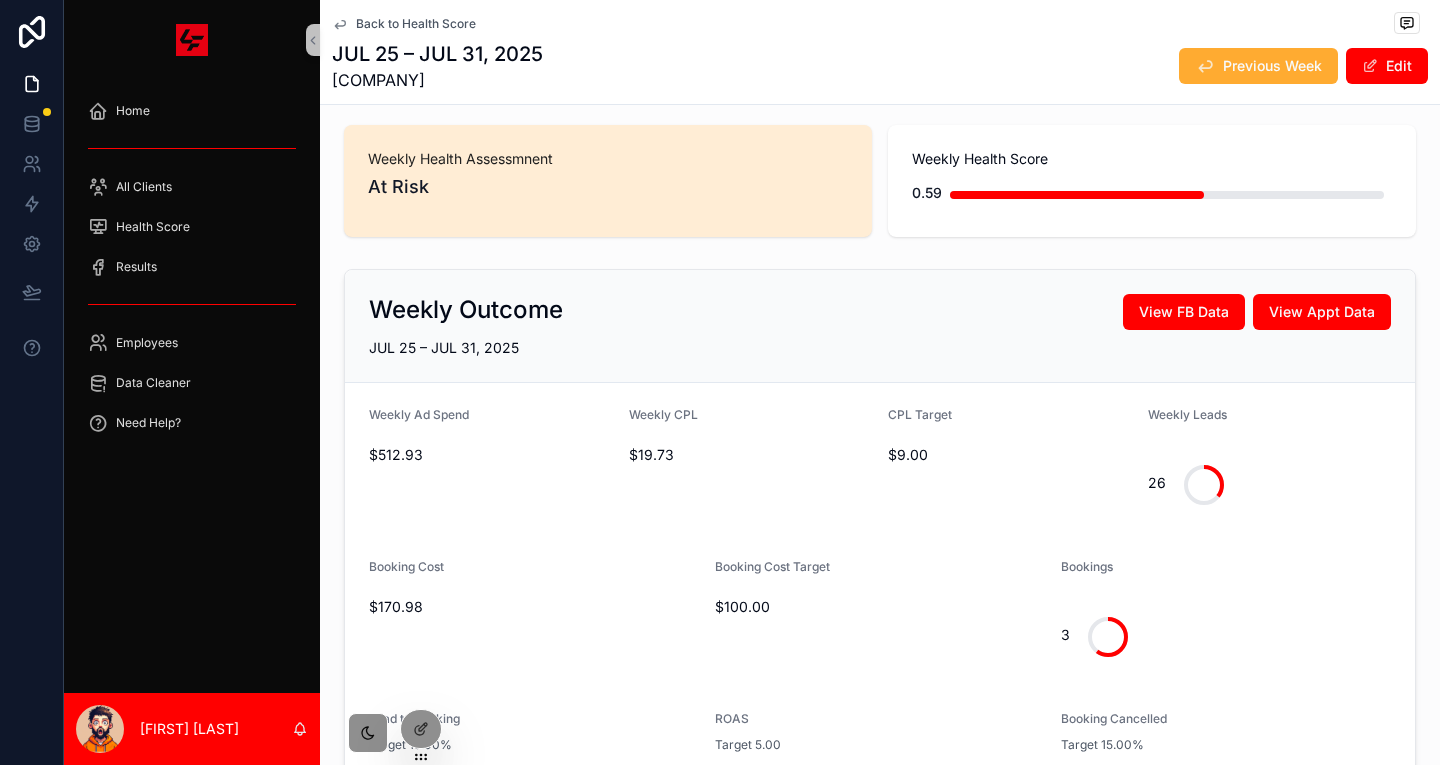 scroll, scrollTop: 0, scrollLeft: 0, axis: both 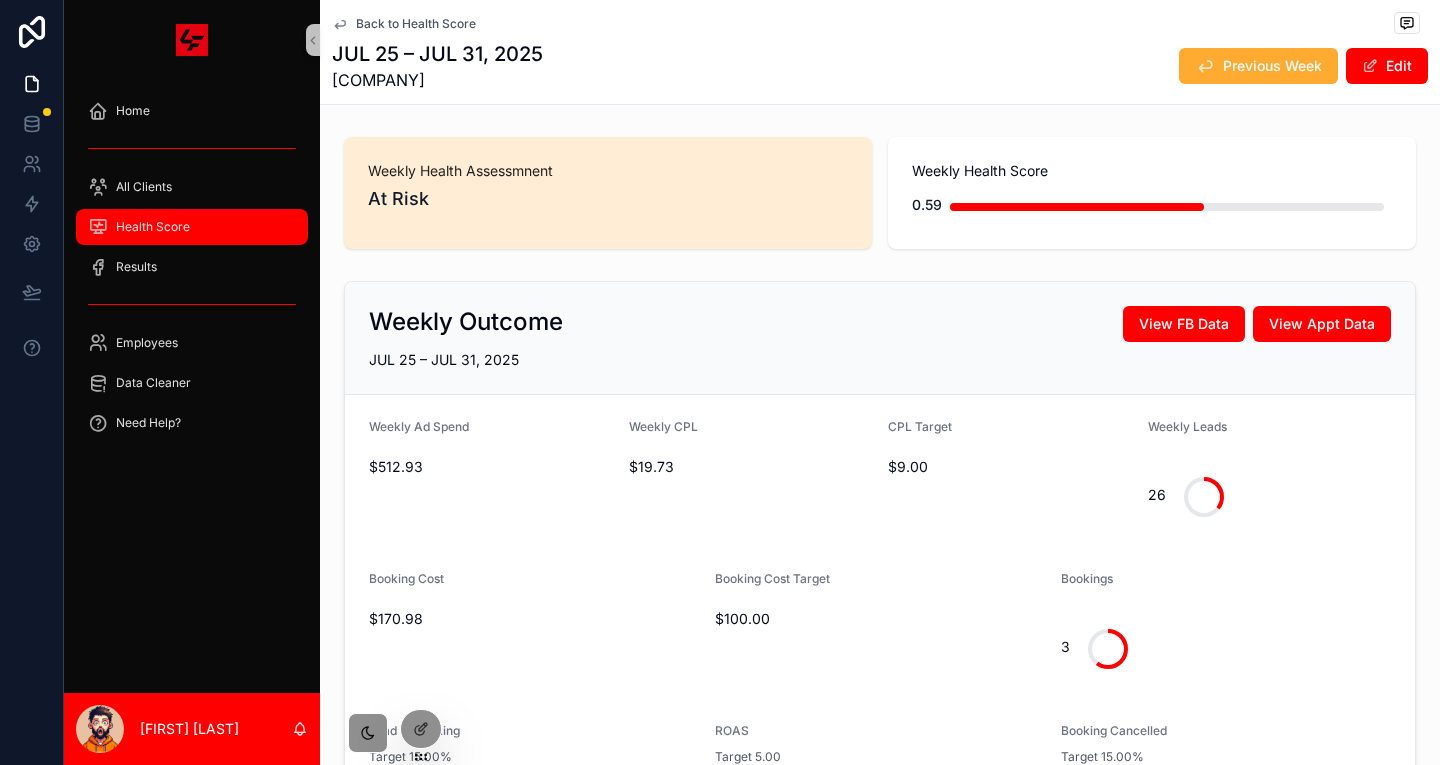 click on "Health Score" at bounding box center [192, 227] 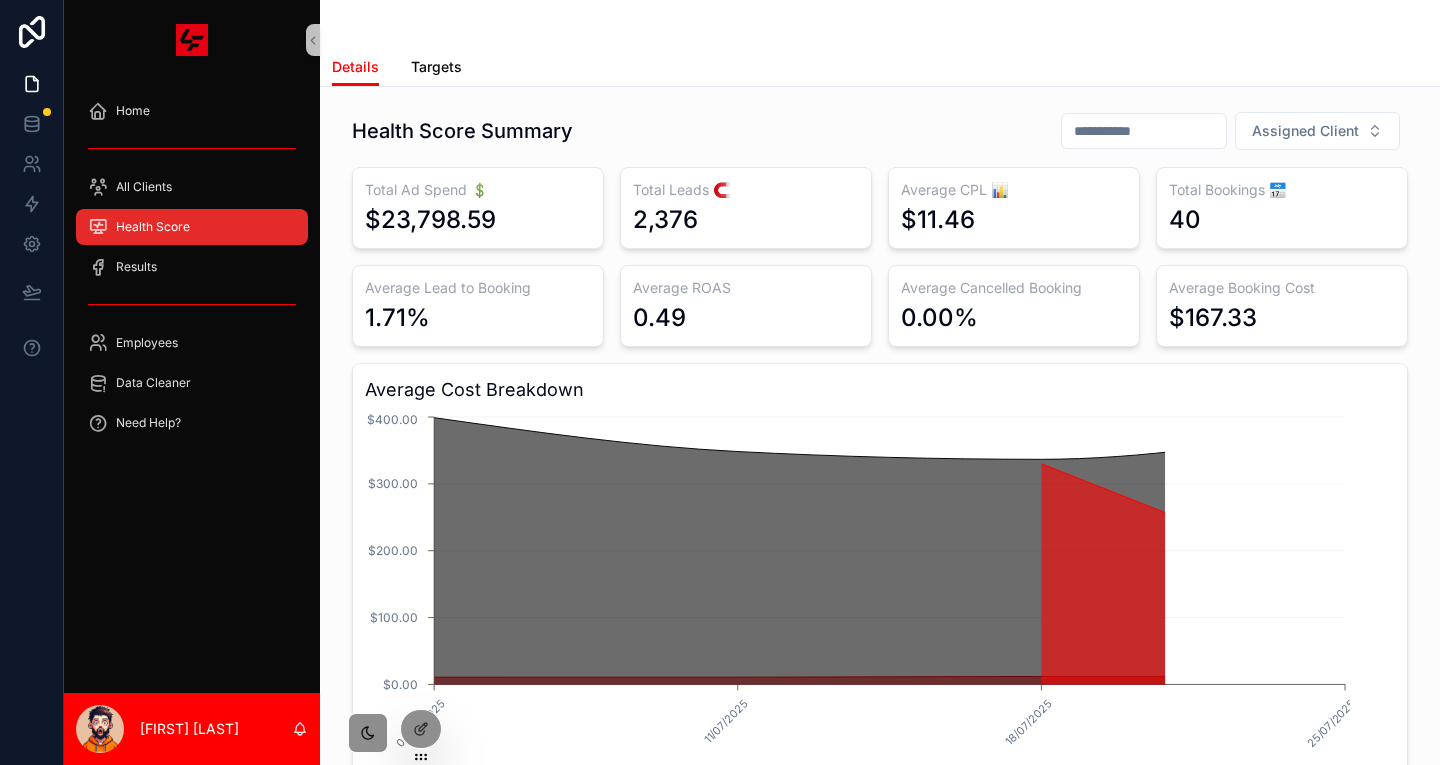 click on "Targets" at bounding box center [436, 67] 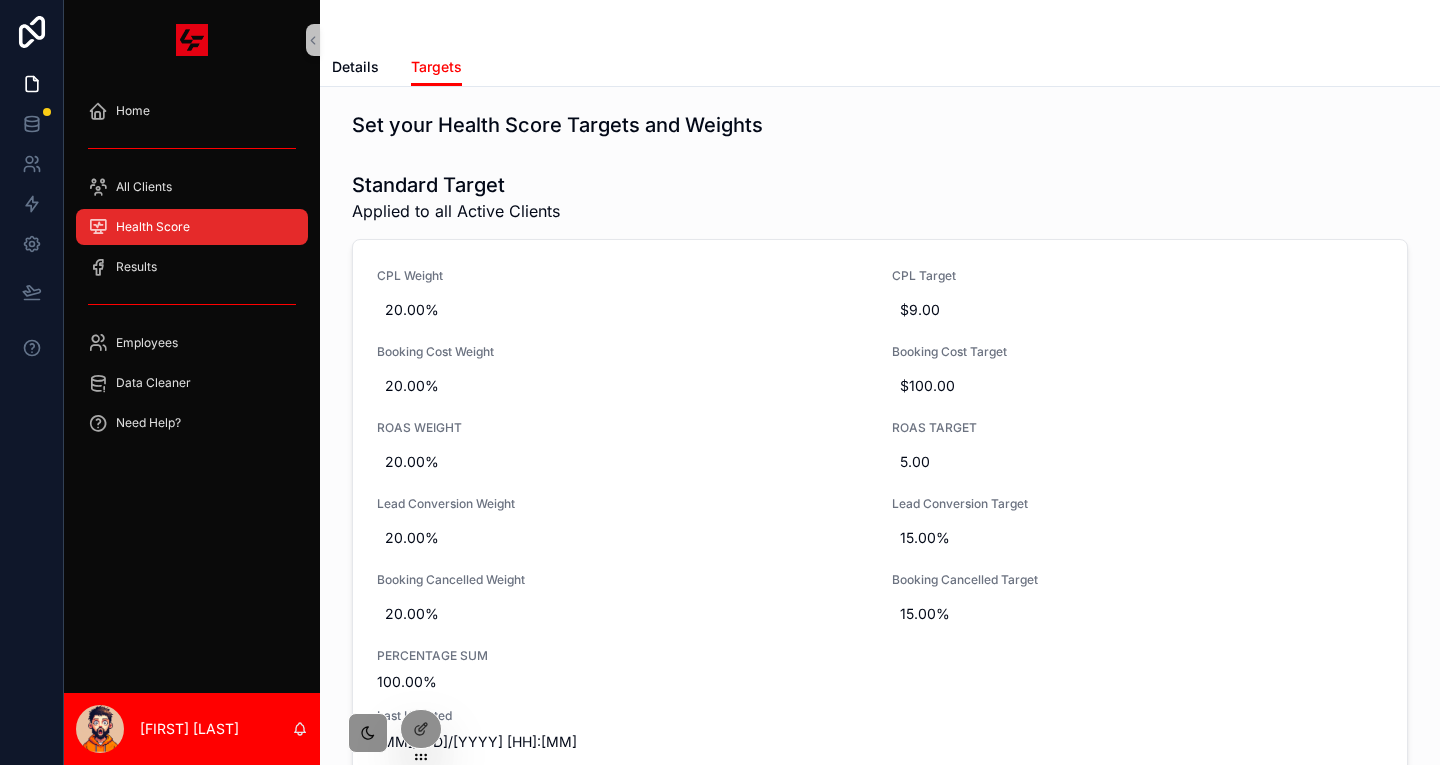 click on "Health Score" at bounding box center [192, 227] 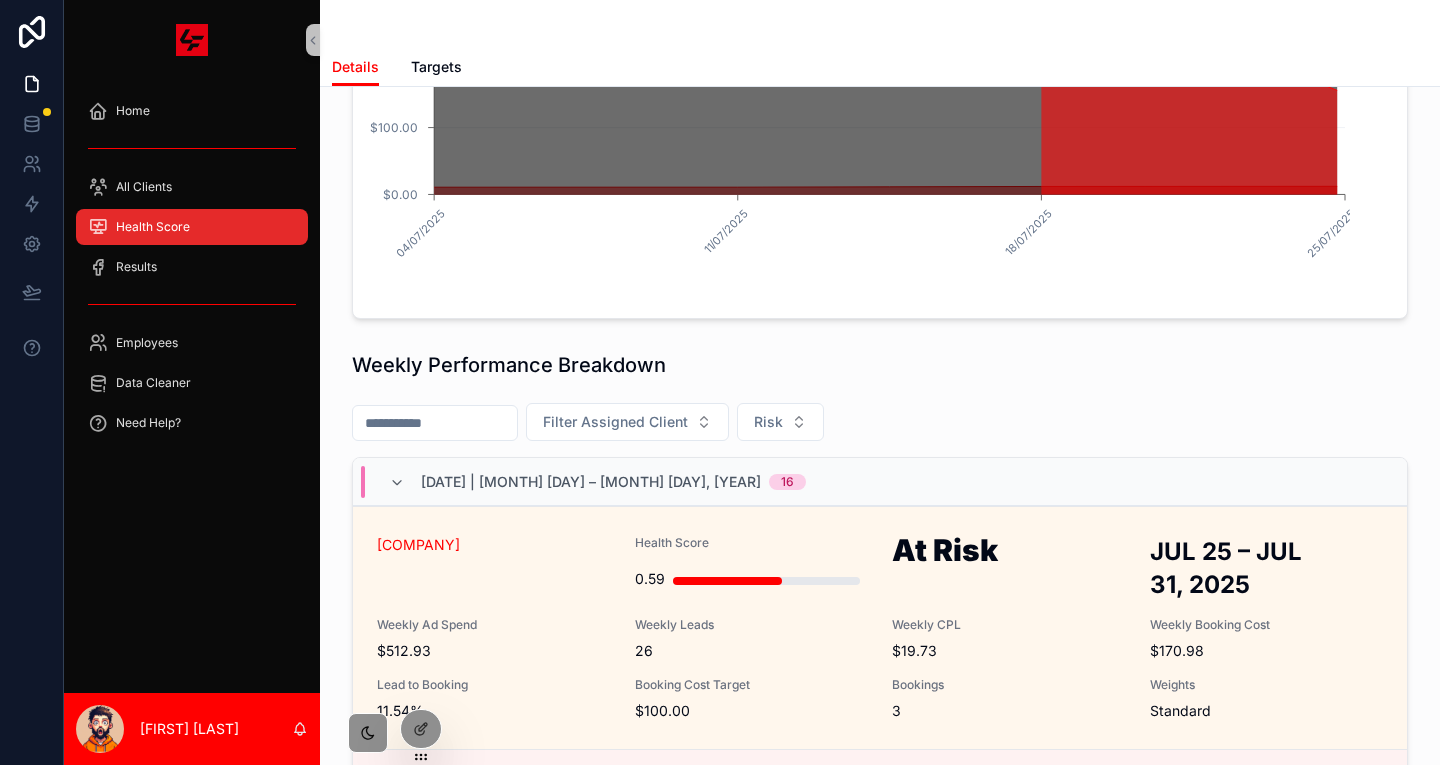 scroll, scrollTop: 491, scrollLeft: 0, axis: vertical 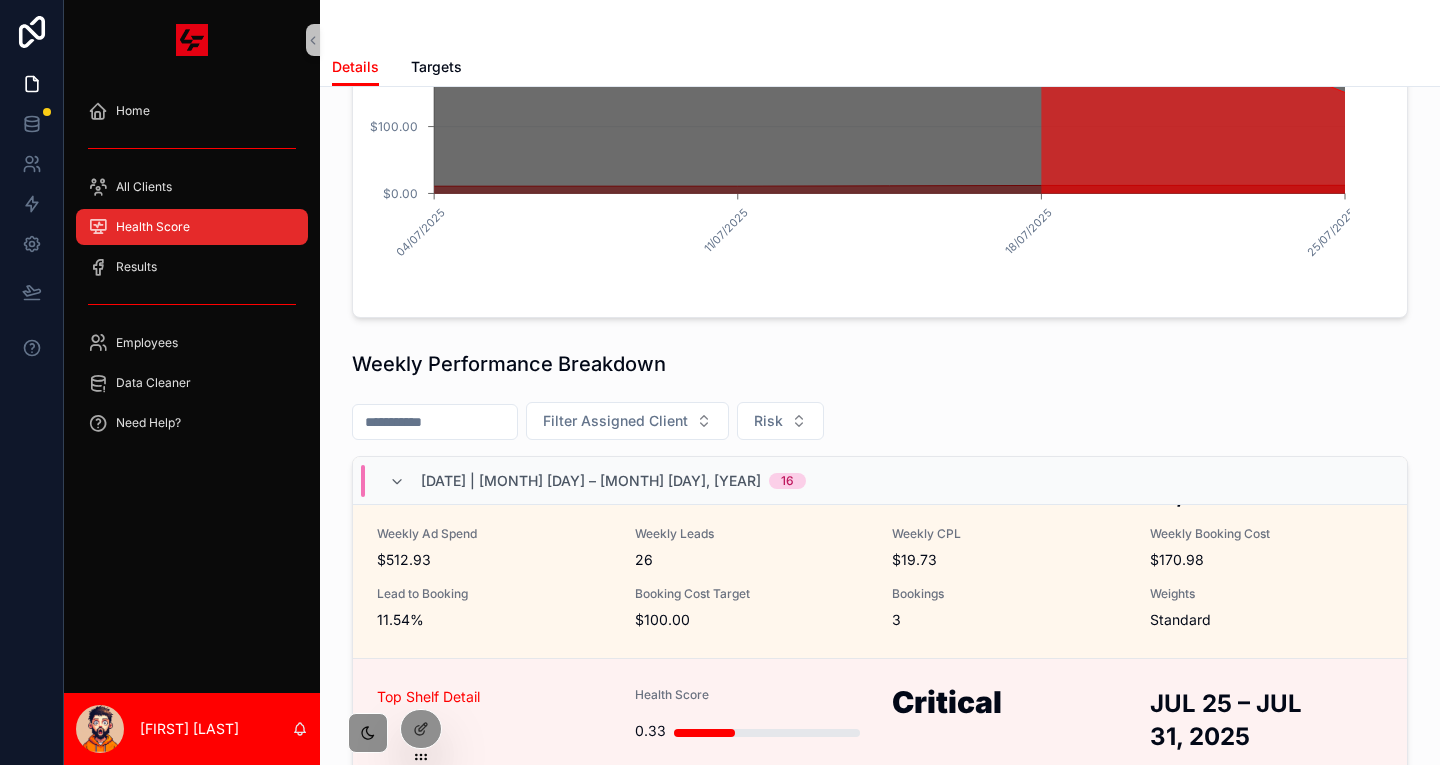 click on "2025-07-25 | July 25 – July 31, 2025" at bounding box center (591, 481) 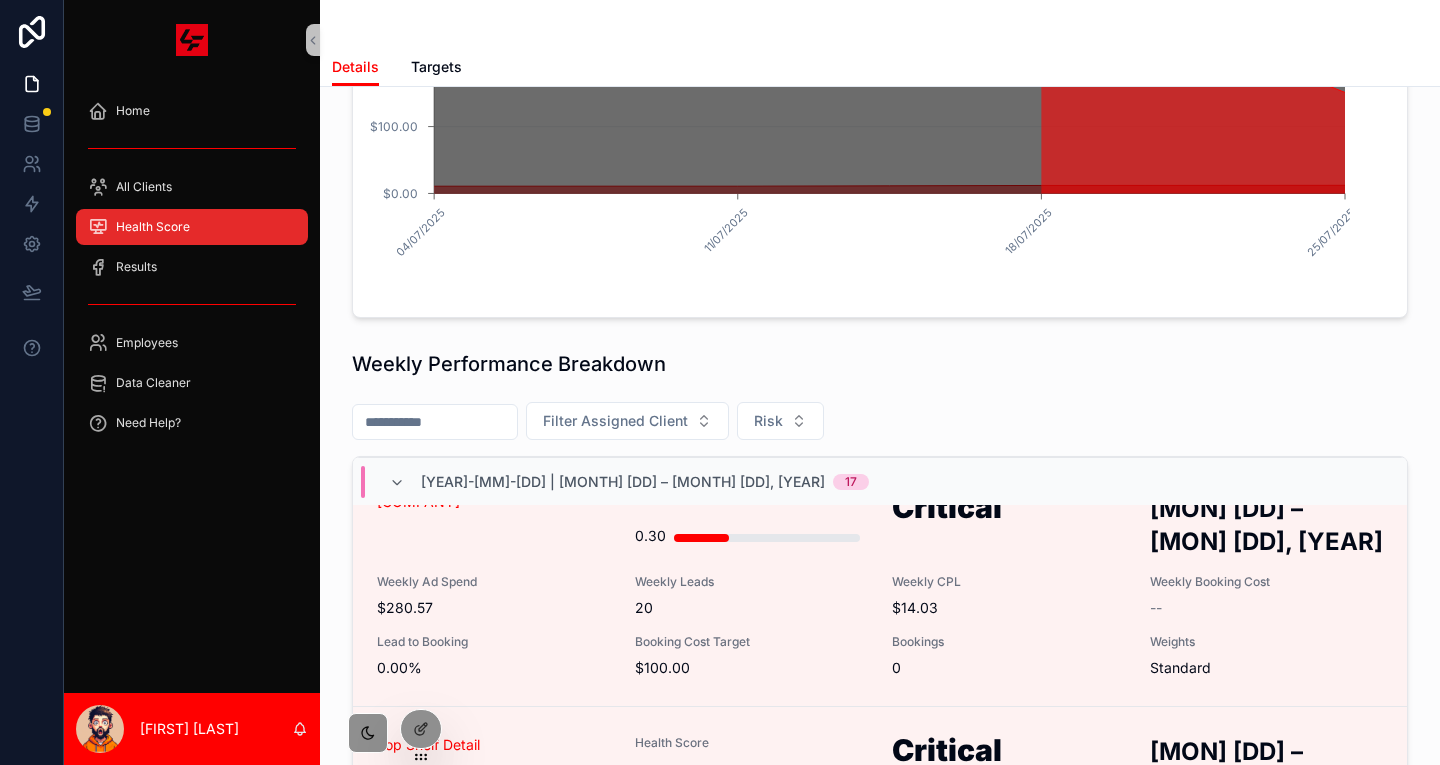scroll, scrollTop: 0, scrollLeft: 0, axis: both 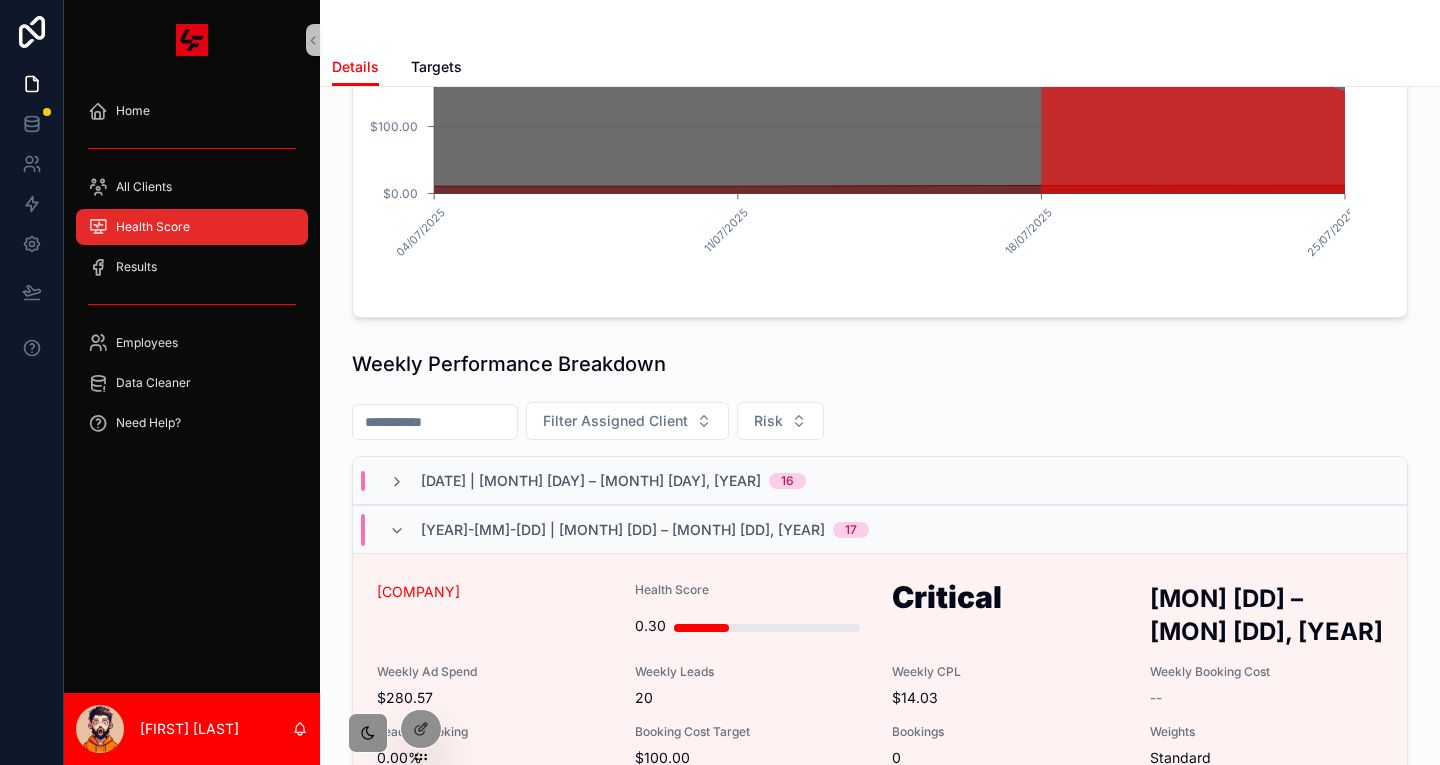 click on "2025-07-25 | July 25 – July 31, 2025 16" at bounding box center [880, 481] 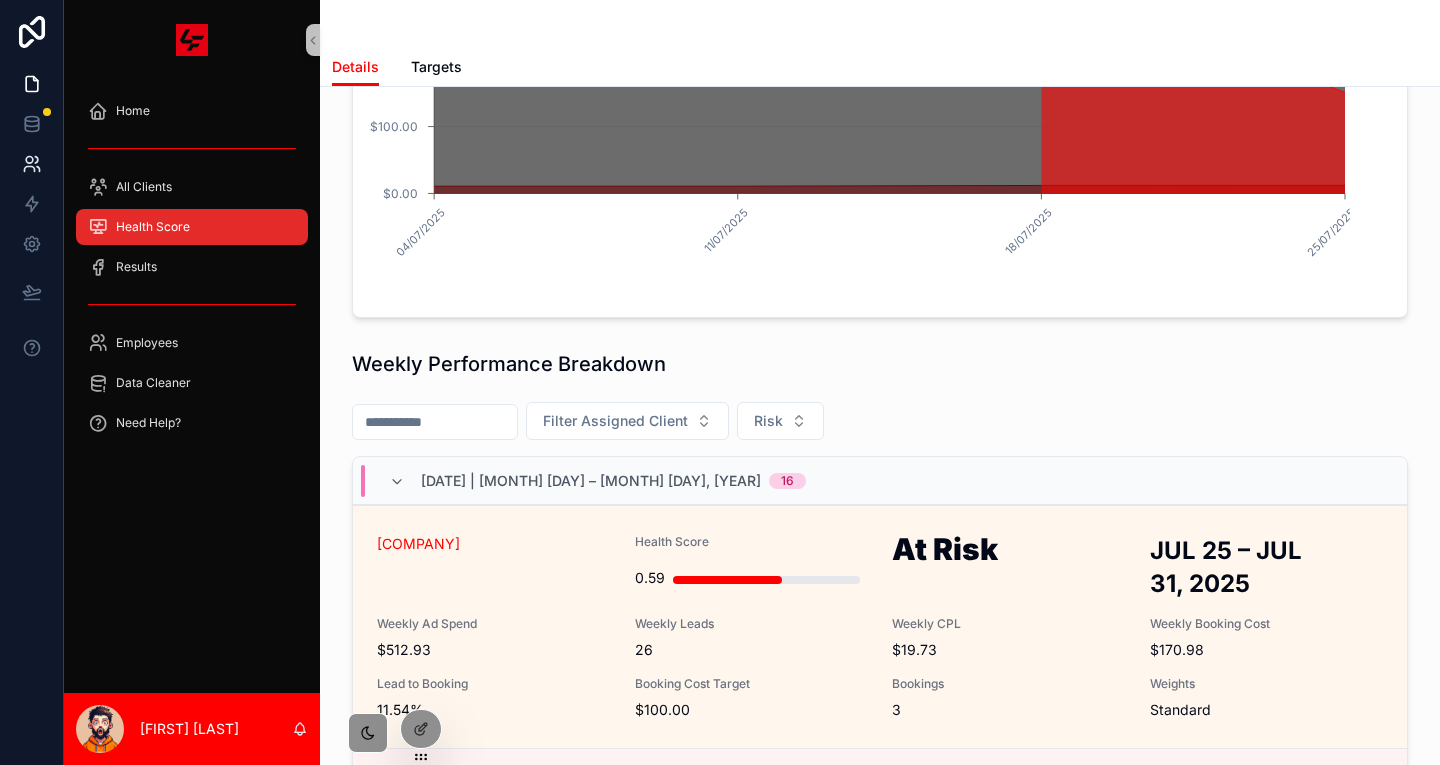 click 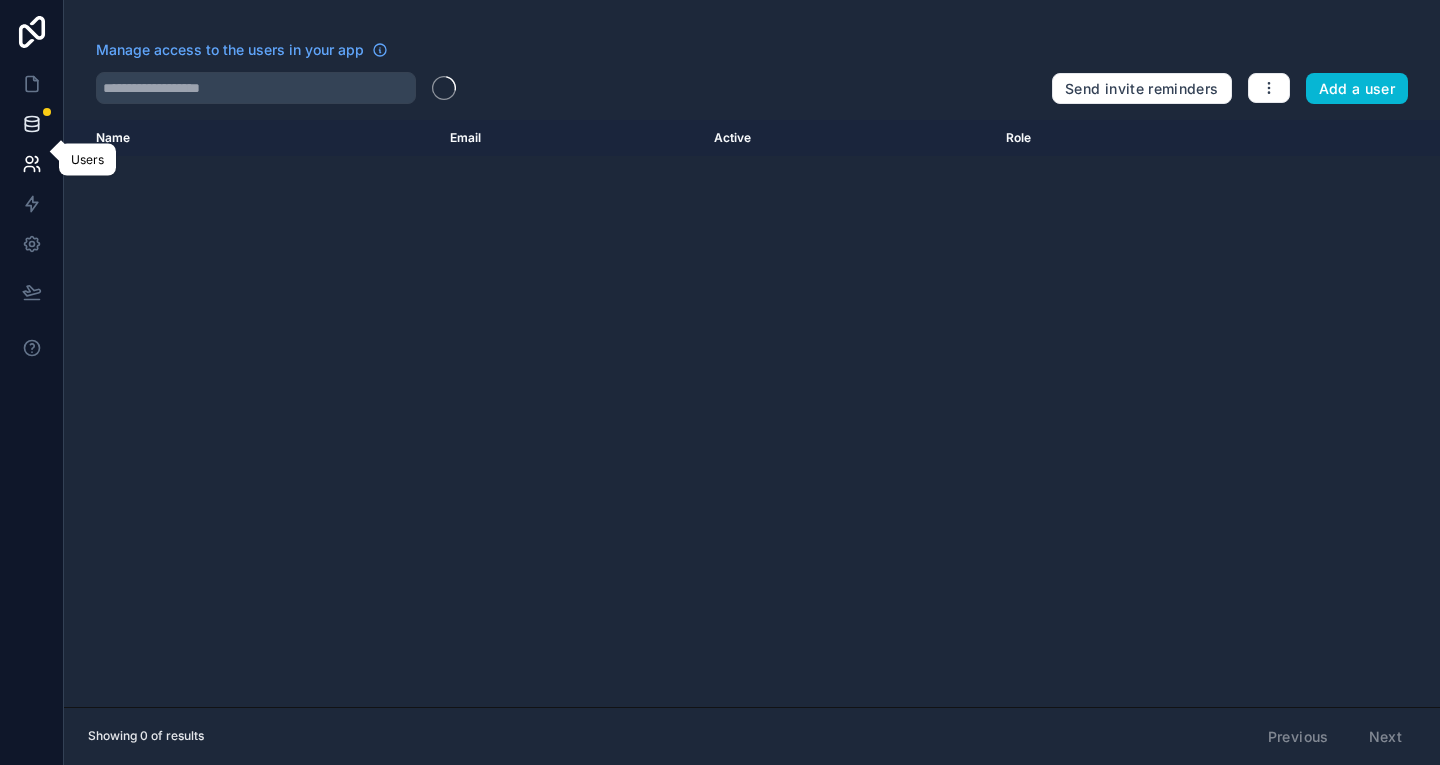click 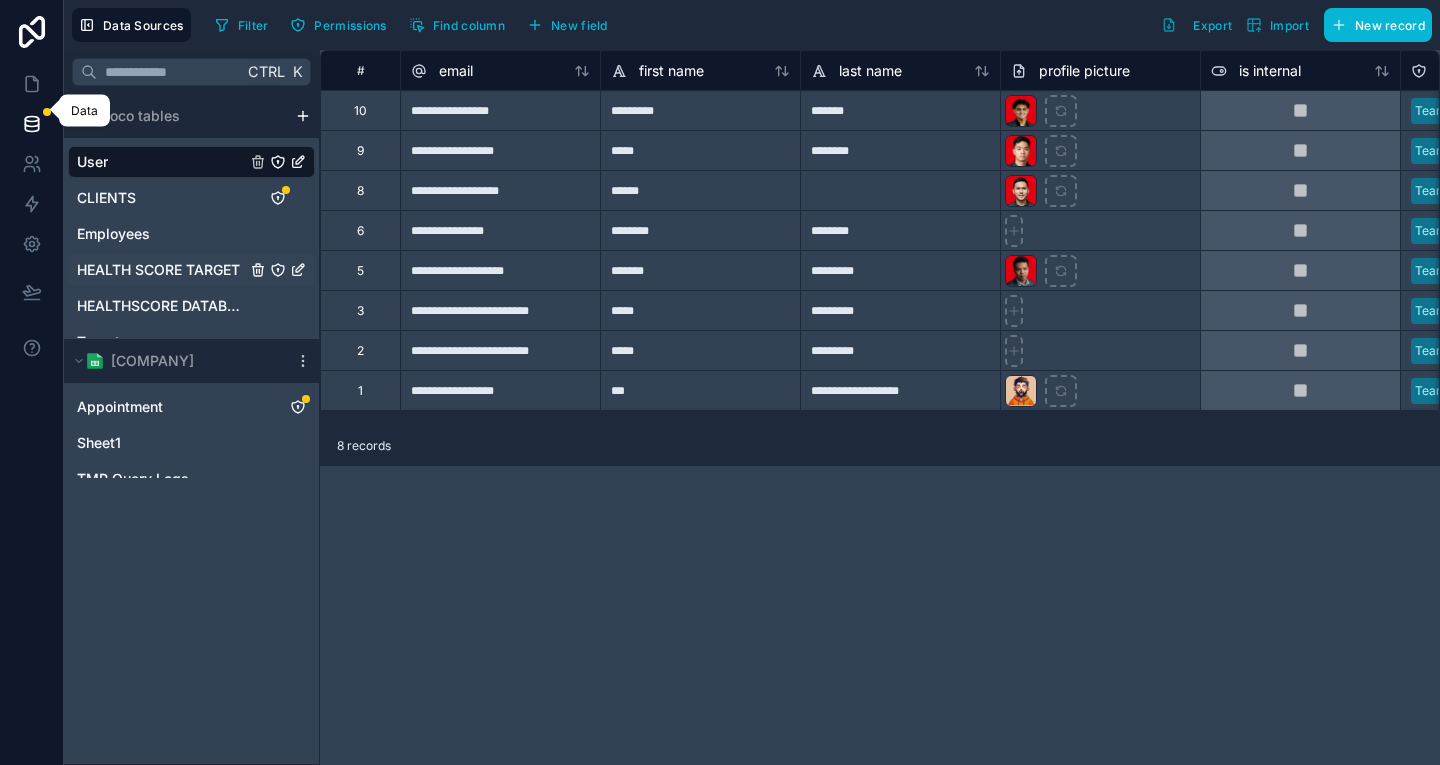 click on "HEALTH SCORE TARGET" at bounding box center [191, 270] 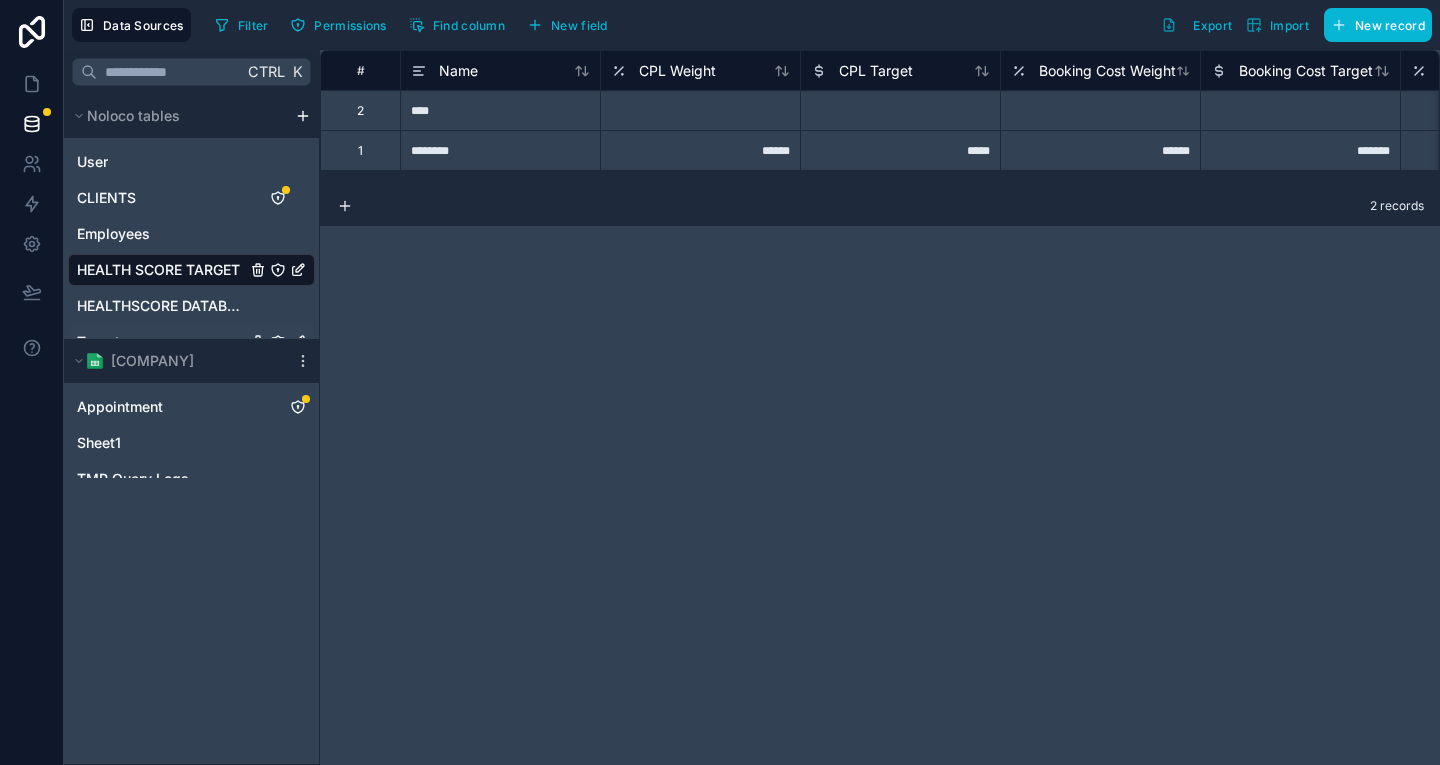 click on "Targets" at bounding box center [191, 342] 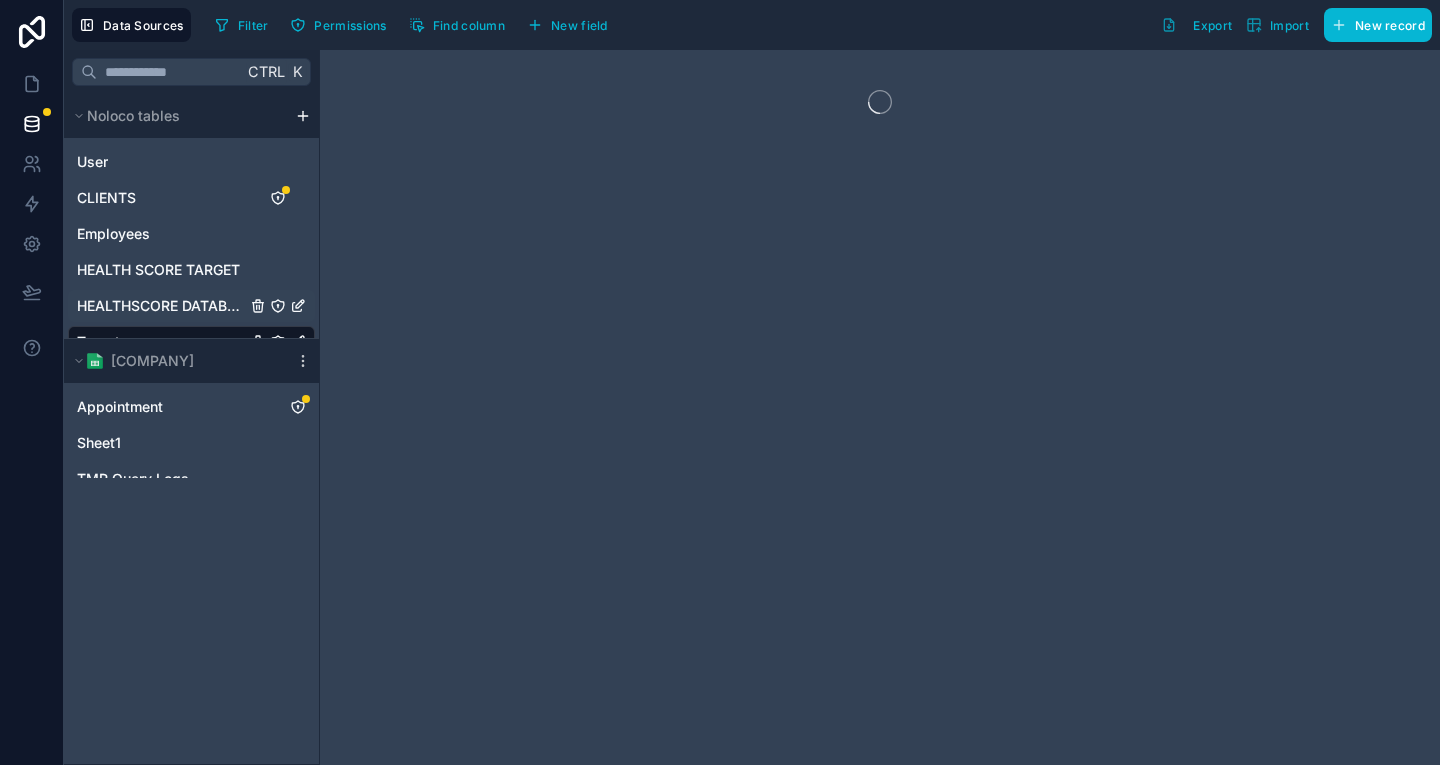 click on "HEALTHSCORE DATABASE" at bounding box center [161, 306] 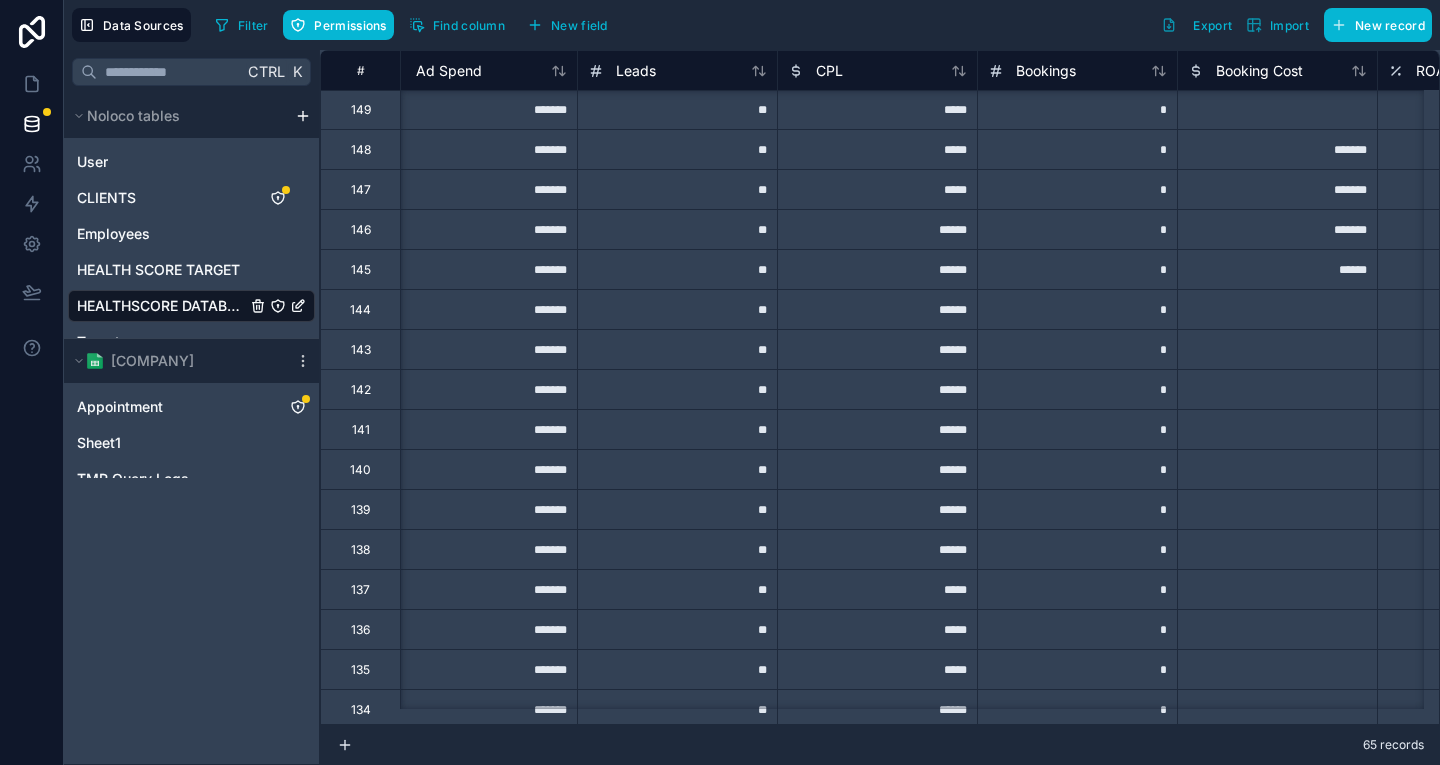scroll, scrollTop: 436, scrollLeft: 823, axis: both 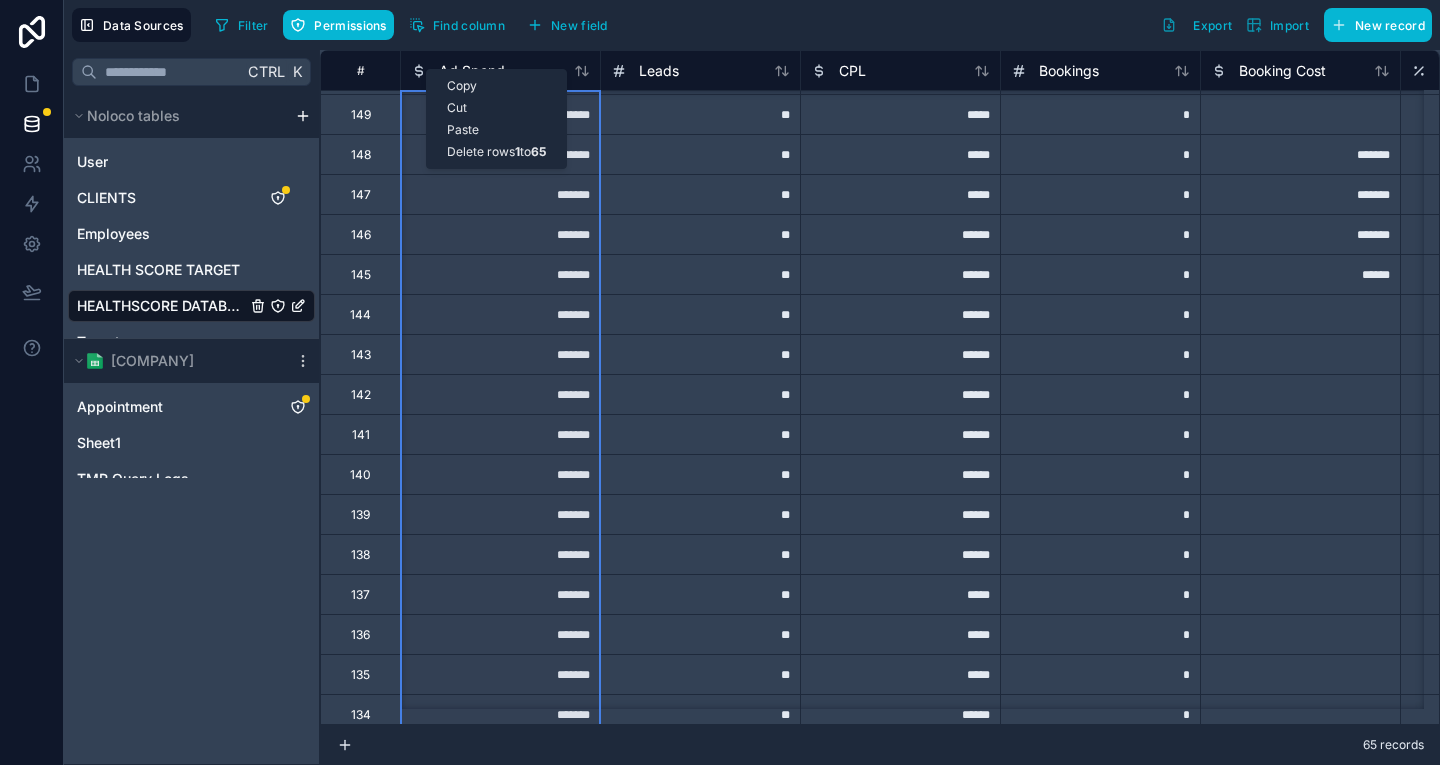 click on "*******" at bounding box center [500, 314] 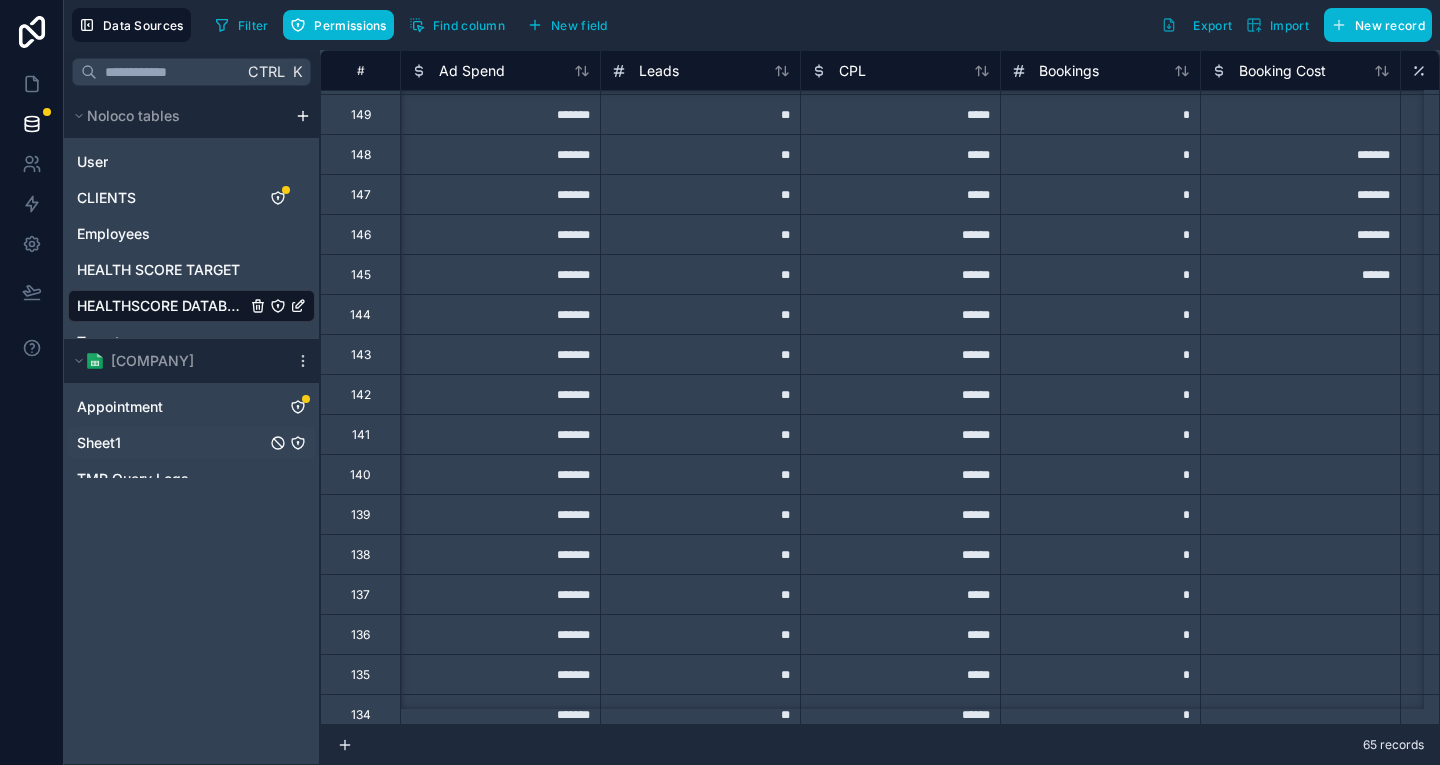 click on "Sheet1" at bounding box center (99, 443) 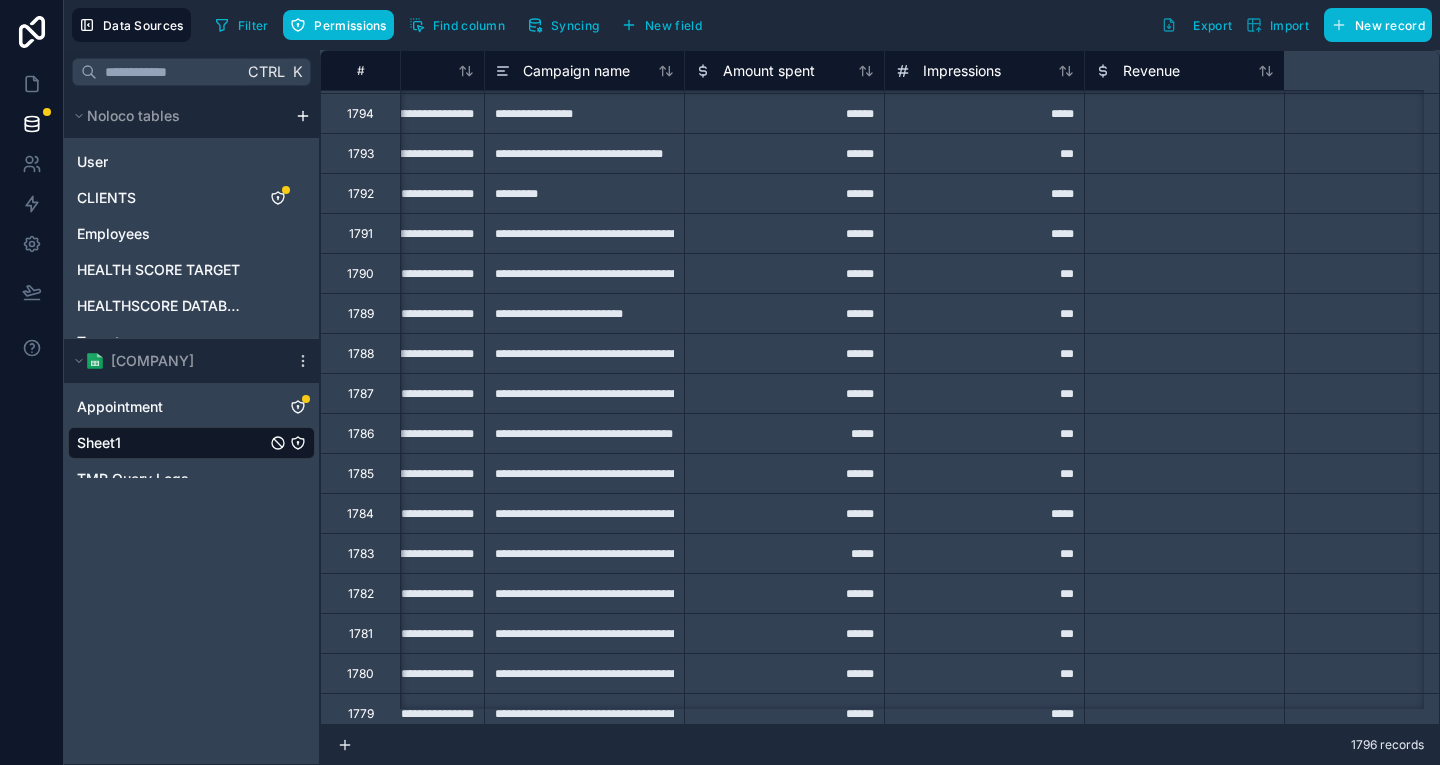 scroll, scrollTop: 77, scrollLeft: 0, axis: vertical 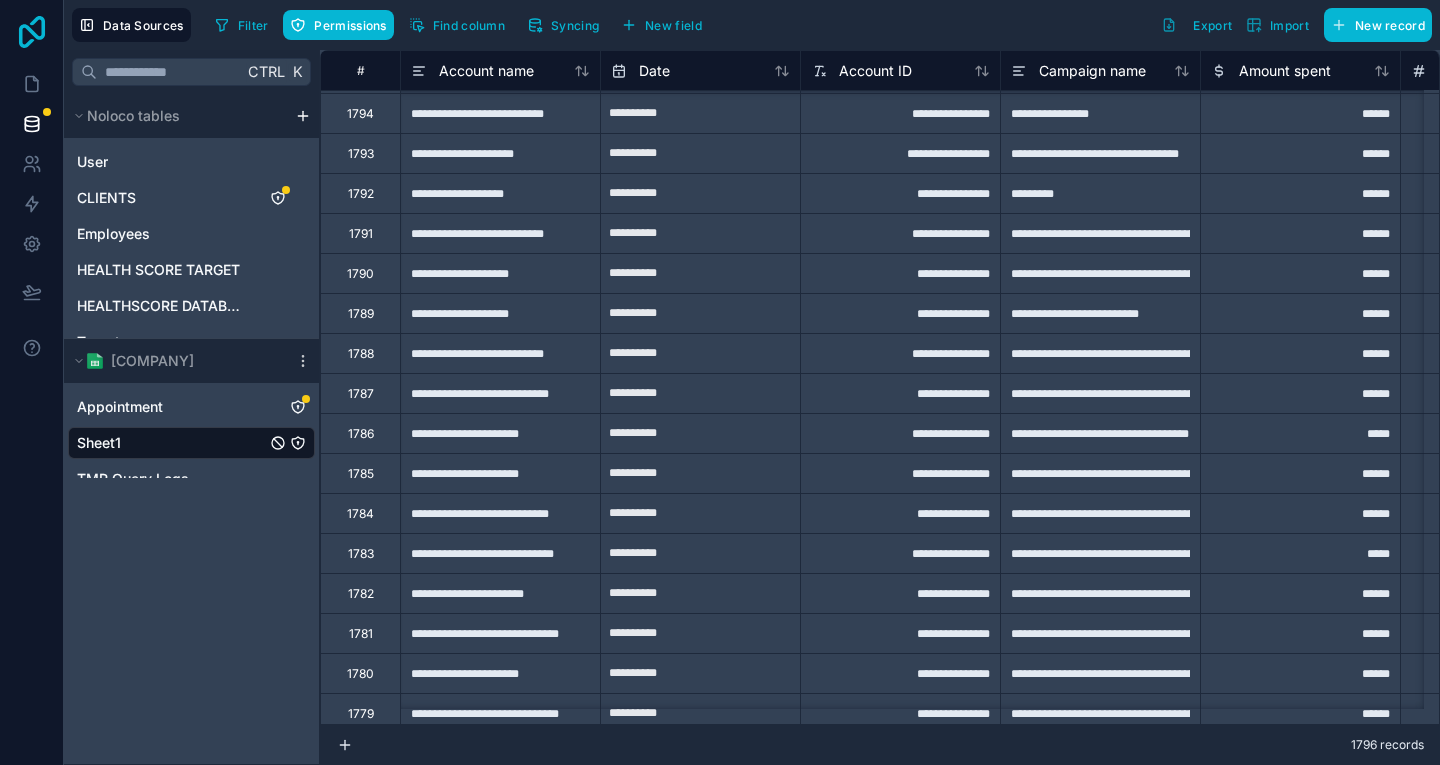 click 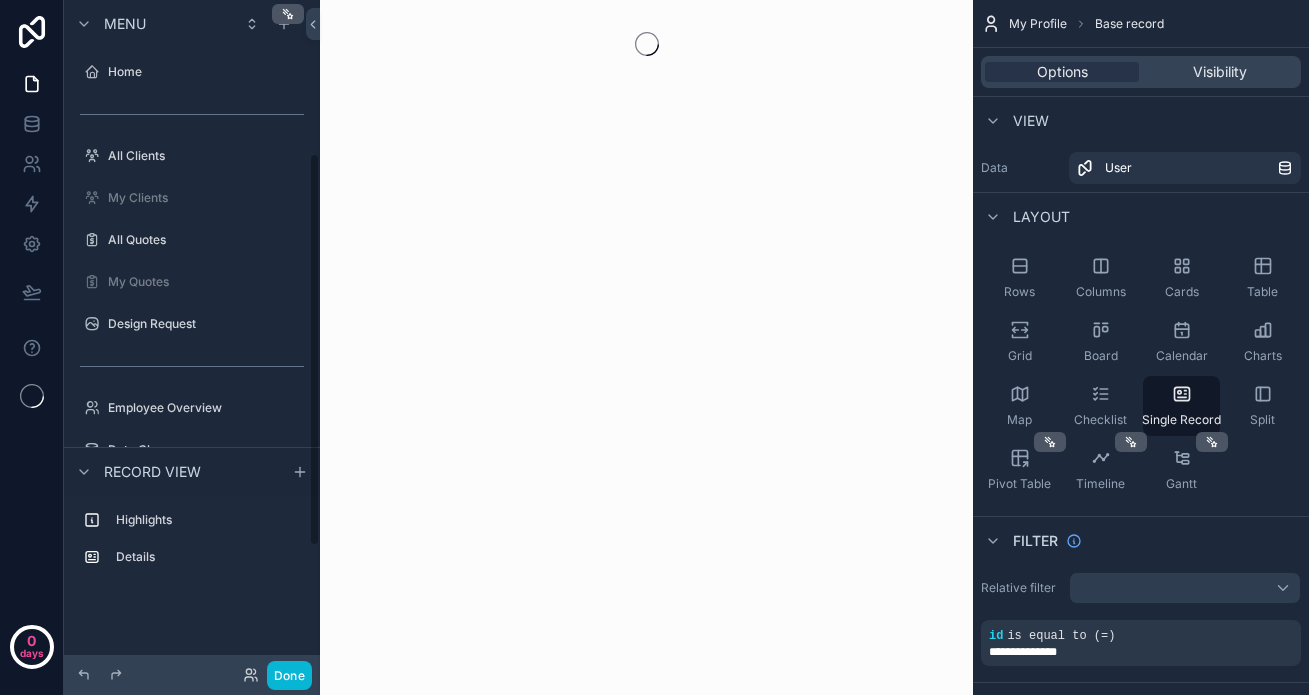 scroll, scrollTop: 0, scrollLeft: 0, axis: both 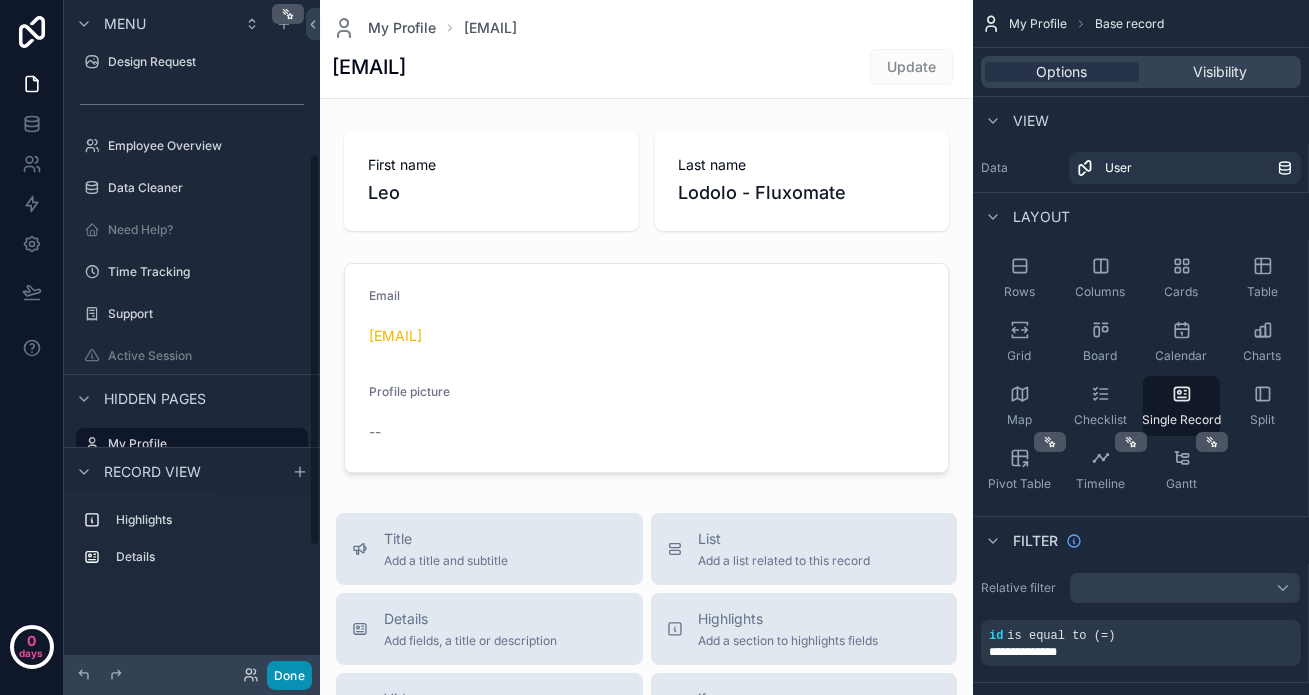 click on "Done" at bounding box center (289, 675) 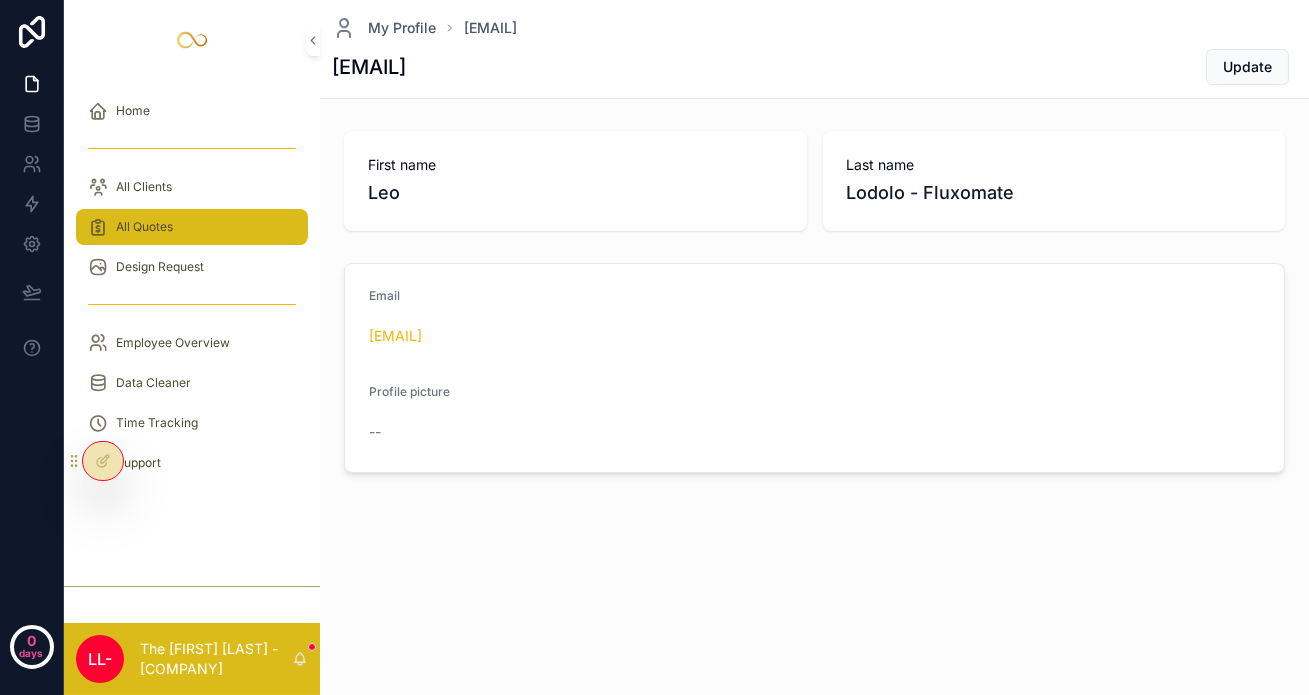 click on "All Quotes" at bounding box center [192, 227] 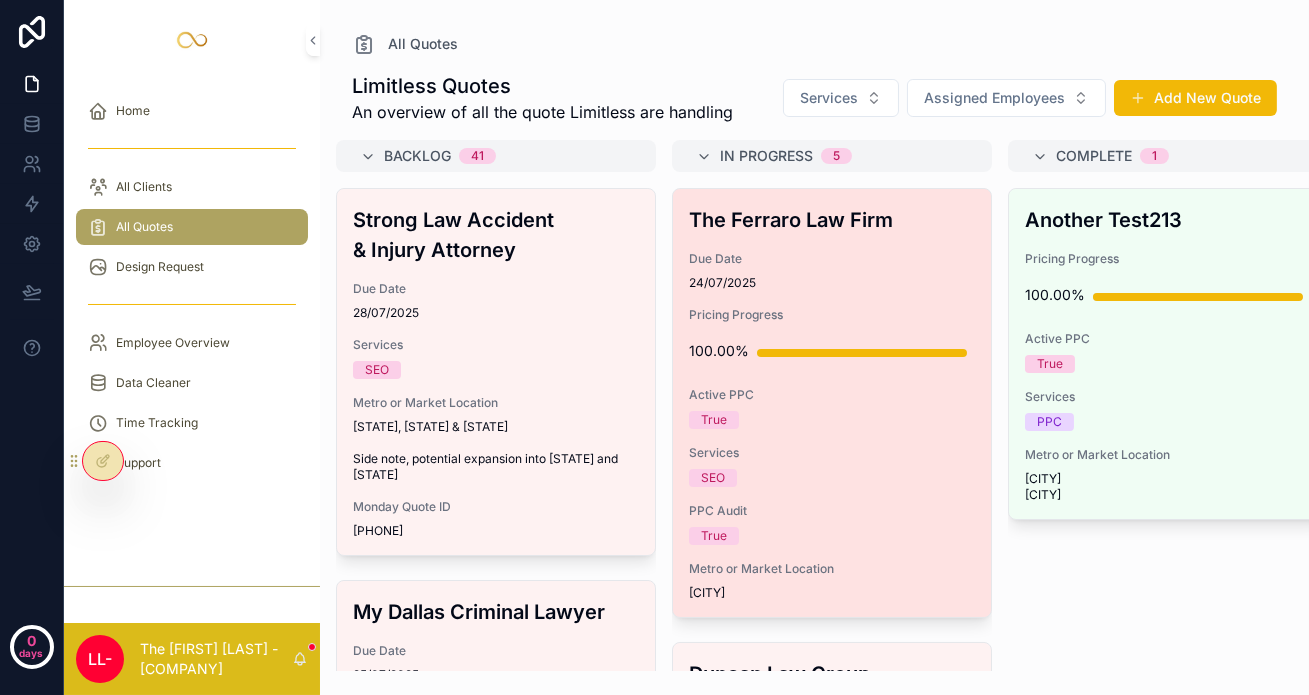 click on "Due Date" at bounding box center (832, 259) 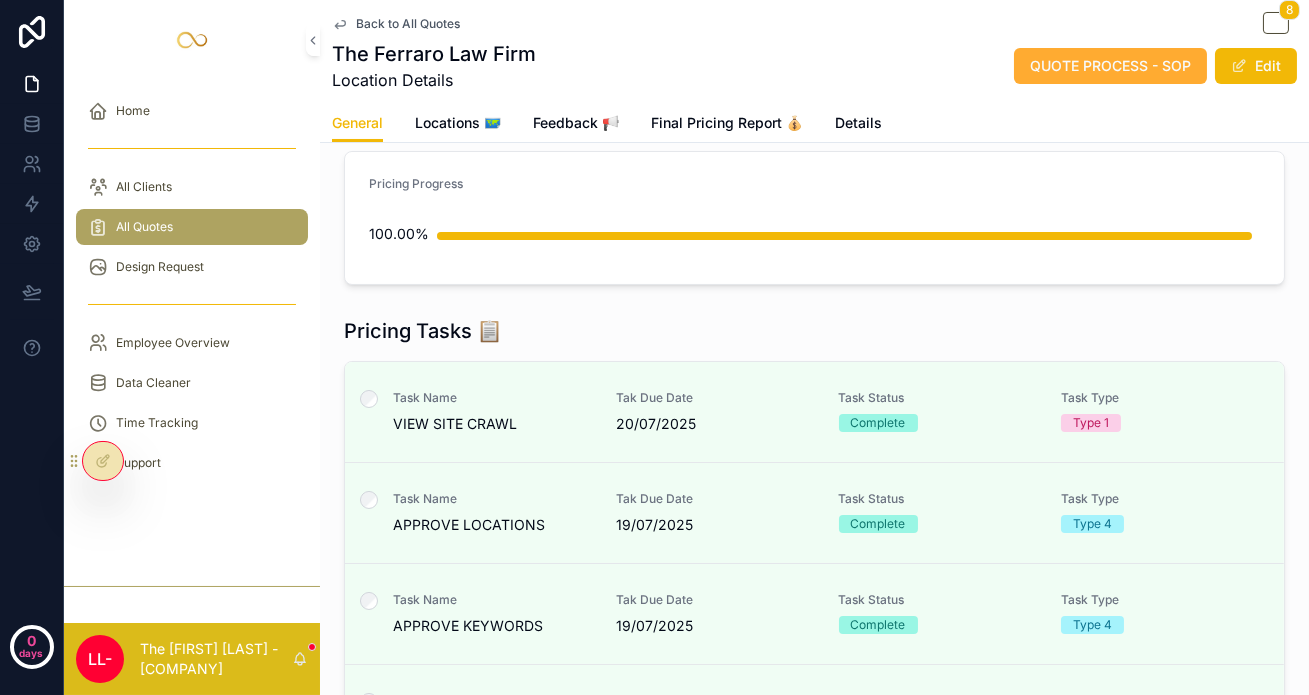 scroll, scrollTop: 241, scrollLeft: 0, axis: vertical 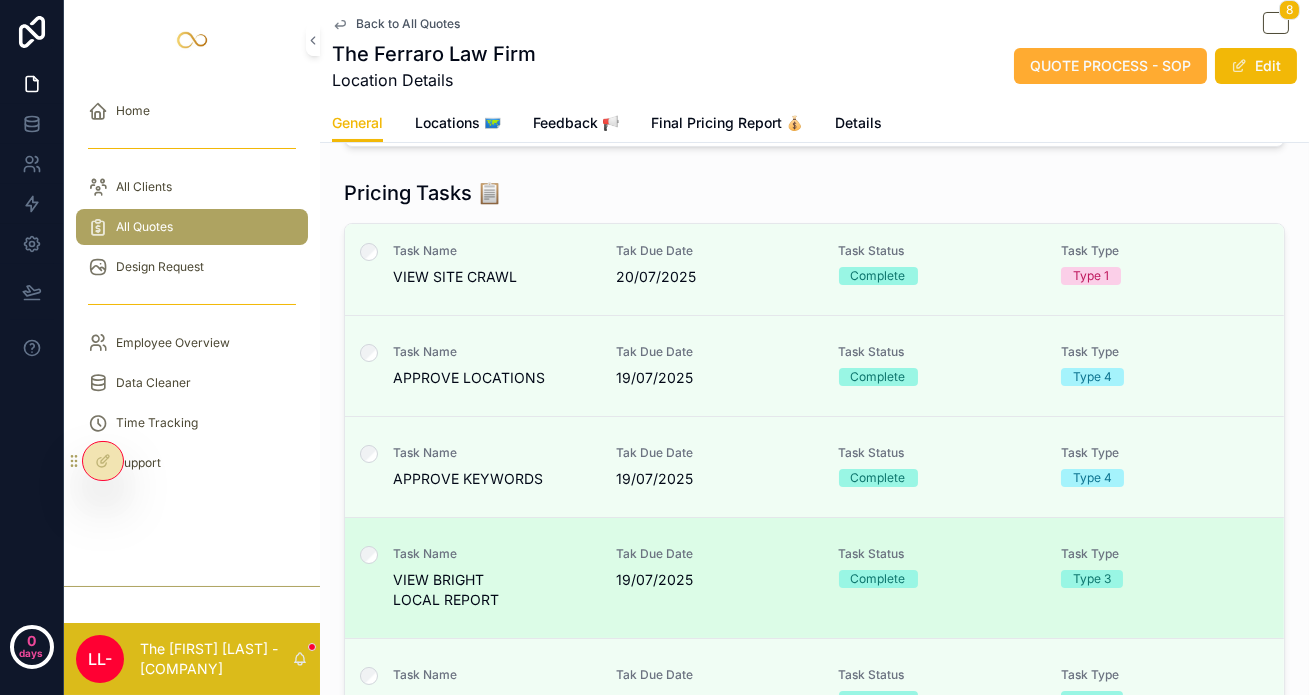 click on "VIEW BRIGHT LOCAL REPORT" at bounding box center (492, 590) 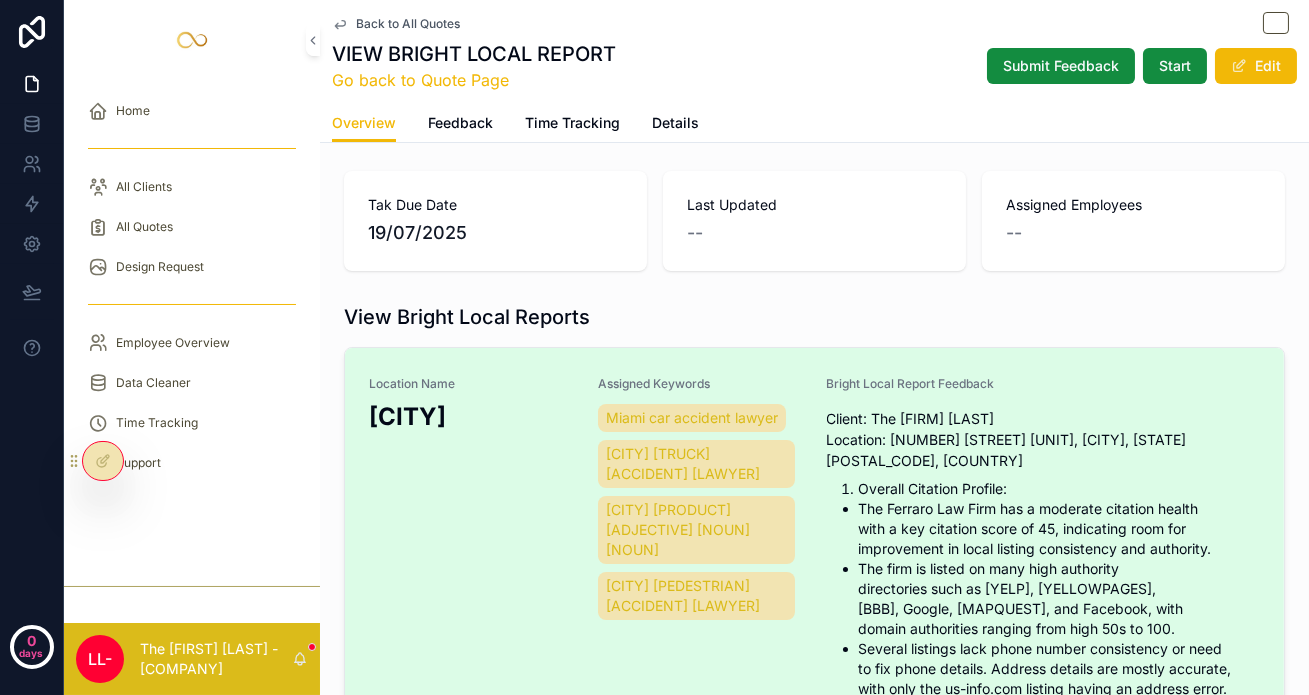 scroll, scrollTop: 80, scrollLeft: 0, axis: vertical 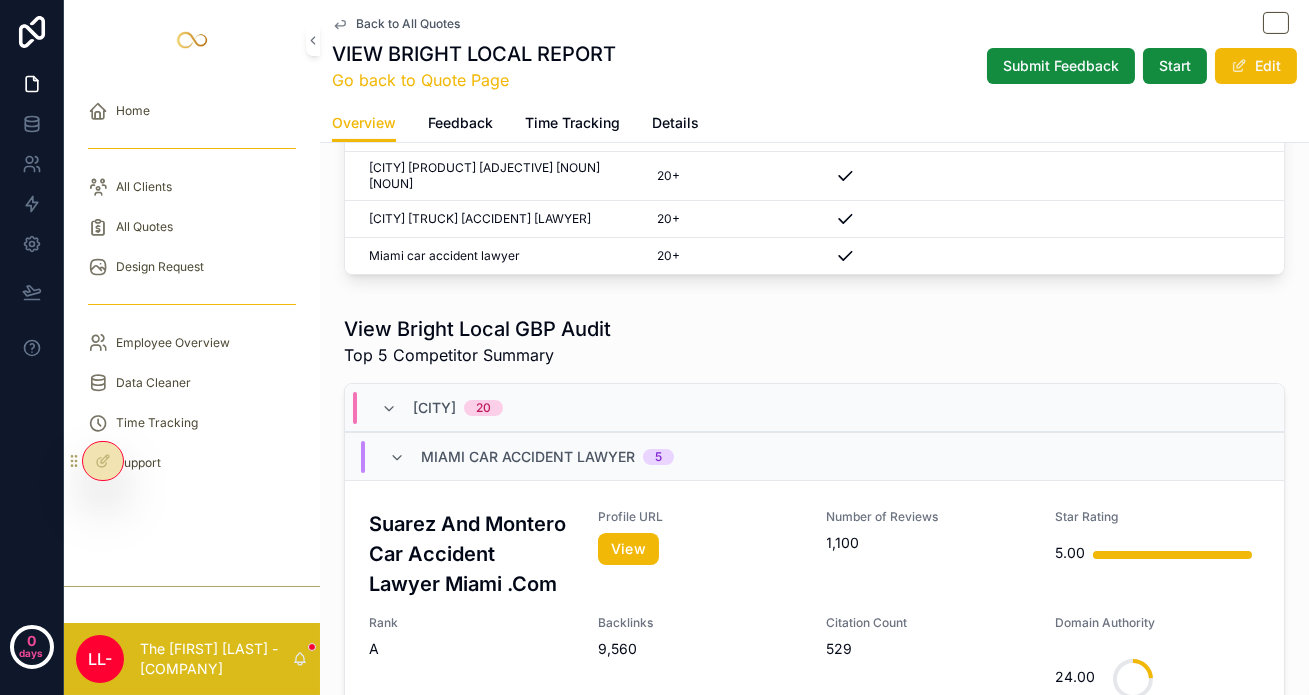 click on "VIEW BRIGHT LOCAL REPORT" at bounding box center [474, 54] 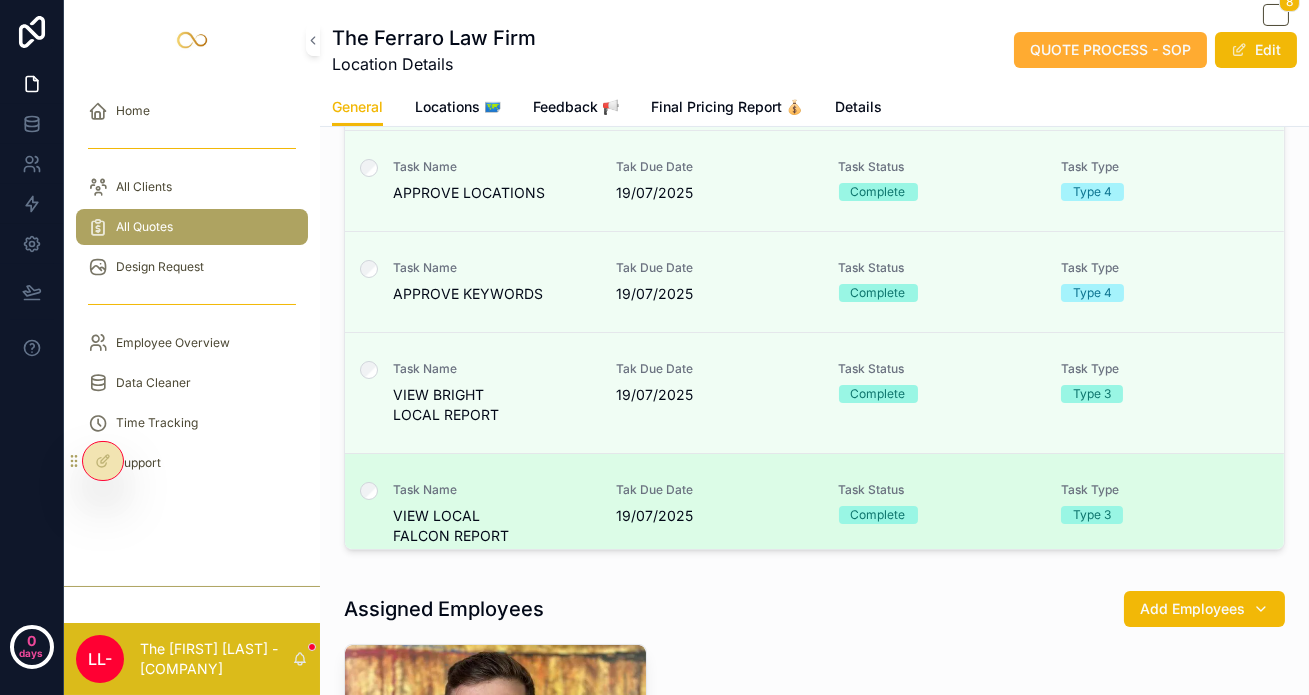 scroll, scrollTop: 551, scrollLeft: 0, axis: vertical 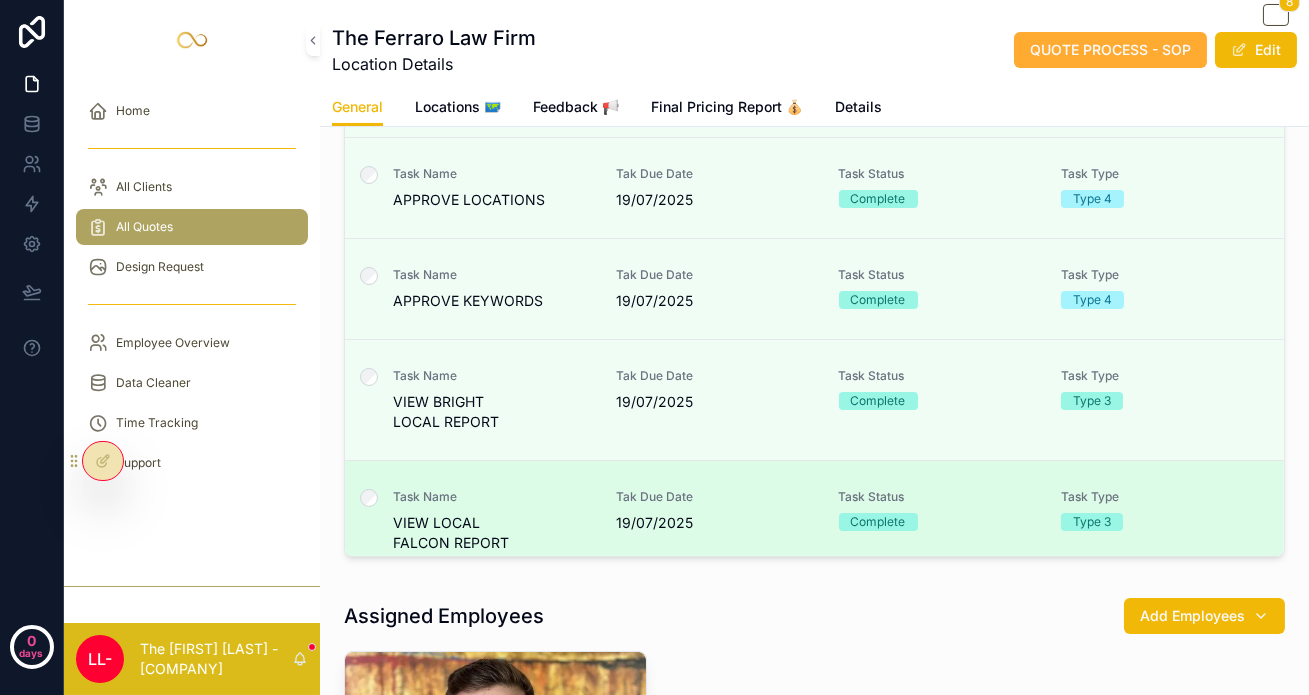 click on "VIEW LOCAL FALCON REPORT" at bounding box center (492, 533) 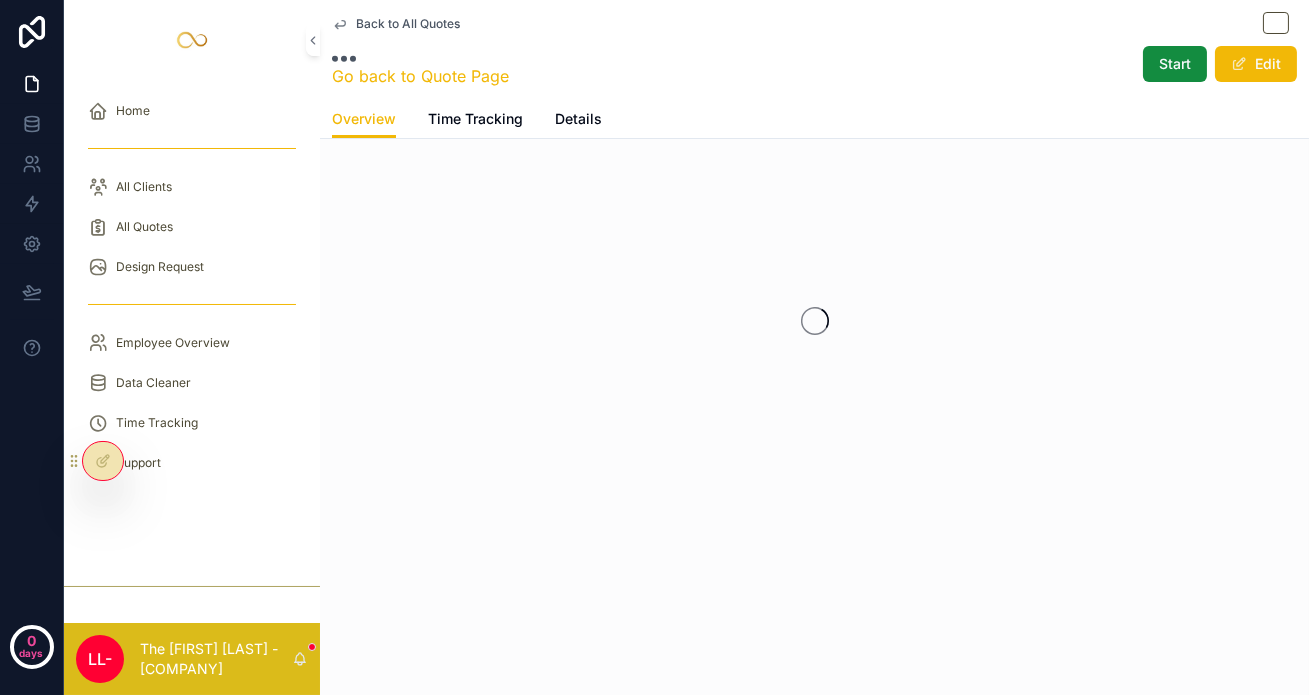 scroll, scrollTop: 0, scrollLeft: 0, axis: both 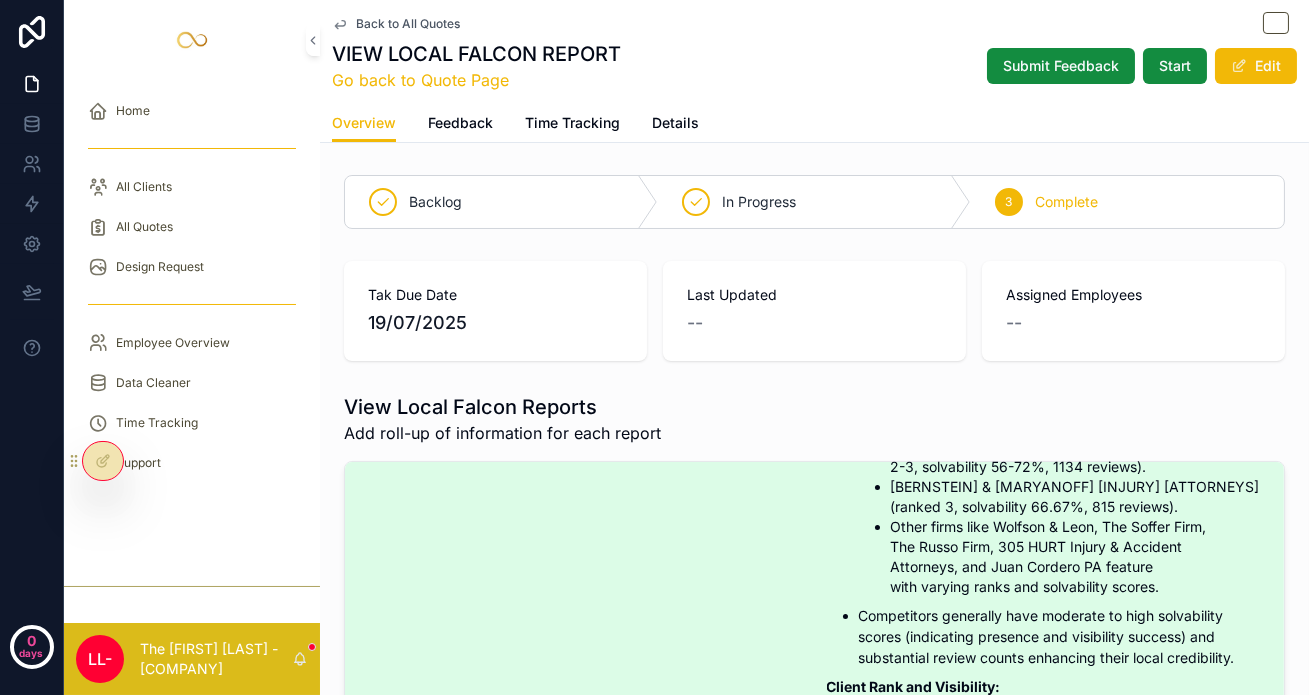 click on "Location Name Miami Assigned Keywords Miami car accident lawyer Miami truck accident lawyer Miami motorcycle accident lawyer Miami pedestrian accident lawyer Local Falcon Report Feedback Location Summary for Miami - 600 Brickell Ave Unit 3800, Miami, FL 33131, USA Client: The Ferraro Law Firm Local Falcon Grid Search Overview: Keywords analyzed: "Miami car accident lawyer", "Miami truck accident lawyer", "Miami motorcycle accident lawyer", "Miami pedestrian accident lawyer". Search point findings: Only one keyword ("Miami car accident lawyer") showed presence of the client in 1 out of 25 points; all others showed zero points found. Average Rank Position (ARP) for keywords ranged from 10 to 21, with "Miami car accident lawyer" at ARP 10 and the others at ARP 21. Average True Rank Position (ATRP) hovered around 40.7 to 42 for all keywords, indicating mid to lower tier visibility on search results. No Local Falcon Solv (local visibility solution) was recorded for client keywords. Competitive Landscape: Summary:" at bounding box center (814, 538) 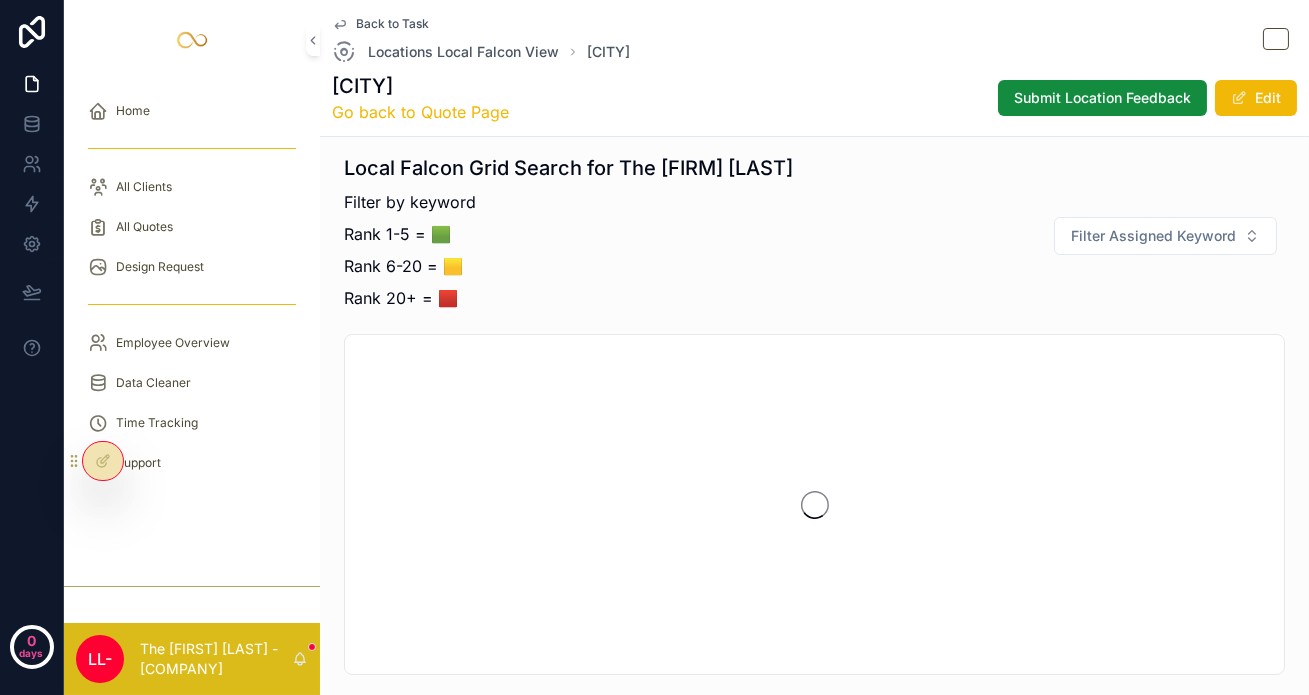 scroll, scrollTop: 94, scrollLeft: 0, axis: vertical 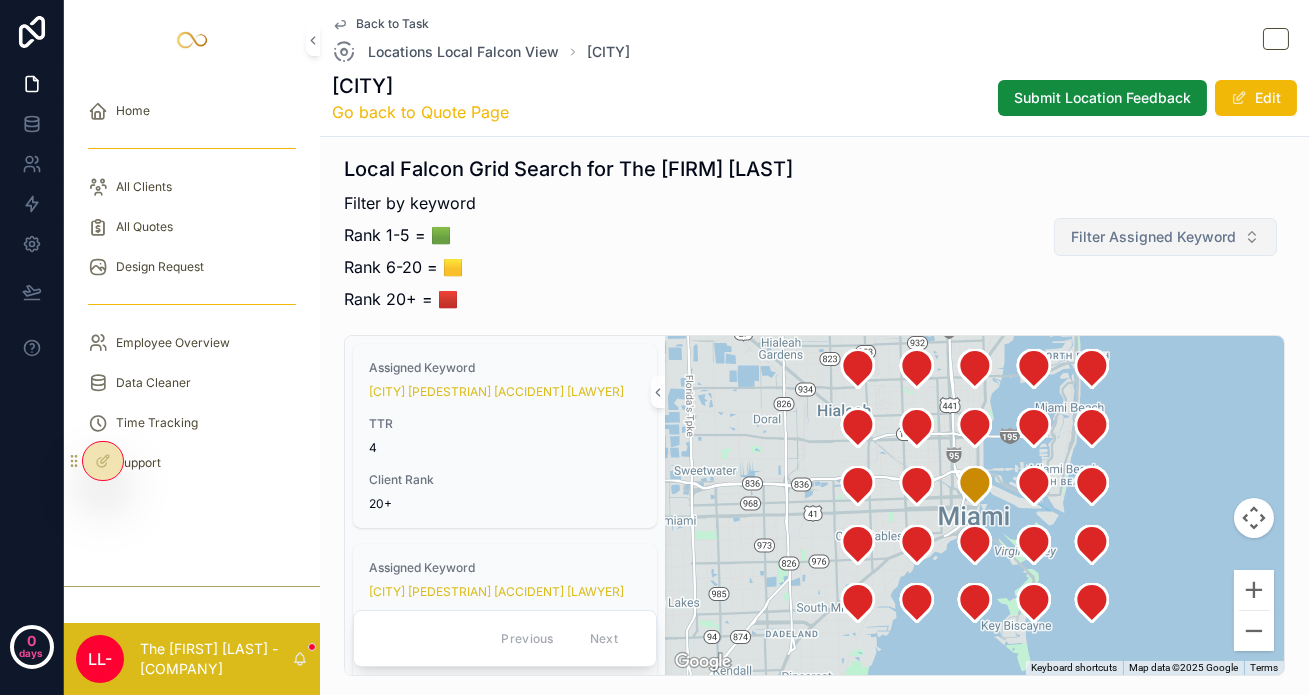 click on "Filter Assigned Keyword" at bounding box center [1153, 237] 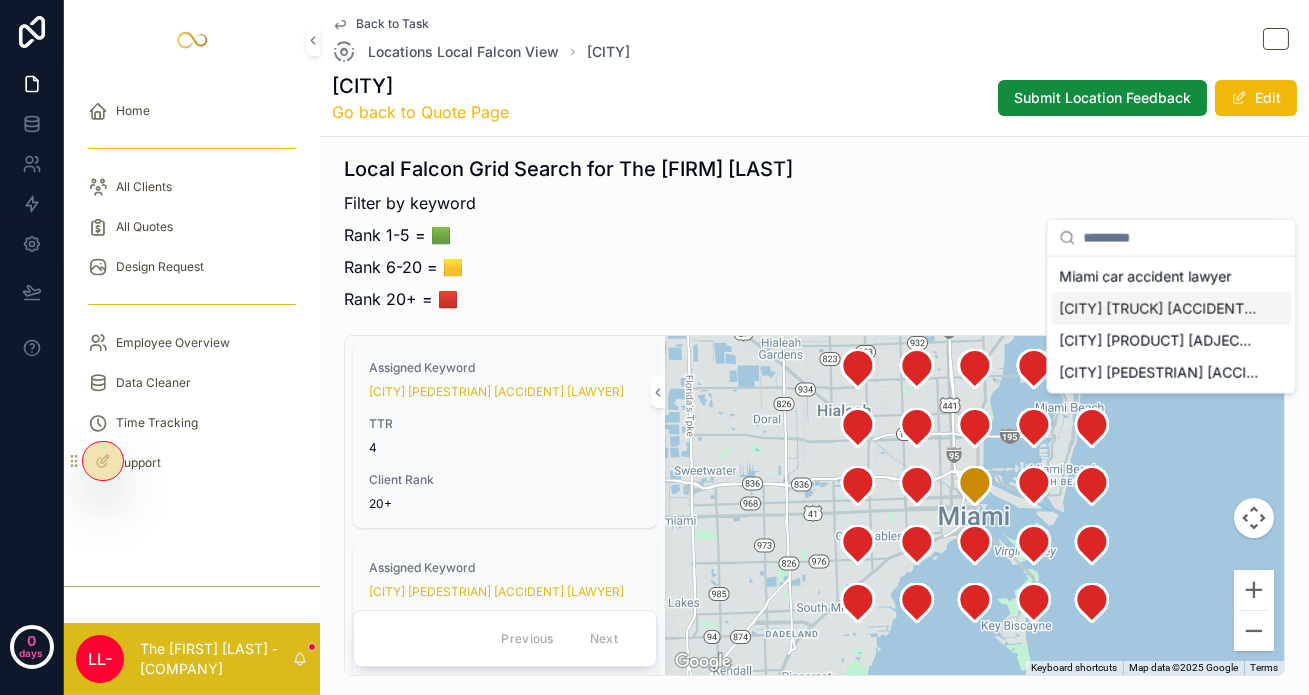 click on "Miami truck accident lawyer" at bounding box center (1171, 309) 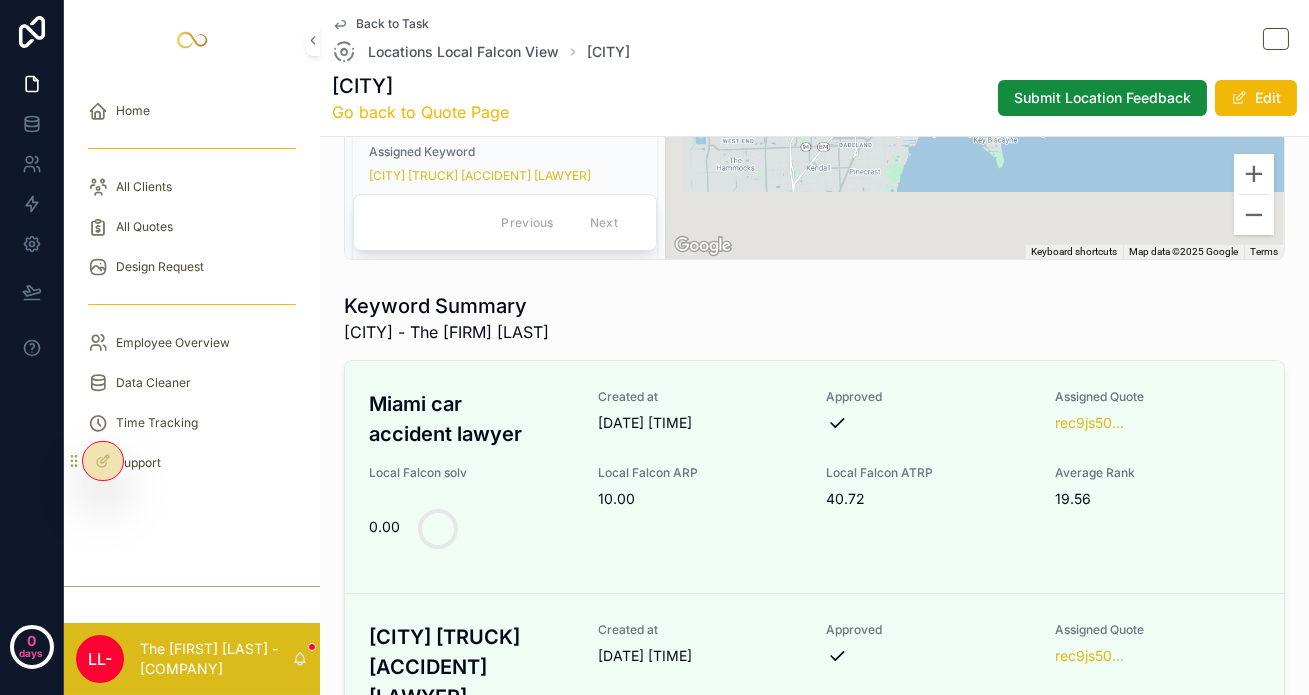 scroll, scrollTop: 523, scrollLeft: 0, axis: vertical 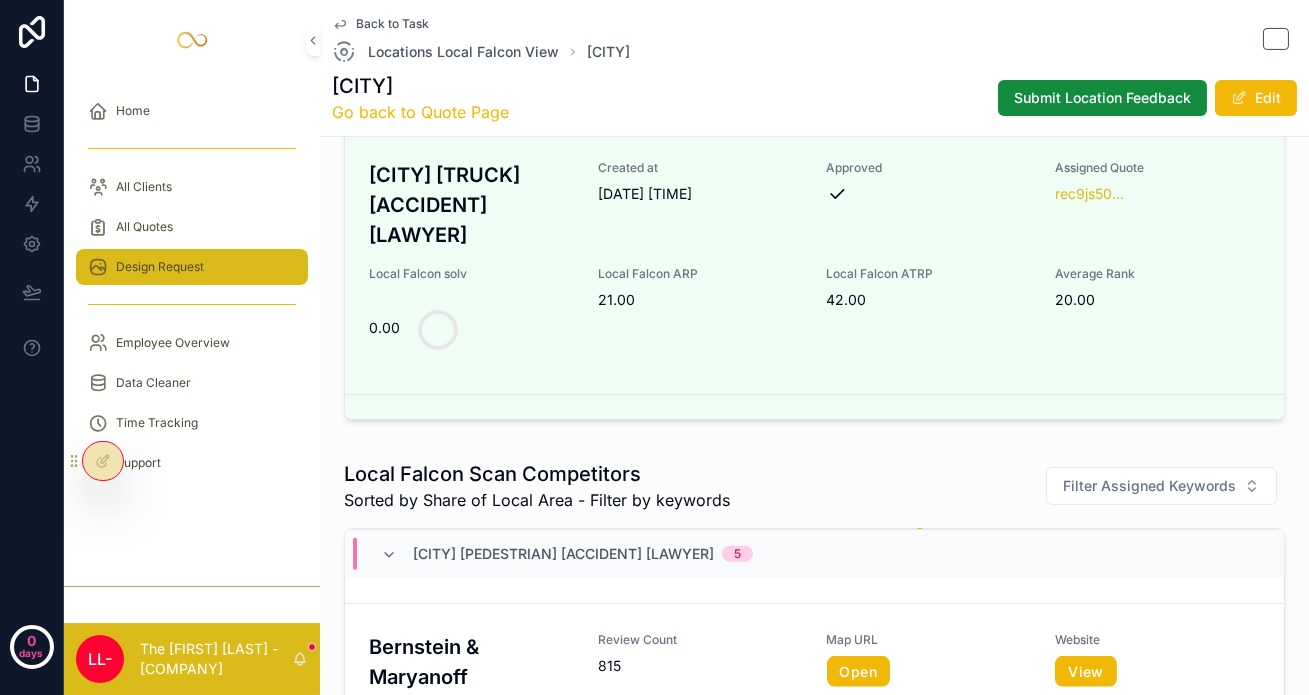 click on "Design Request" at bounding box center (160, 267) 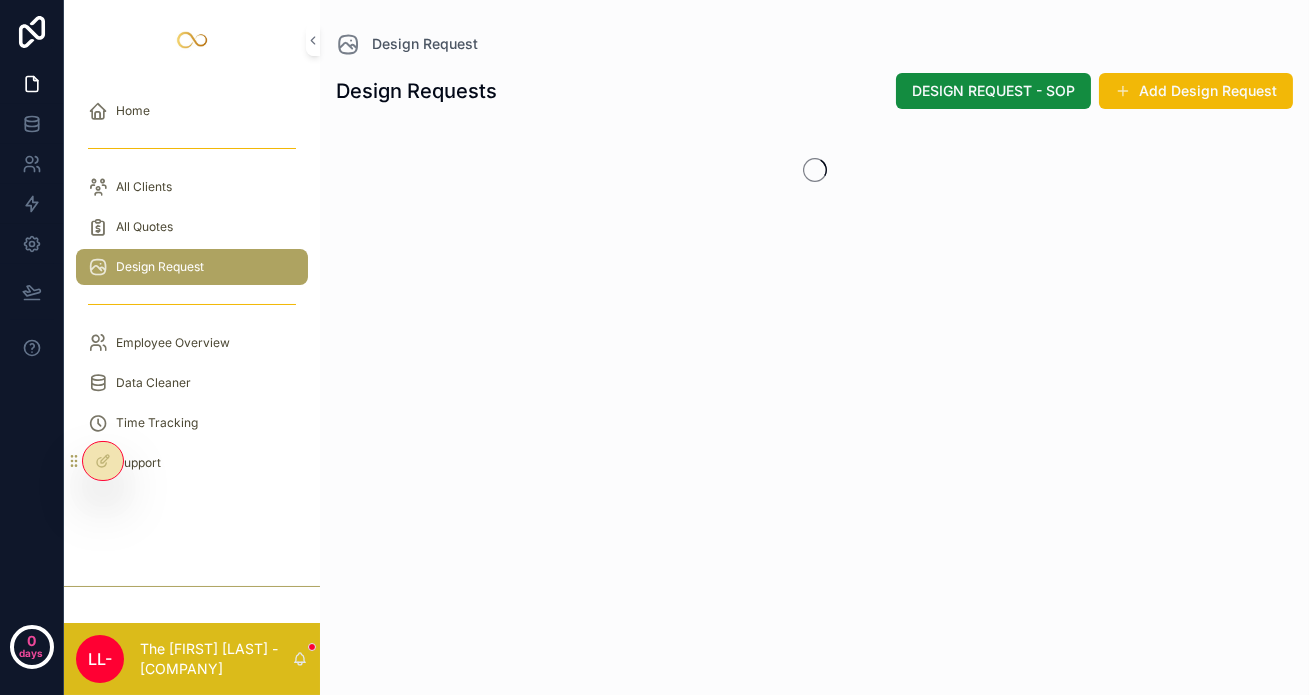 scroll, scrollTop: 0, scrollLeft: 0, axis: both 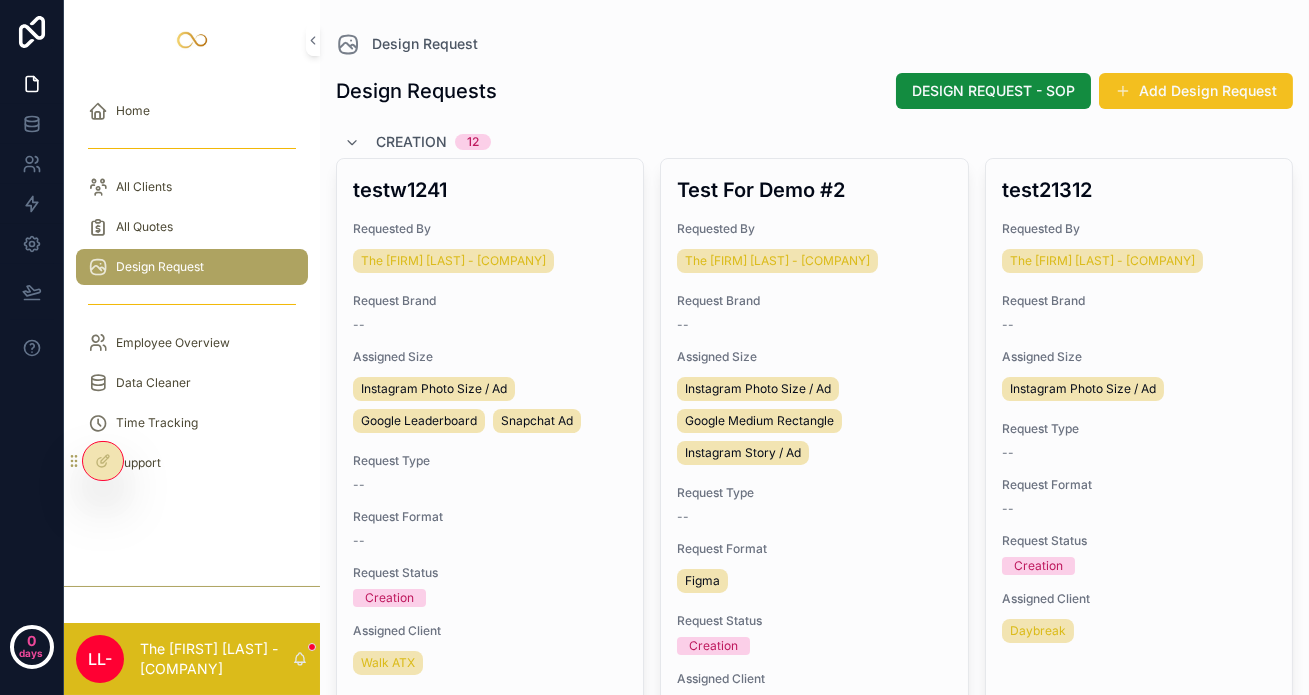 click on "Add Design Request" at bounding box center [1196, 91] 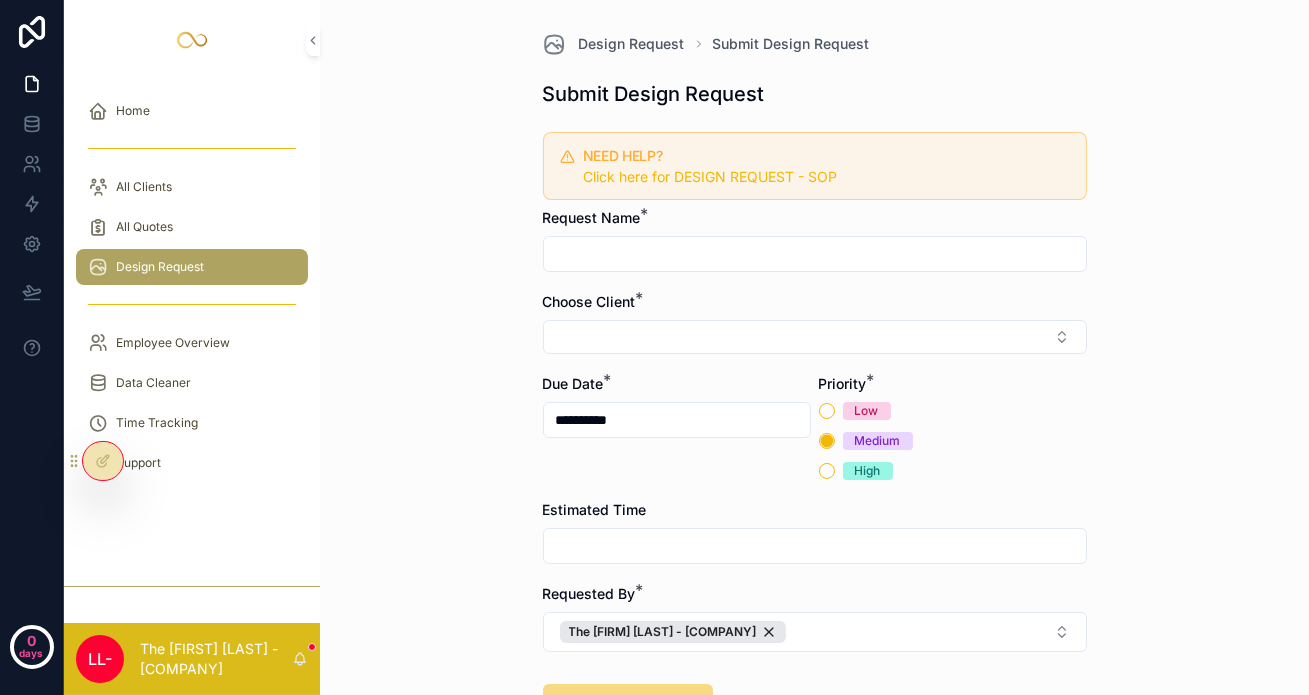 click at bounding box center (815, 254) 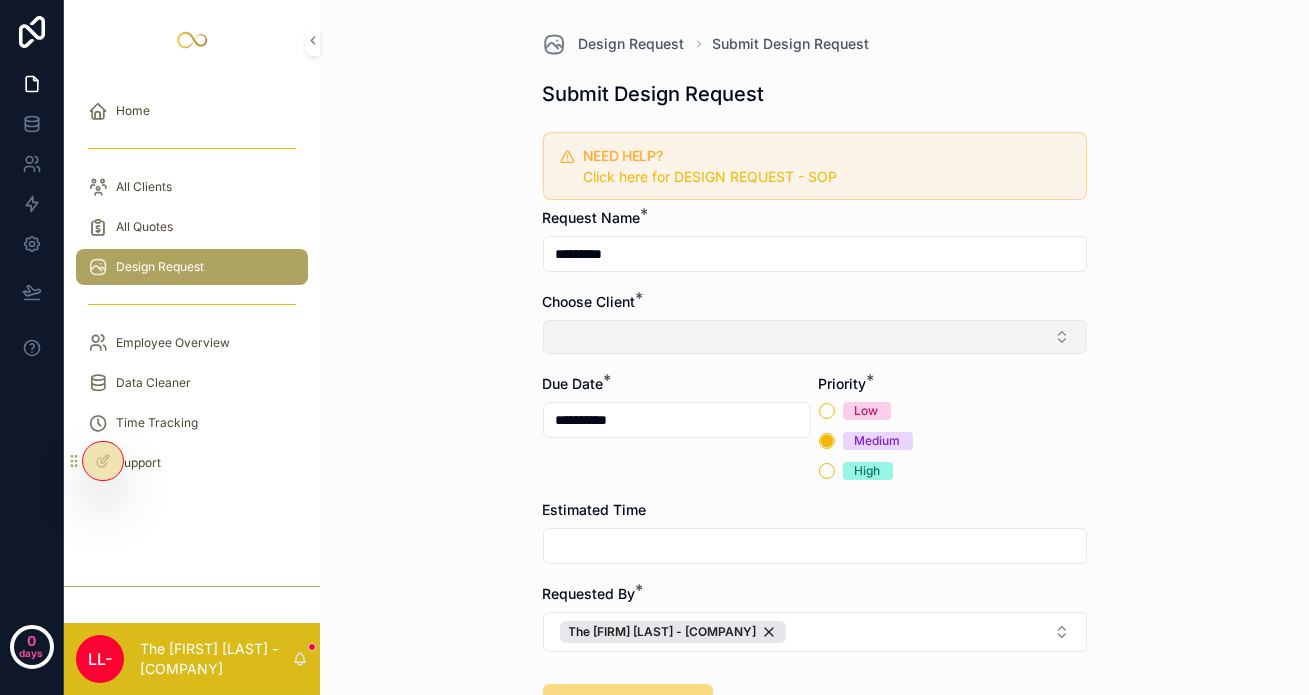 type on "*********" 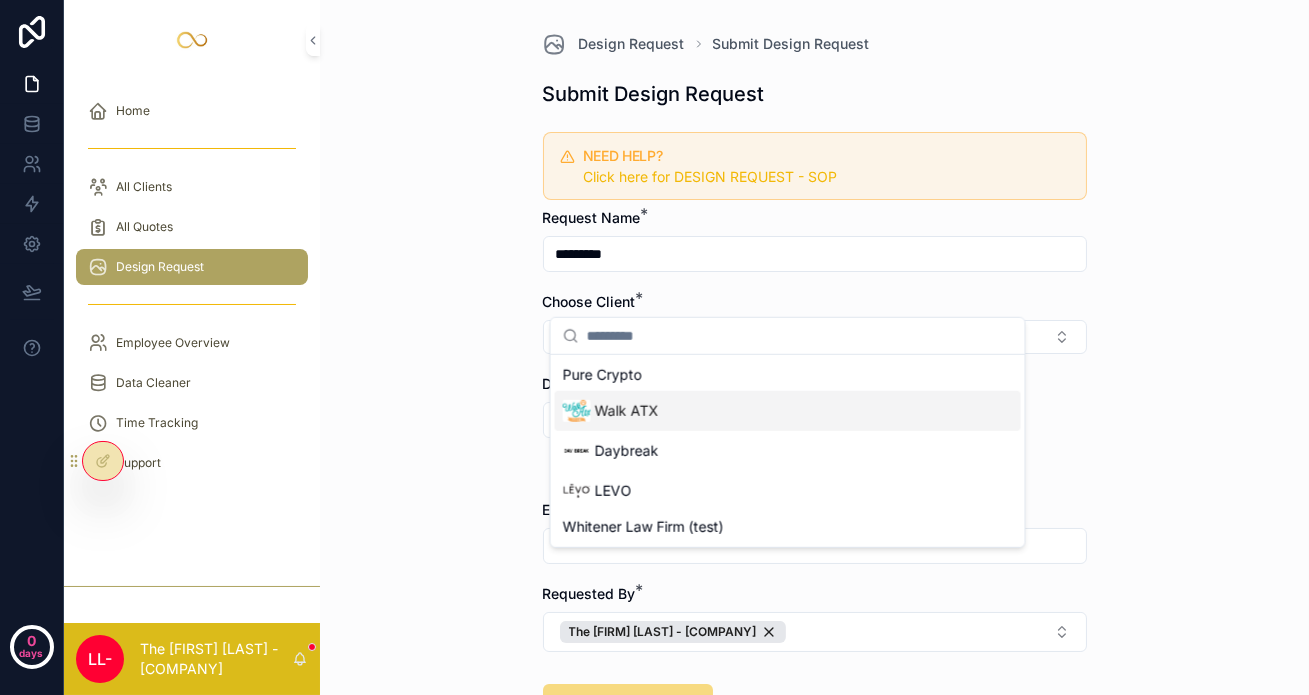 click on "Walk ATX" at bounding box center [788, 411] 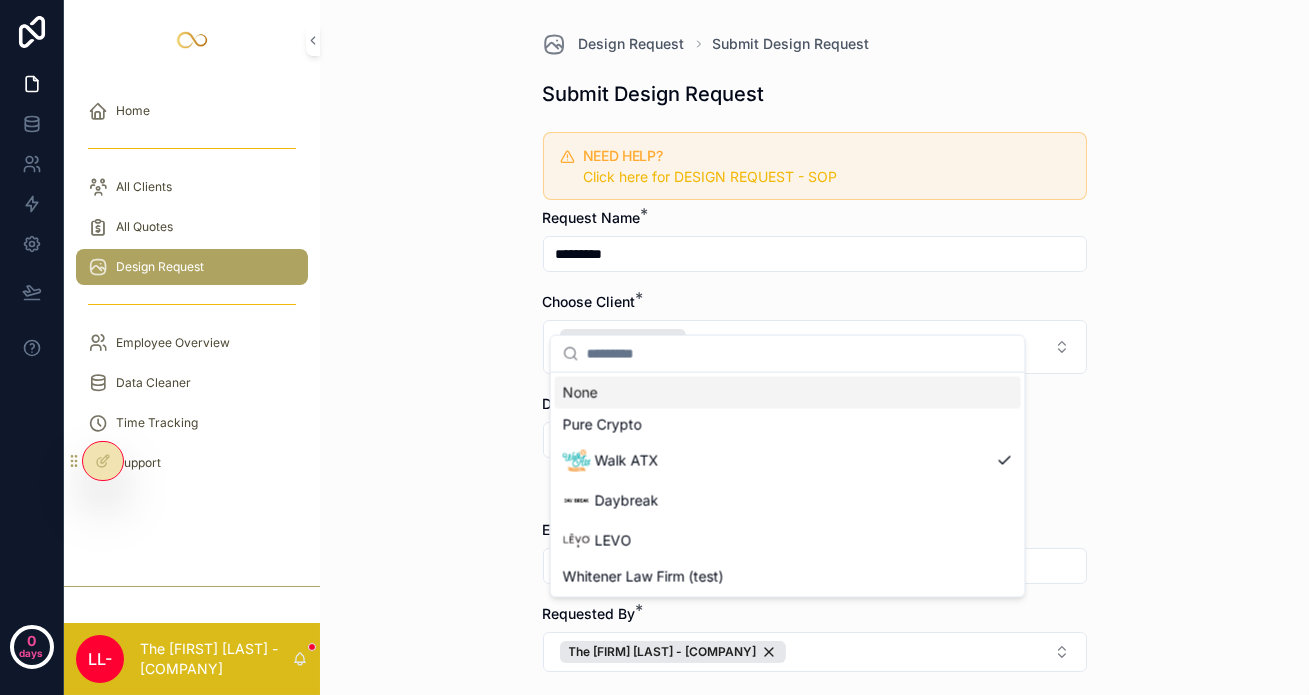 click on "**********" at bounding box center (815, 496) 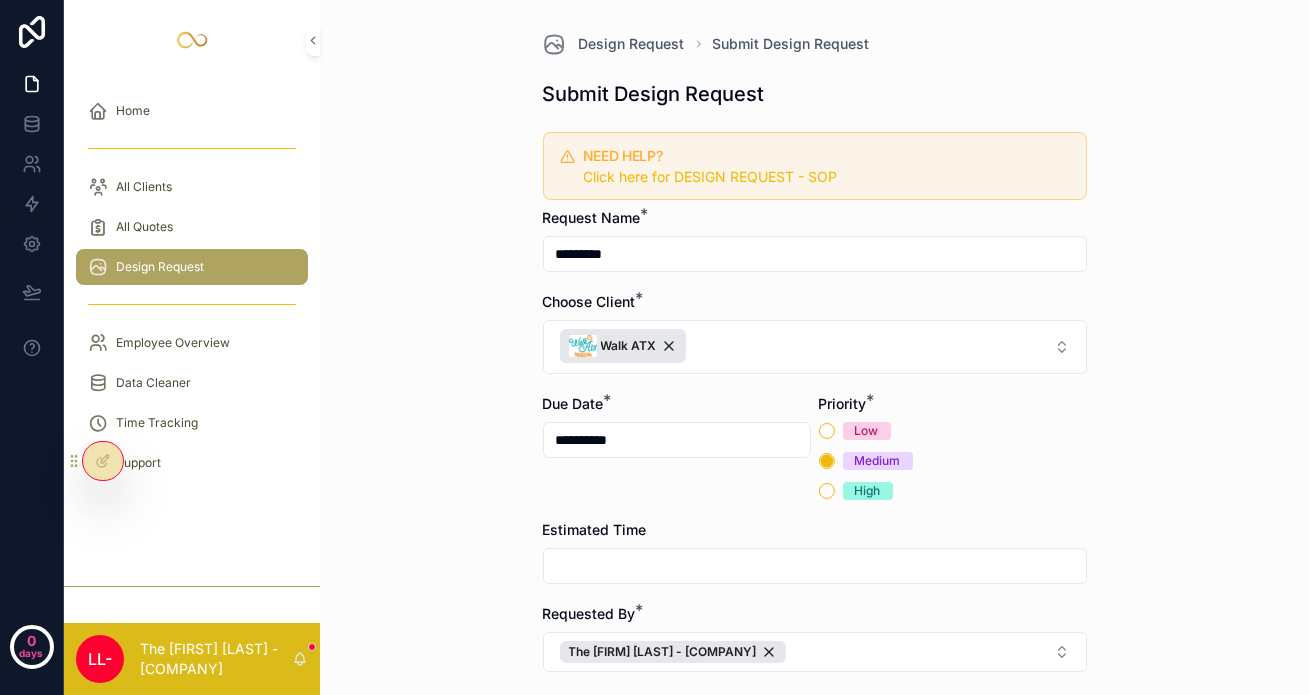 scroll, scrollTop: 67, scrollLeft: 0, axis: vertical 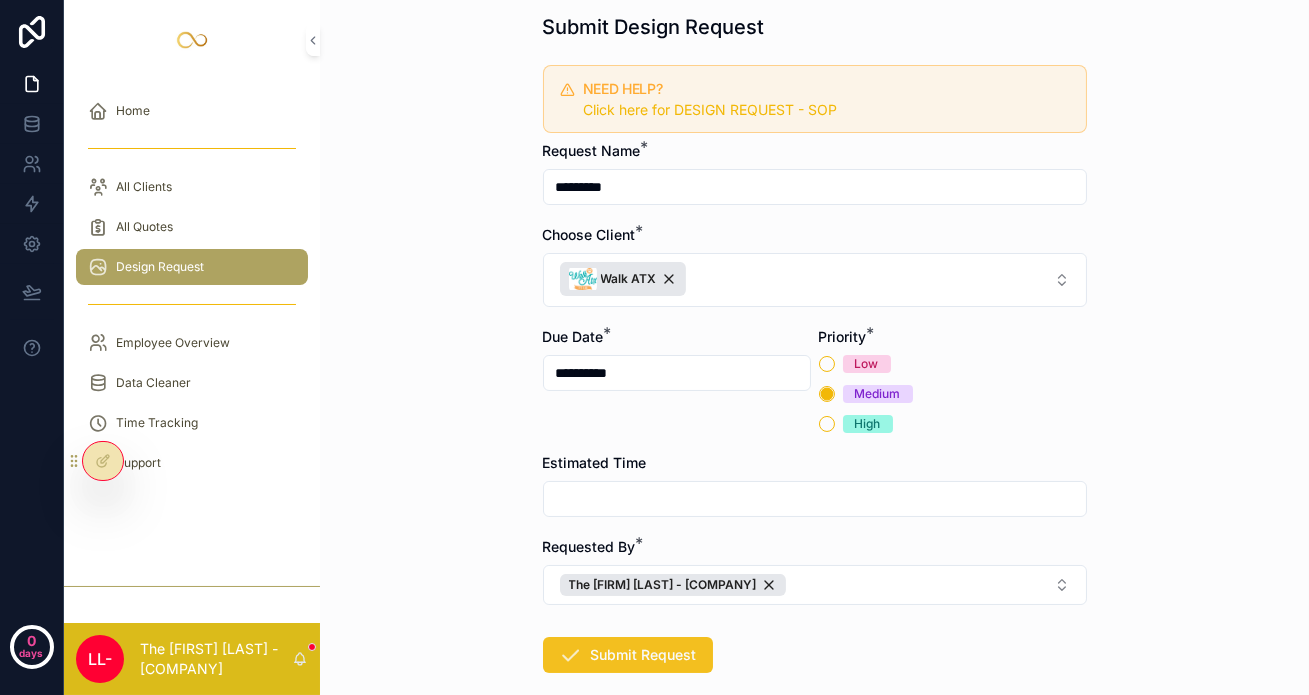 click on "Submit Request" at bounding box center [628, 655] 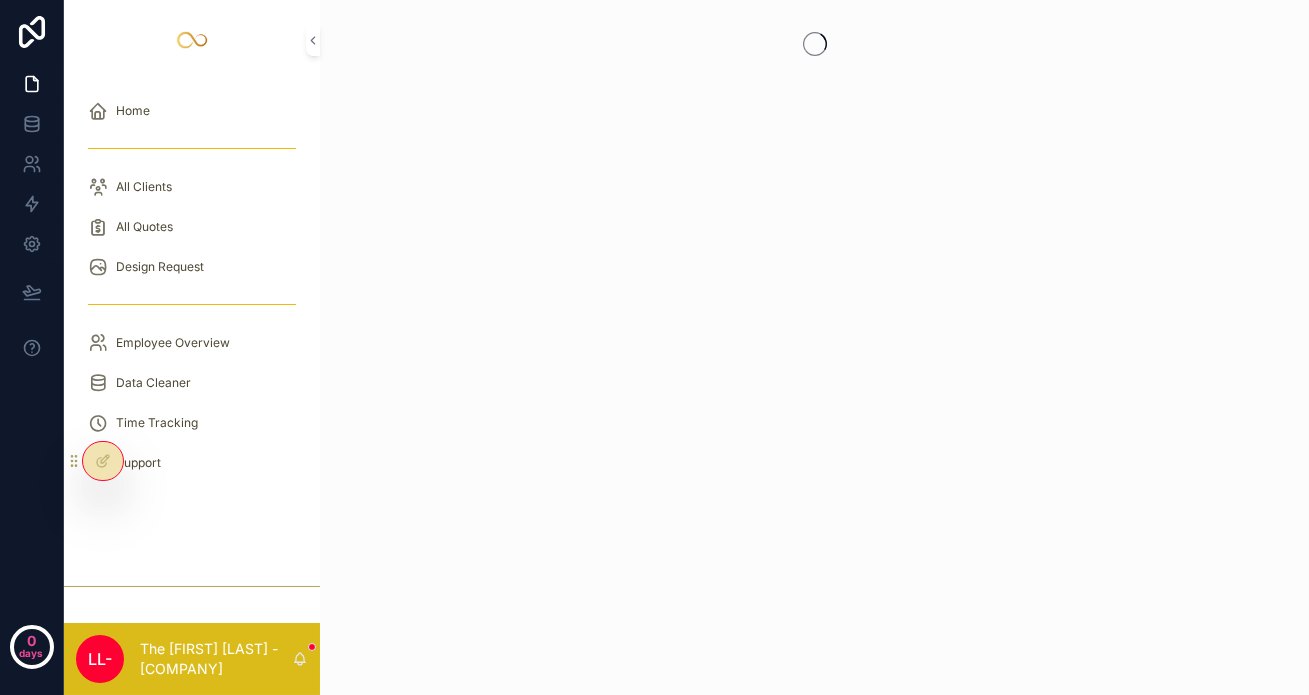 scroll, scrollTop: 0, scrollLeft: 0, axis: both 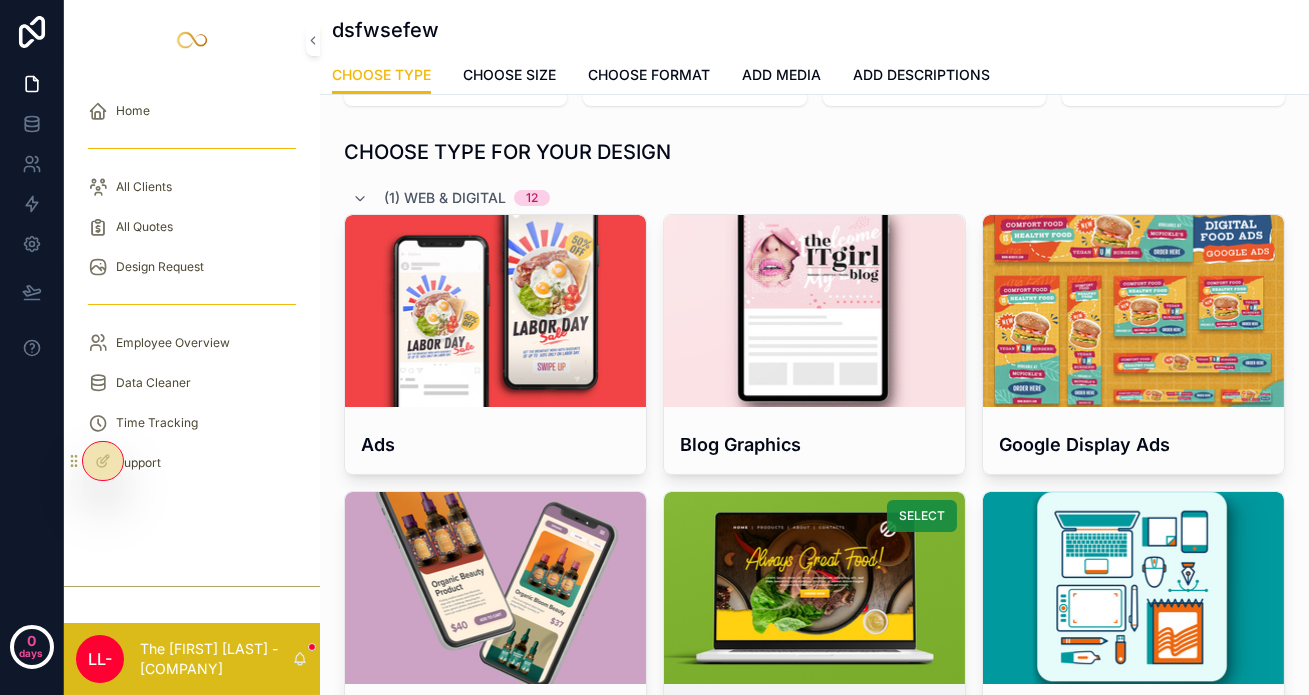 click on "SELECT" at bounding box center (922, 516) 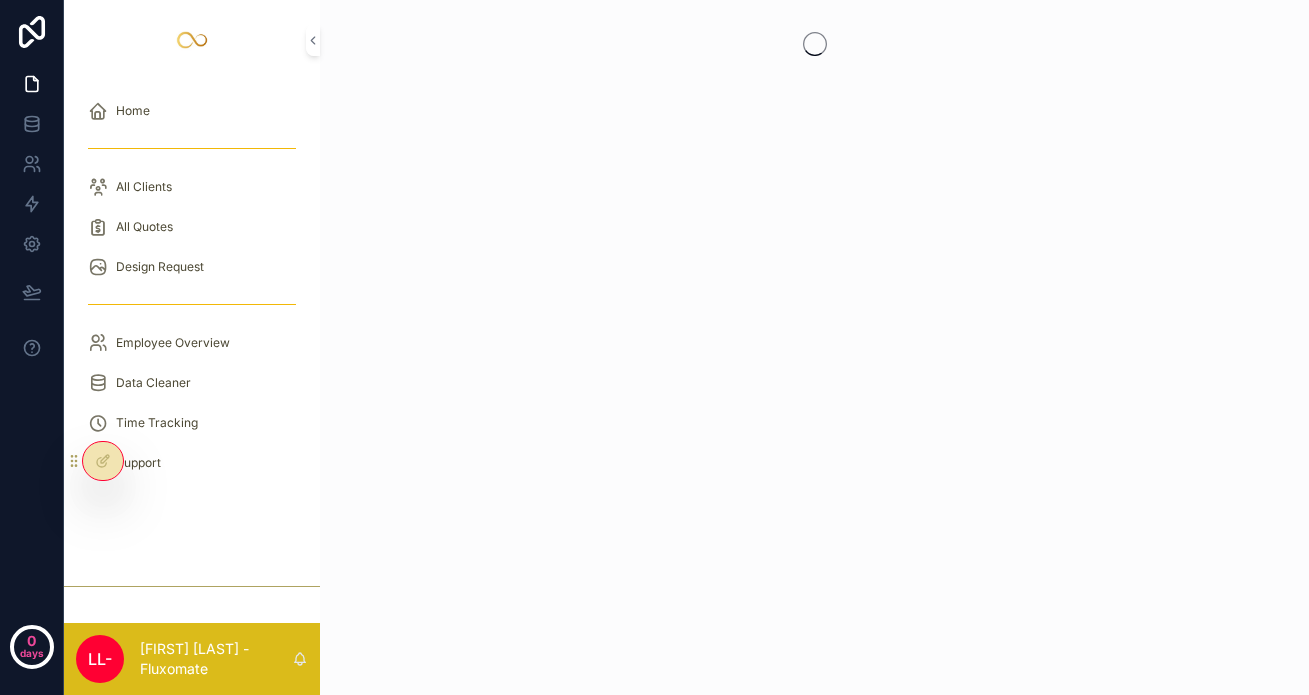 scroll, scrollTop: 0, scrollLeft: 0, axis: both 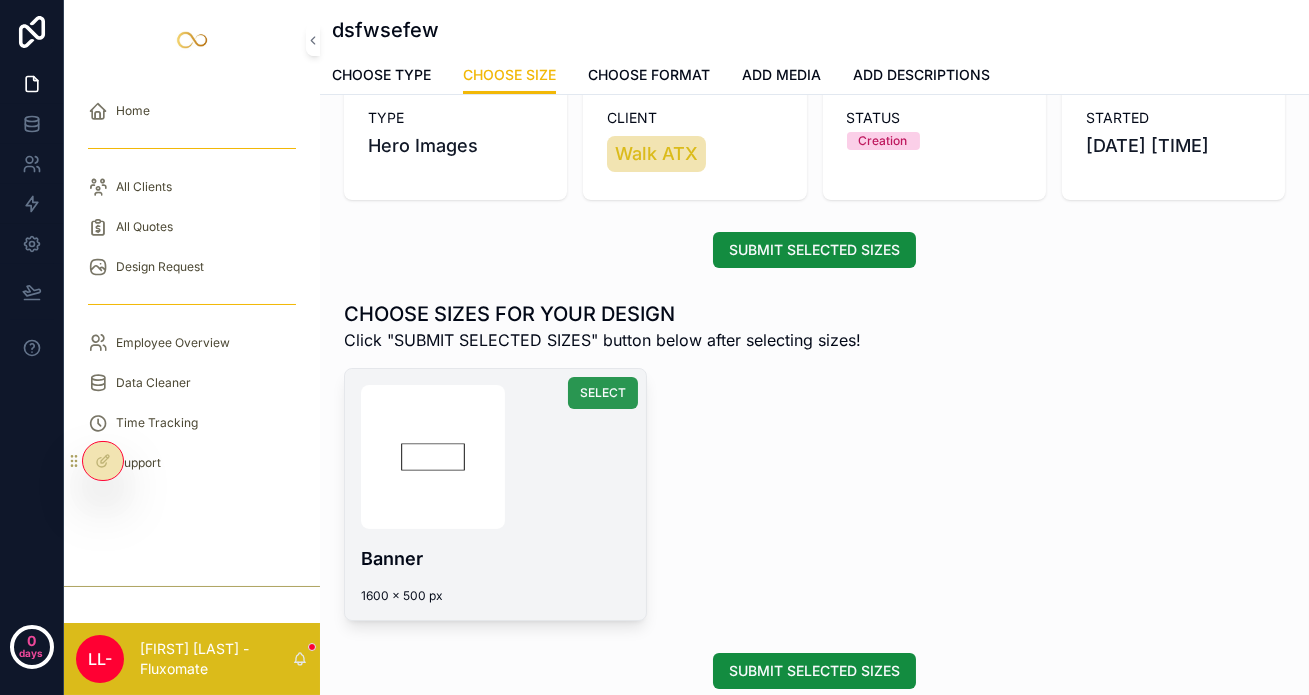 click on "SELECT" at bounding box center (603, 393) 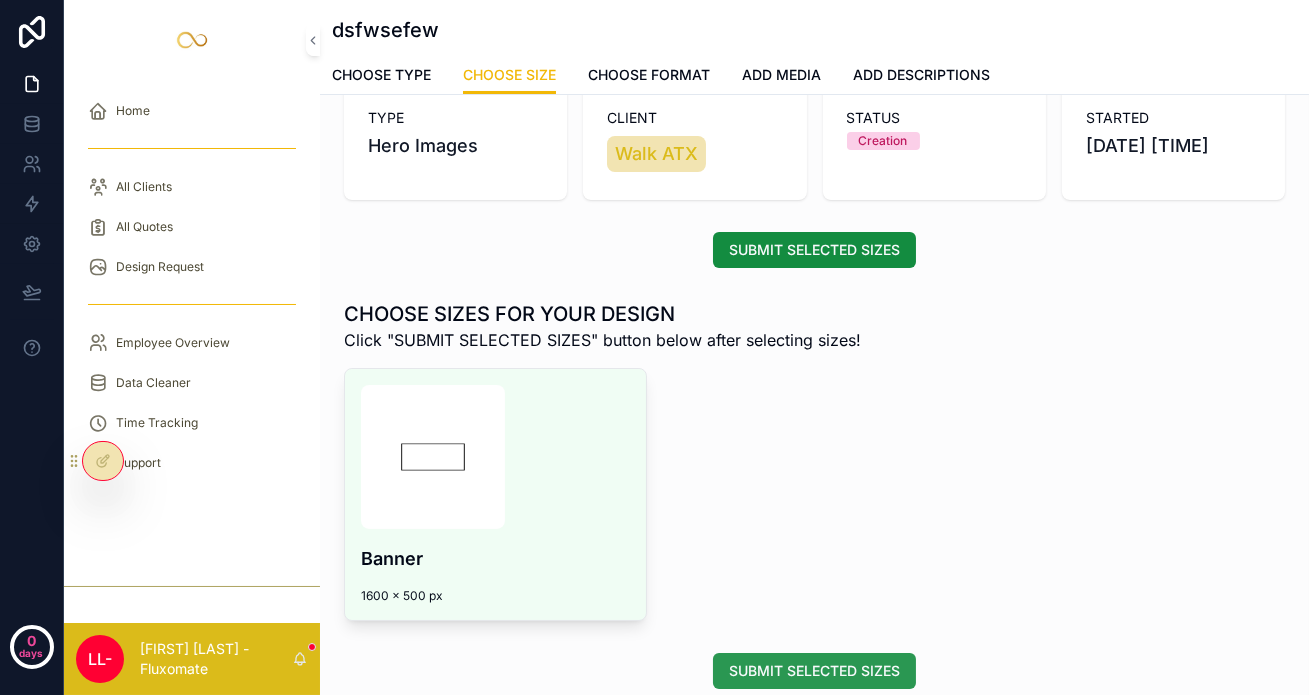 click on "SUBMIT SELECTED SIZES" at bounding box center (814, 671) 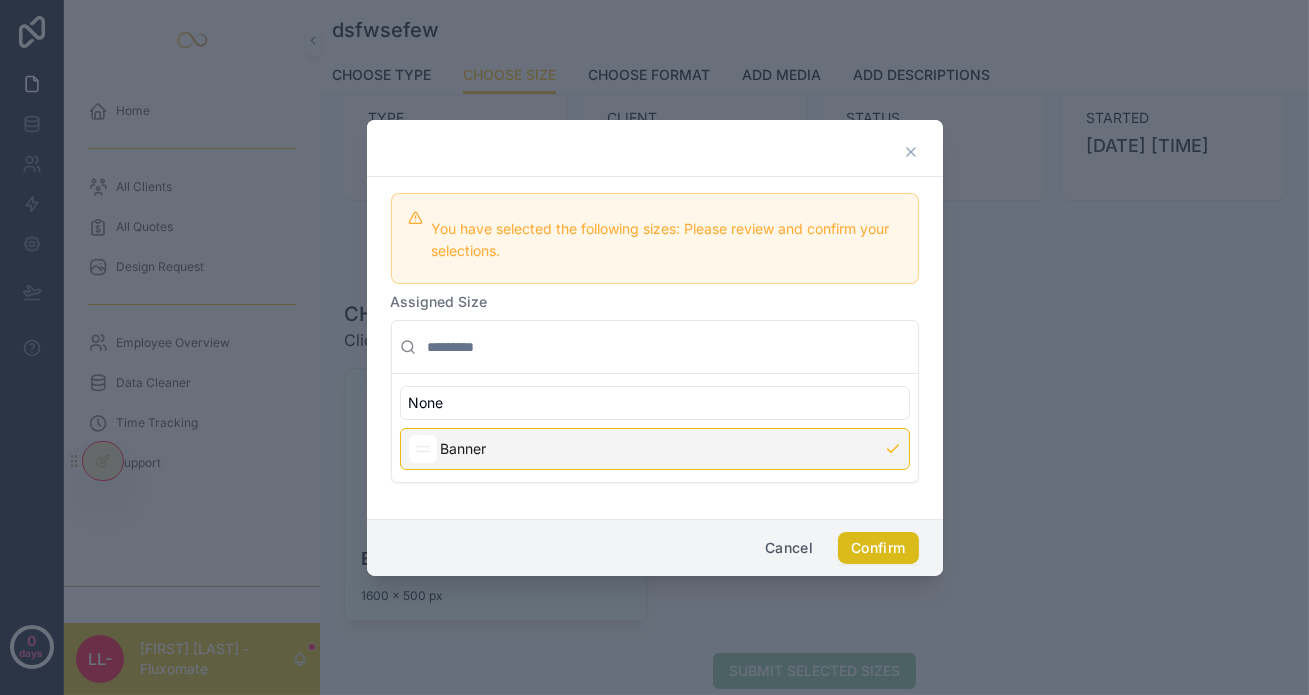 click on "Confirm" at bounding box center (878, 548) 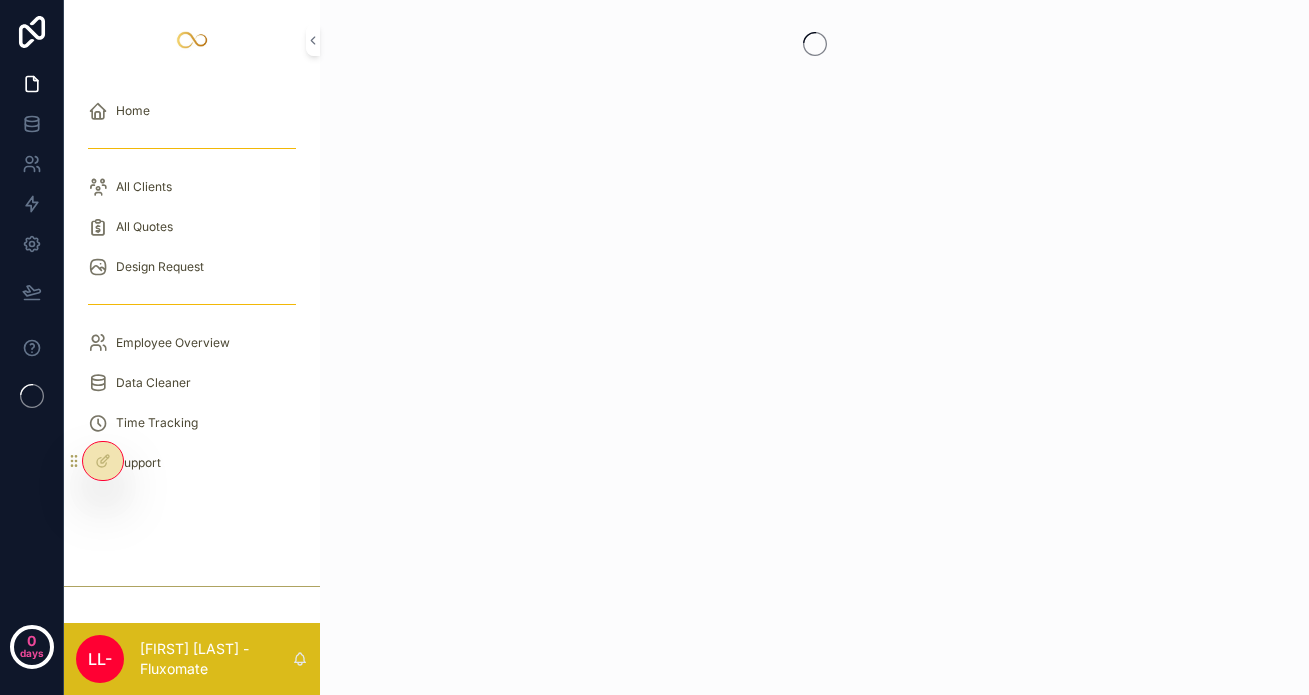 scroll, scrollTop: 0, scrollLeft: 0, axis: both 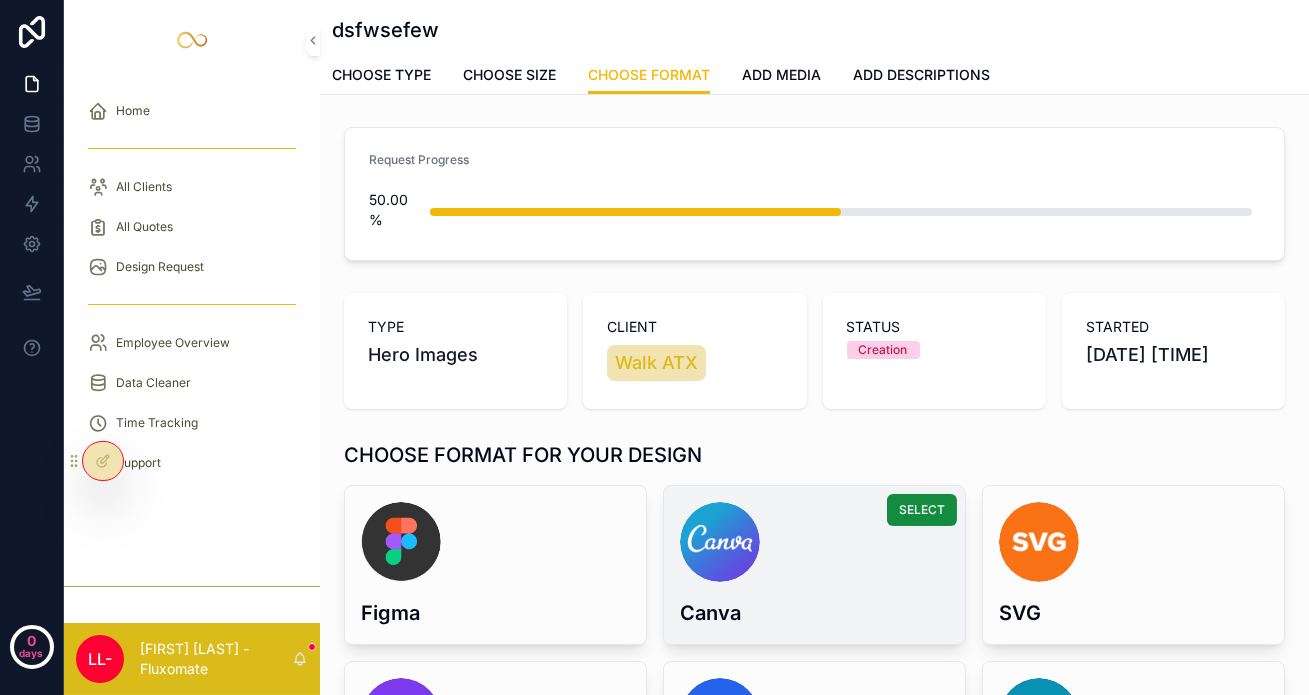 drag, startPoint x: 869, startPoint y: 517, endPoint x: 830, endPoint y: 514, distance: 39.115215 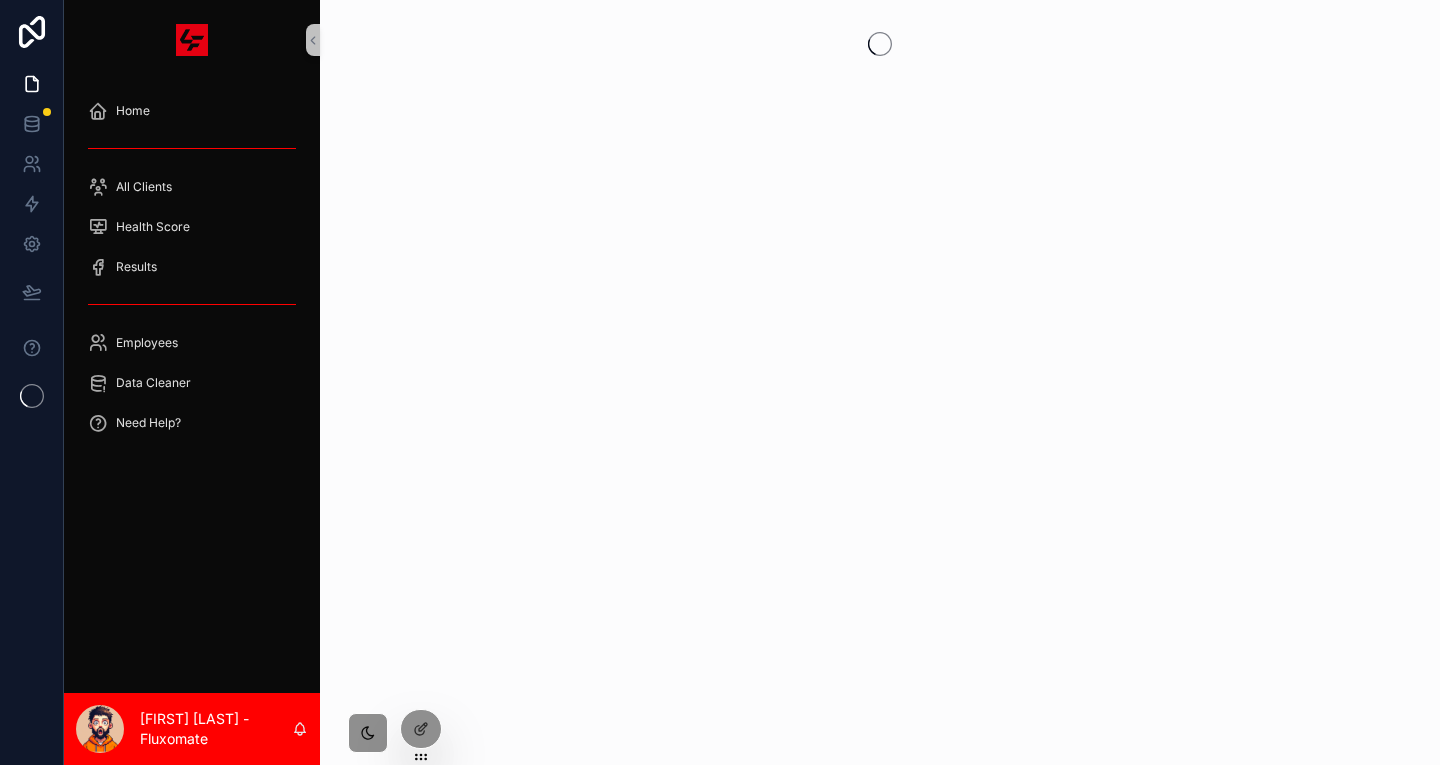 scroll, scrollTop: 0, scrollLeft: 0, axis: both 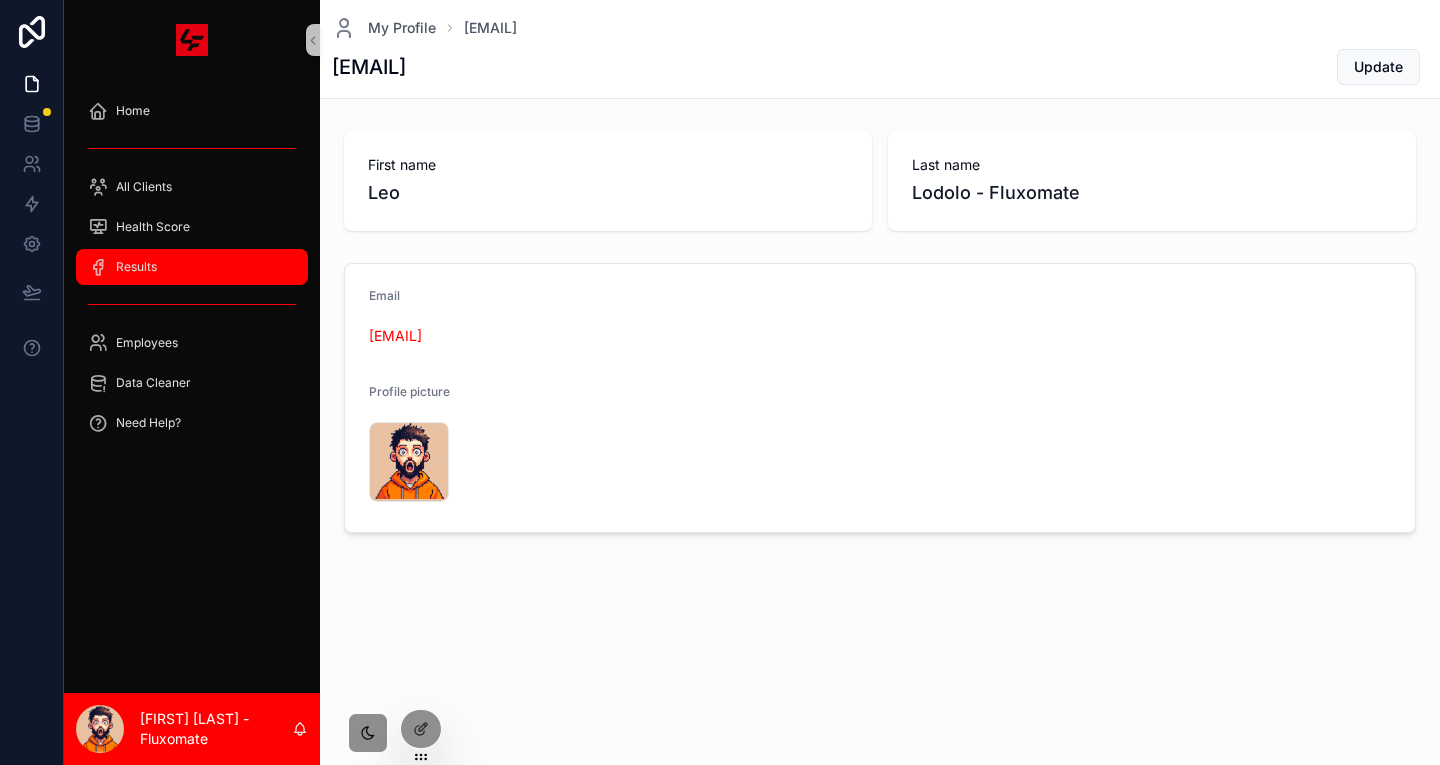 click on "Results" at bounding box center [192, 267] 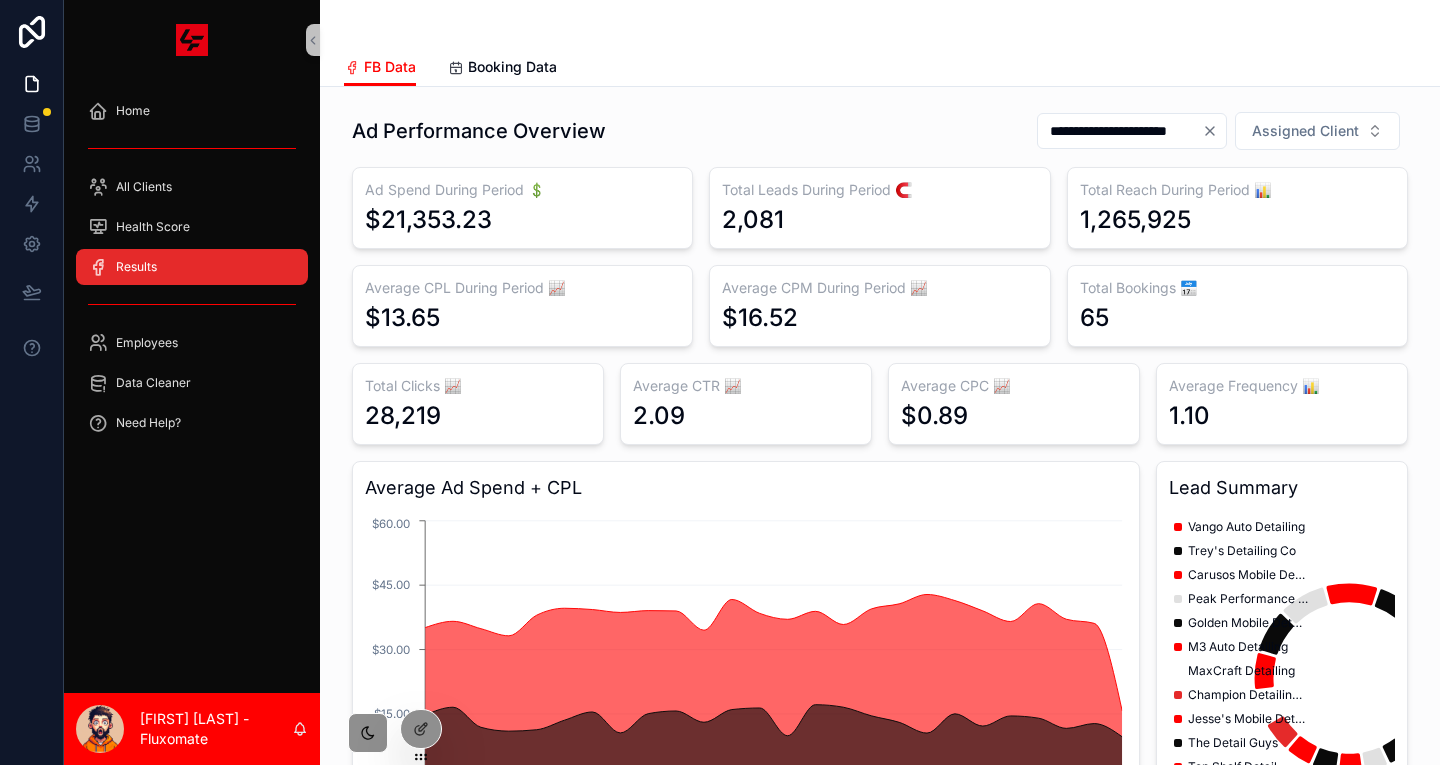 click on "1.10" at bounding box center (1282, 416) 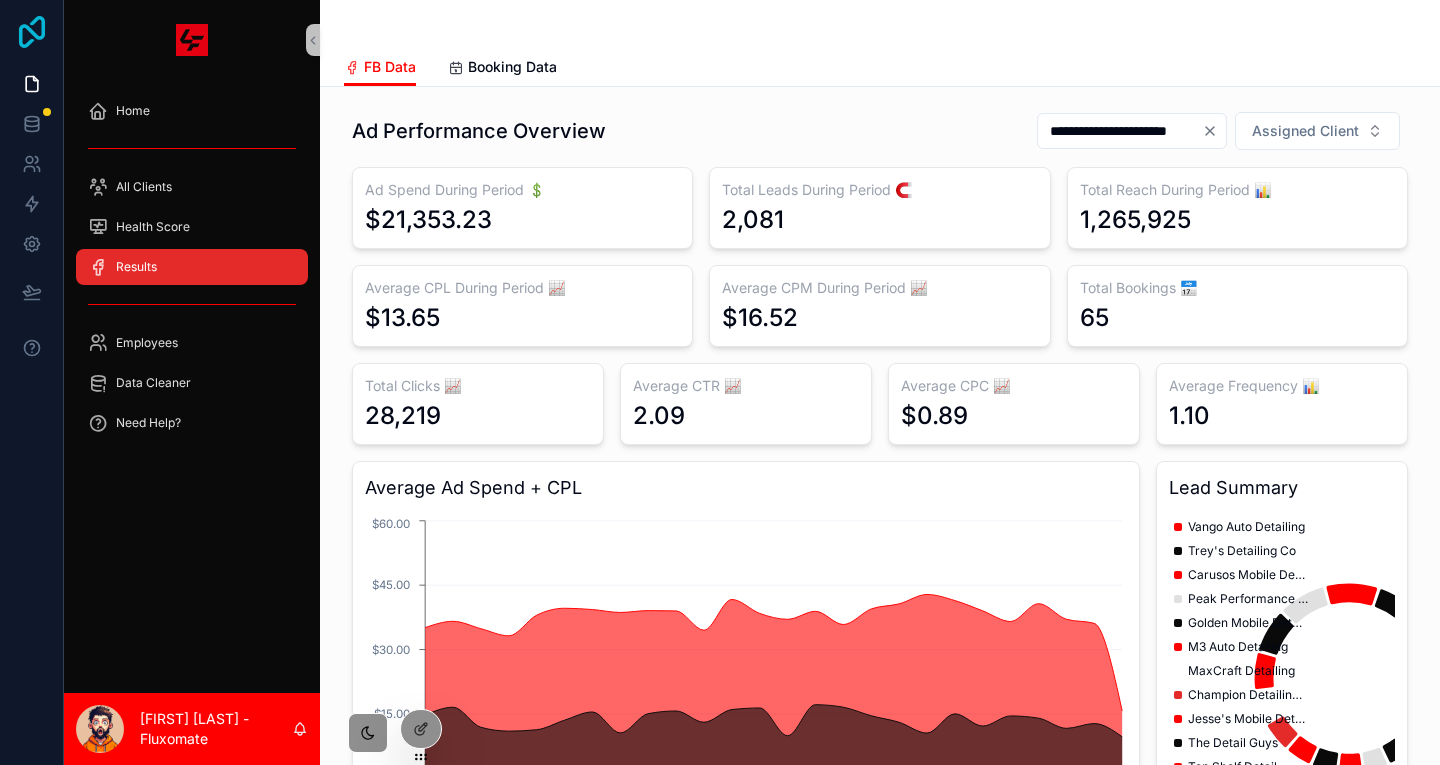 click 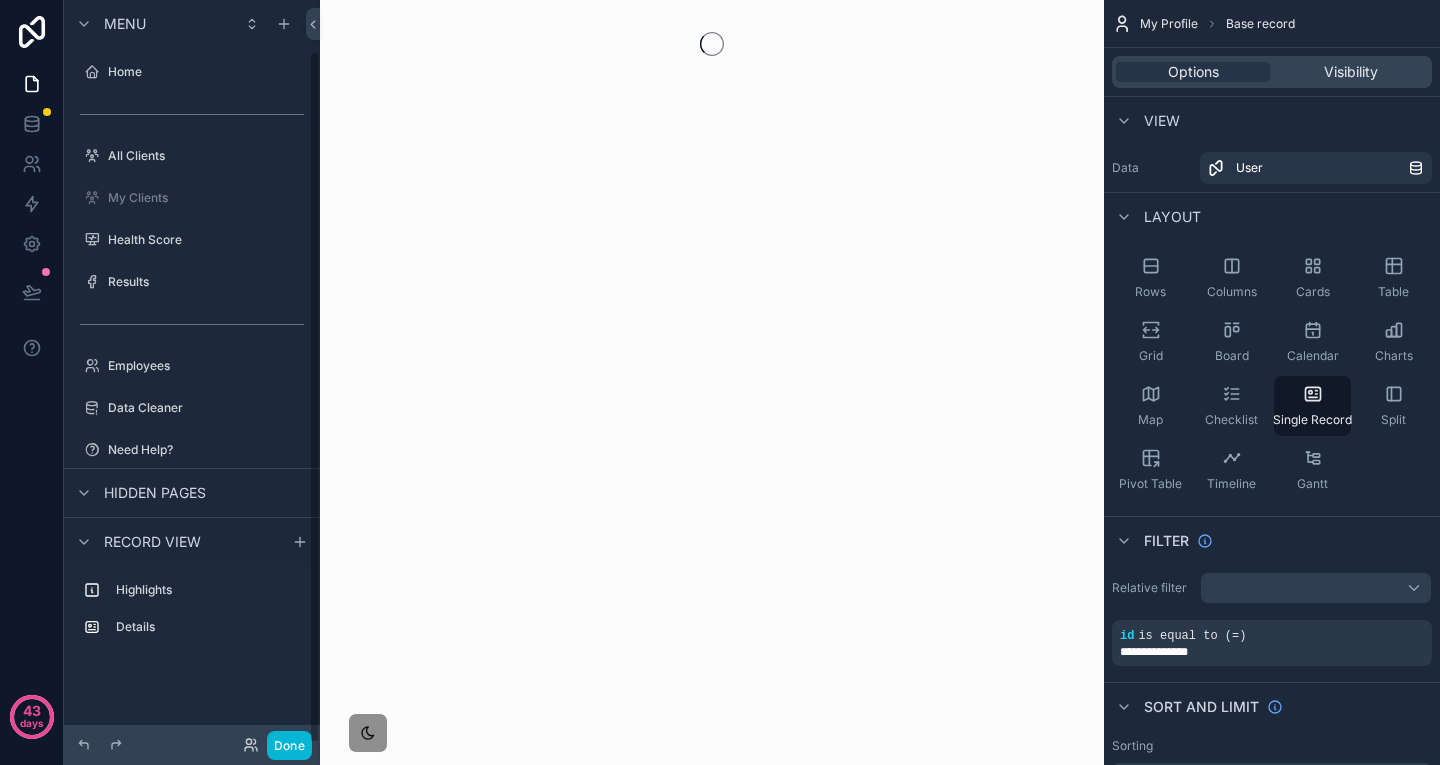 scroll, scrollTop: 0, scrollLeft: 0, axis: both 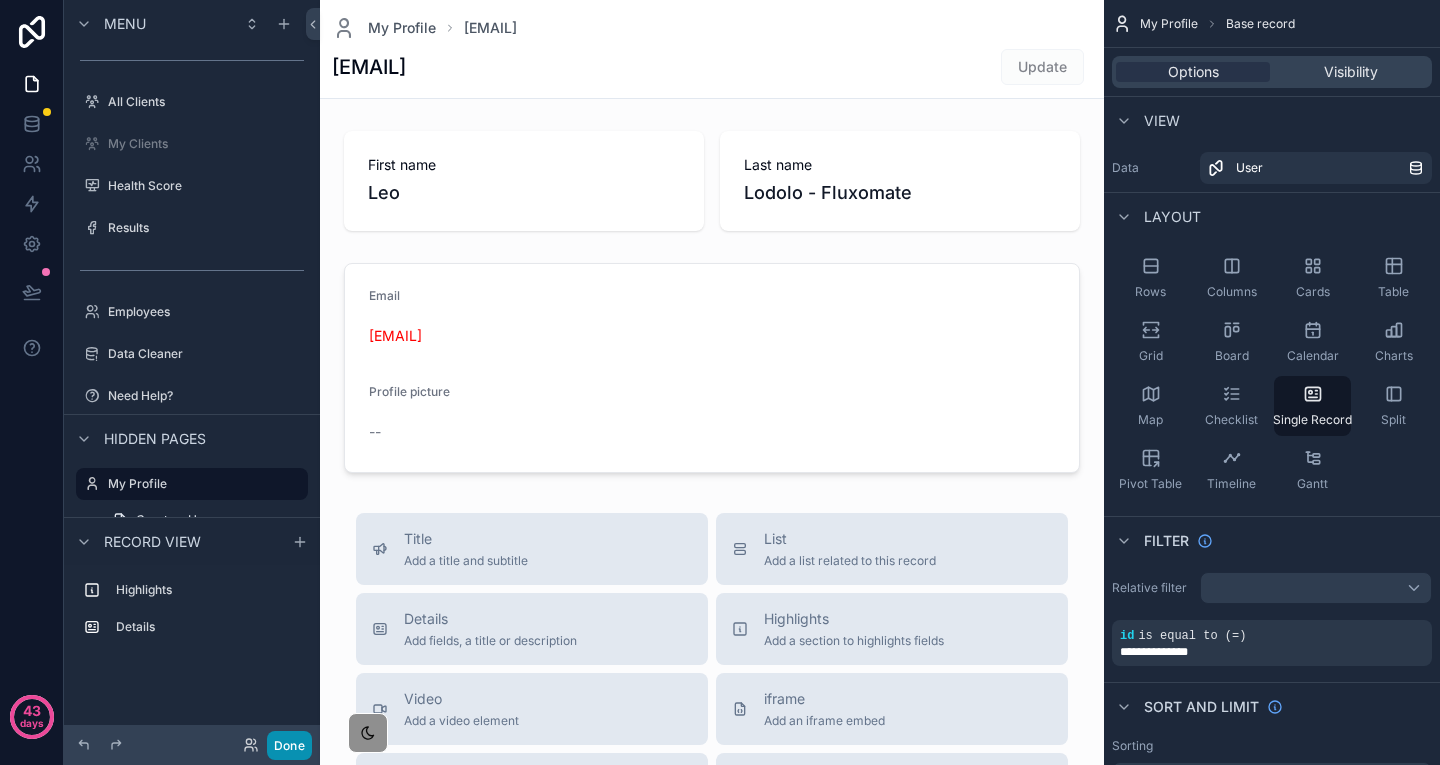 click on "Done" at bounding box center (289, 745) 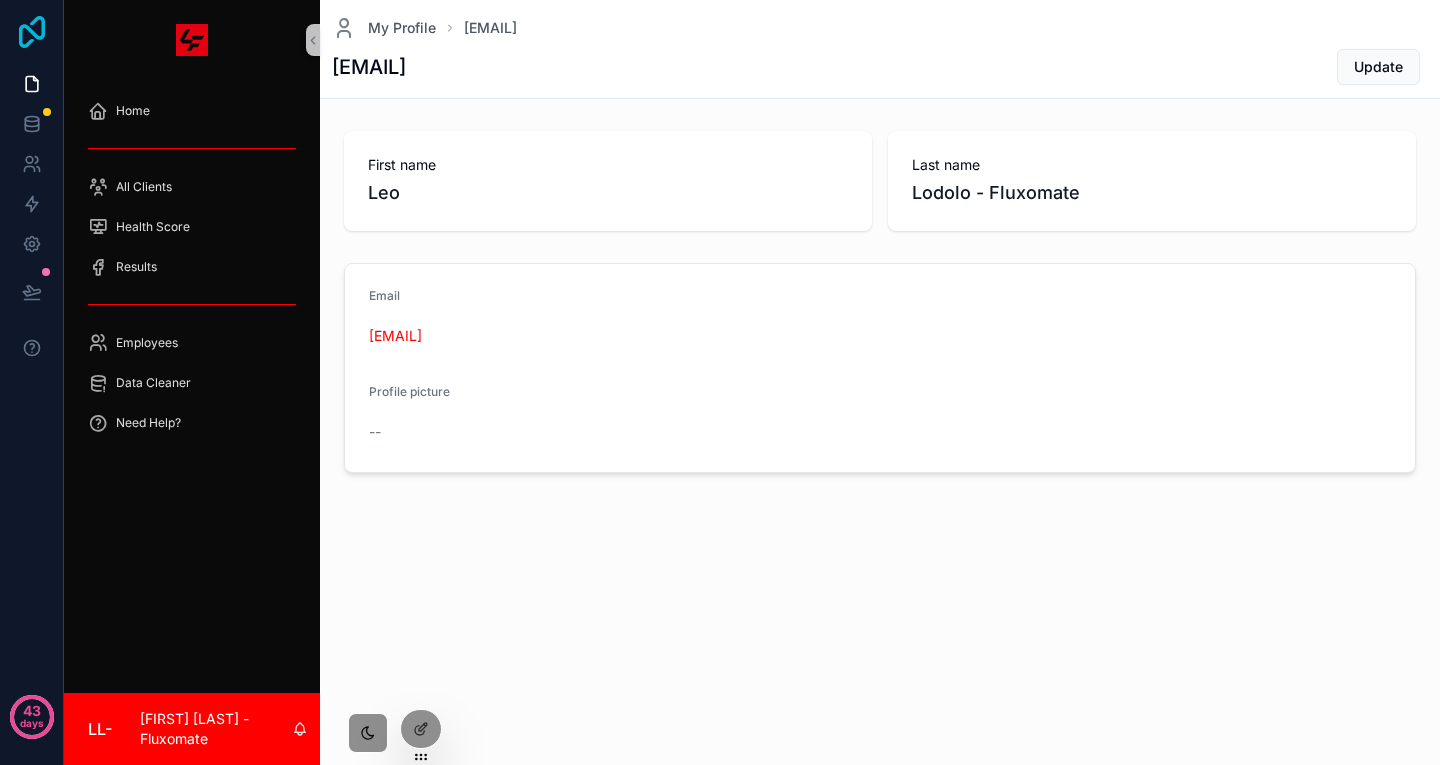 click 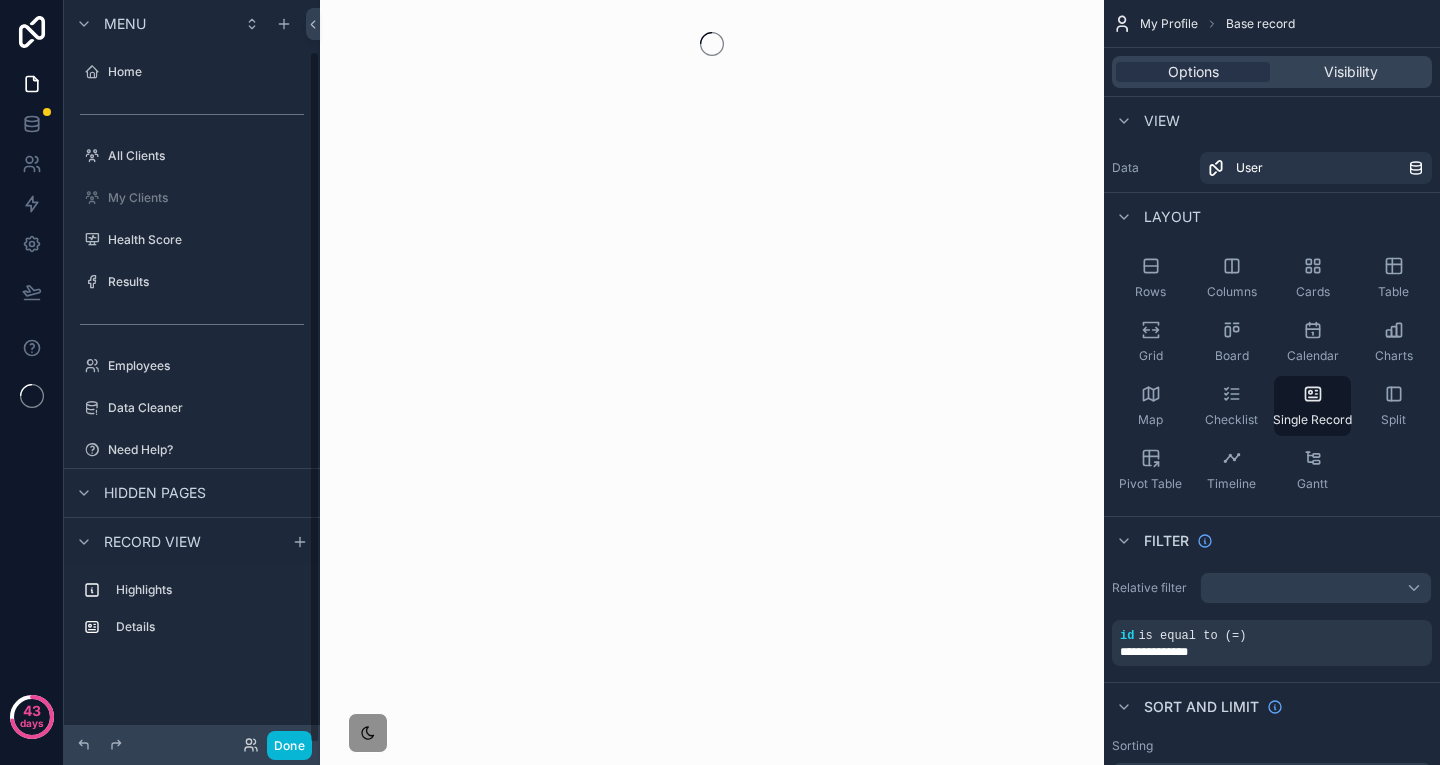 scroll, scrollTop: 0, scrollLeft: 0, axis: both 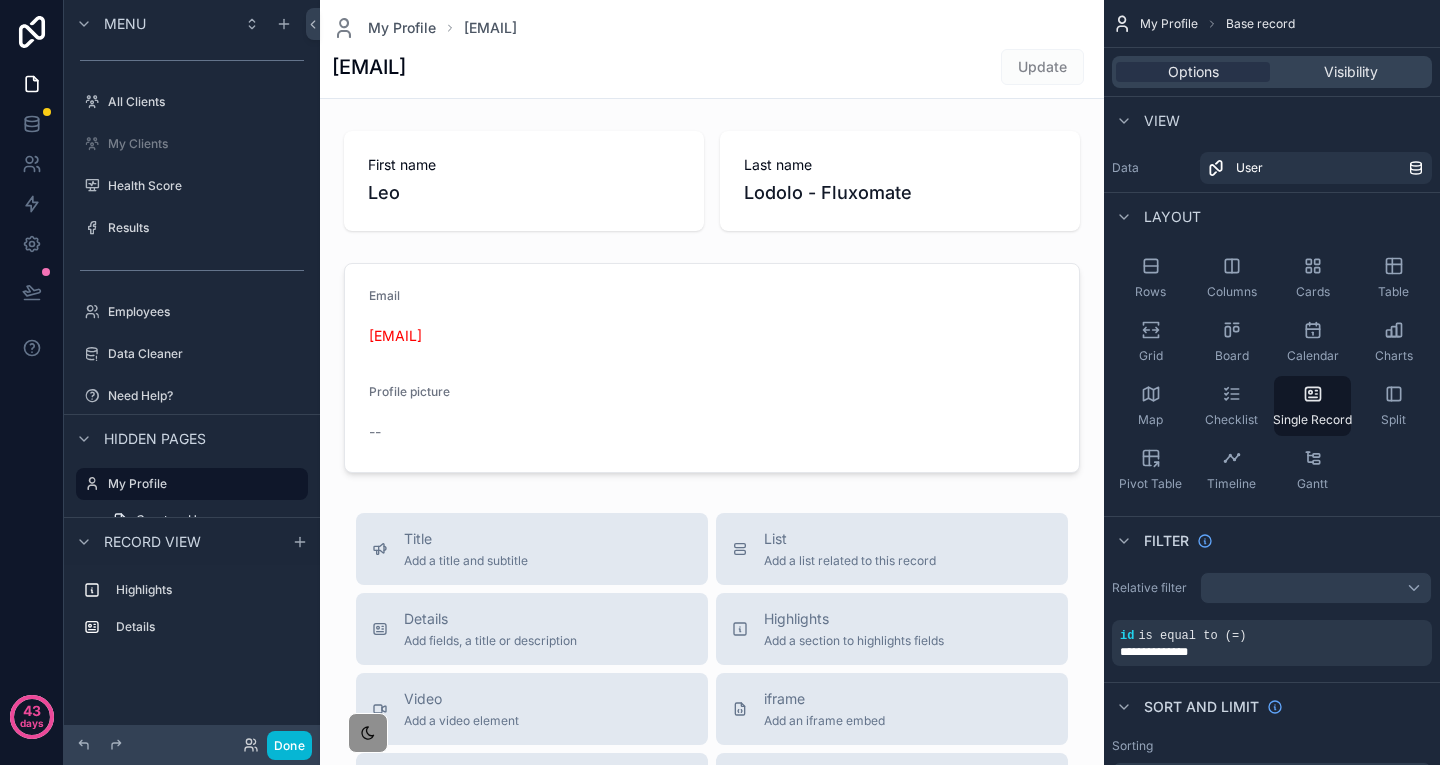 click at bounding box center (192, 206) 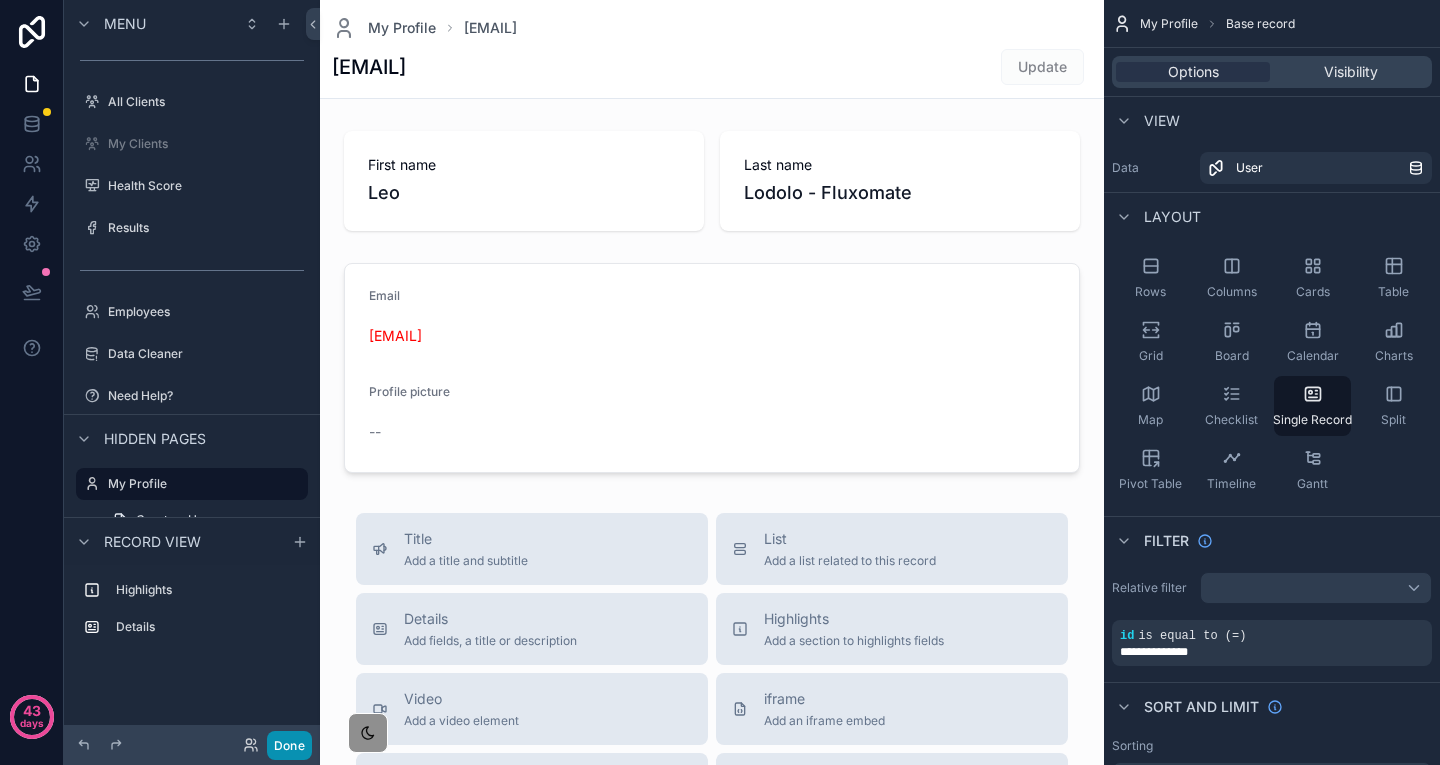 click on "Done" at bounding box center (289, 745) 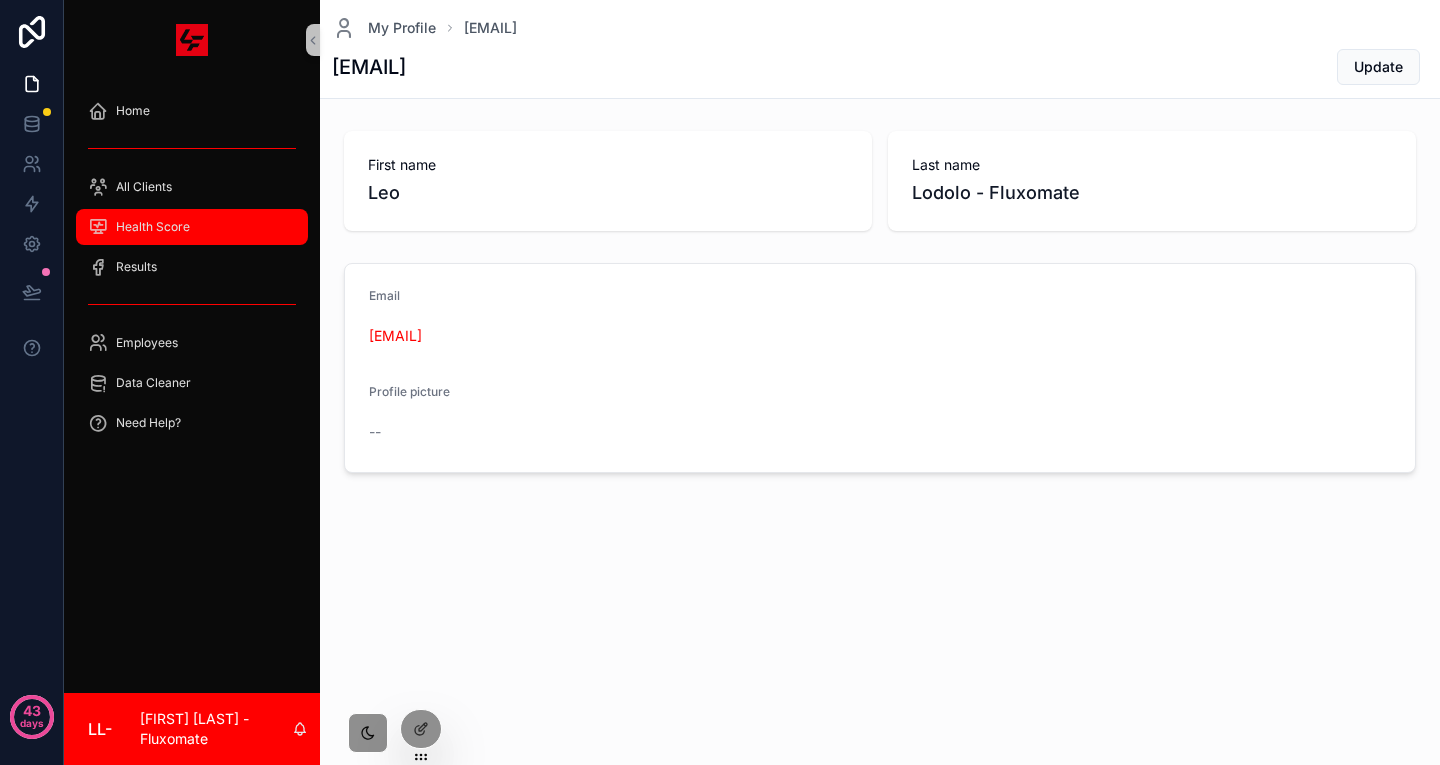 click on "Health Score" at bounding box center [192, 227] 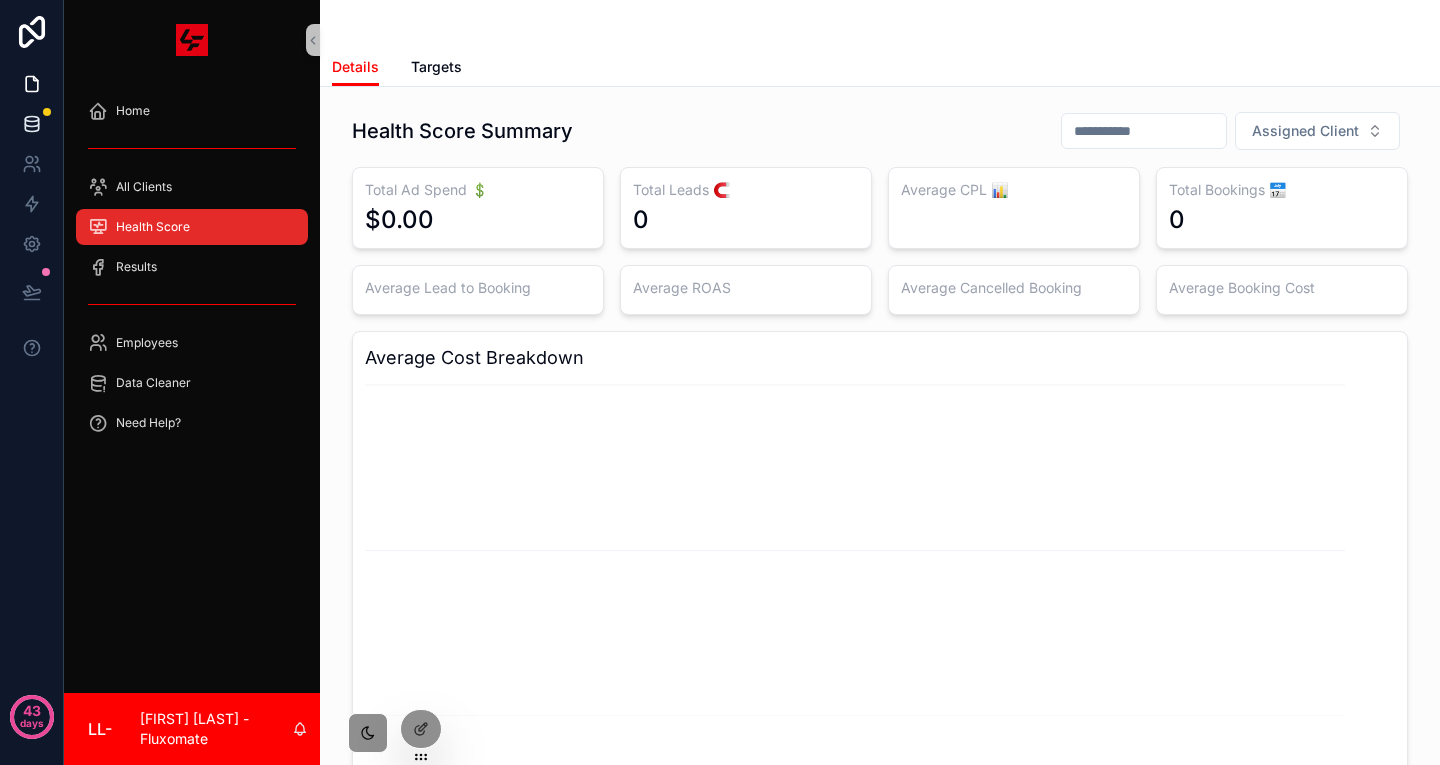 click 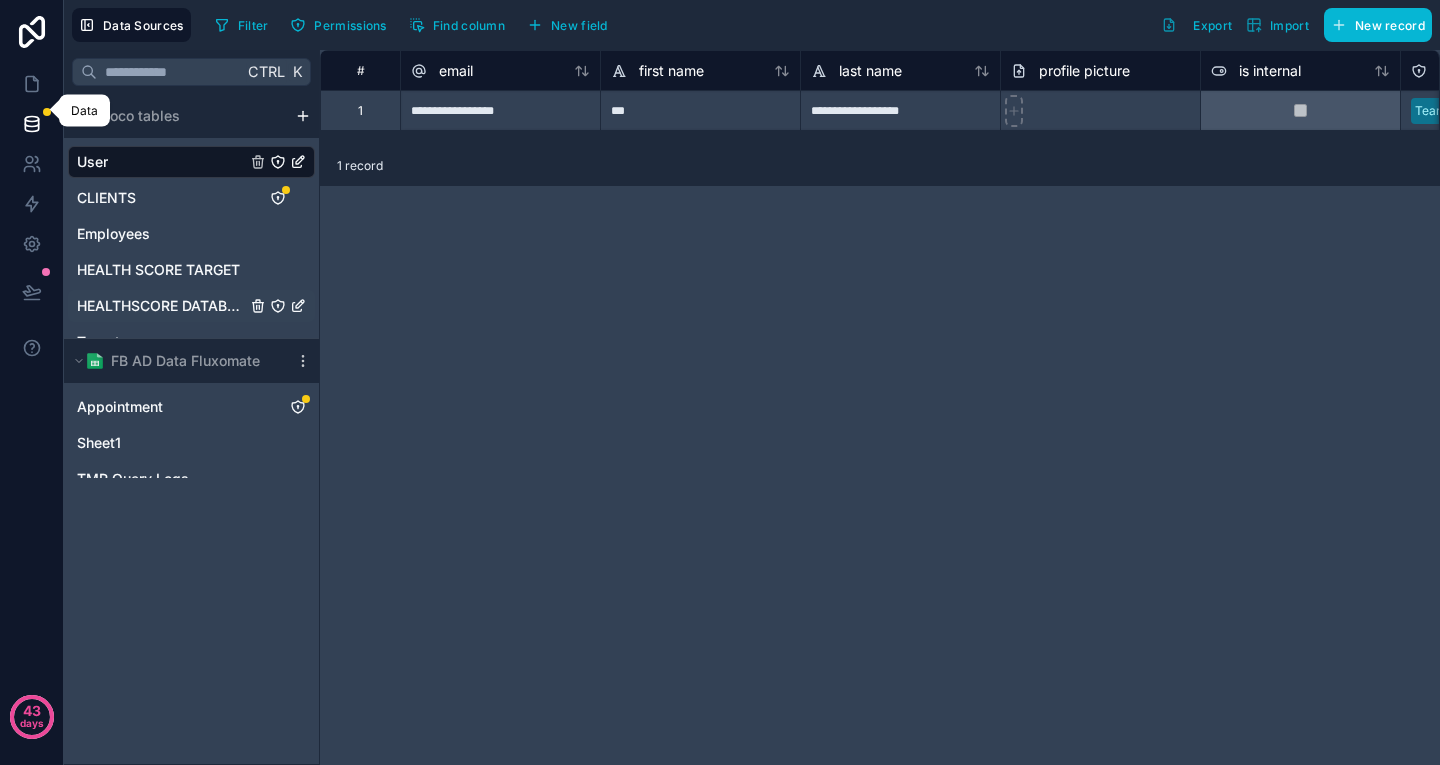 click on "HEALTHSCORE DATABASE" at bounding box center [161, 306] 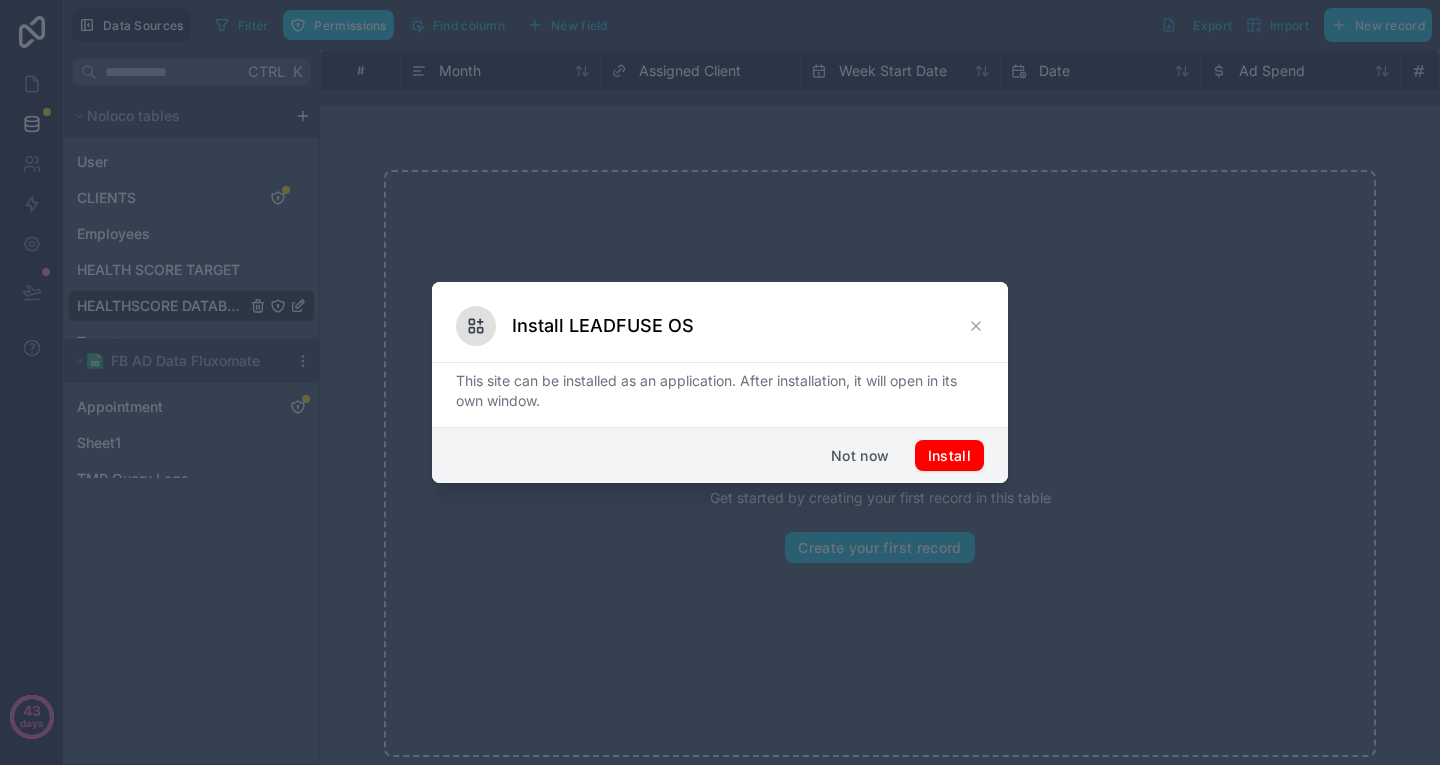 click 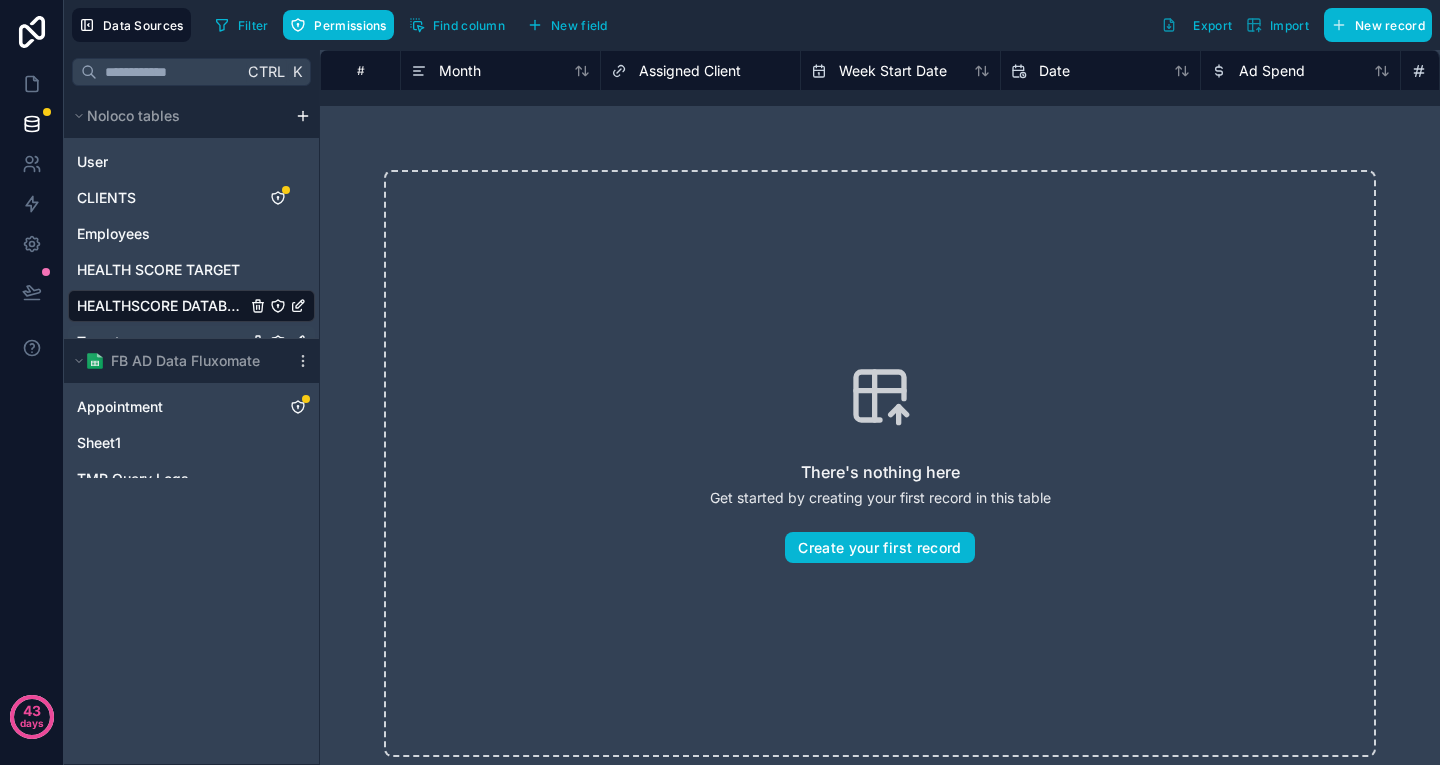click on "Targets" at bounding box center [191, 342] 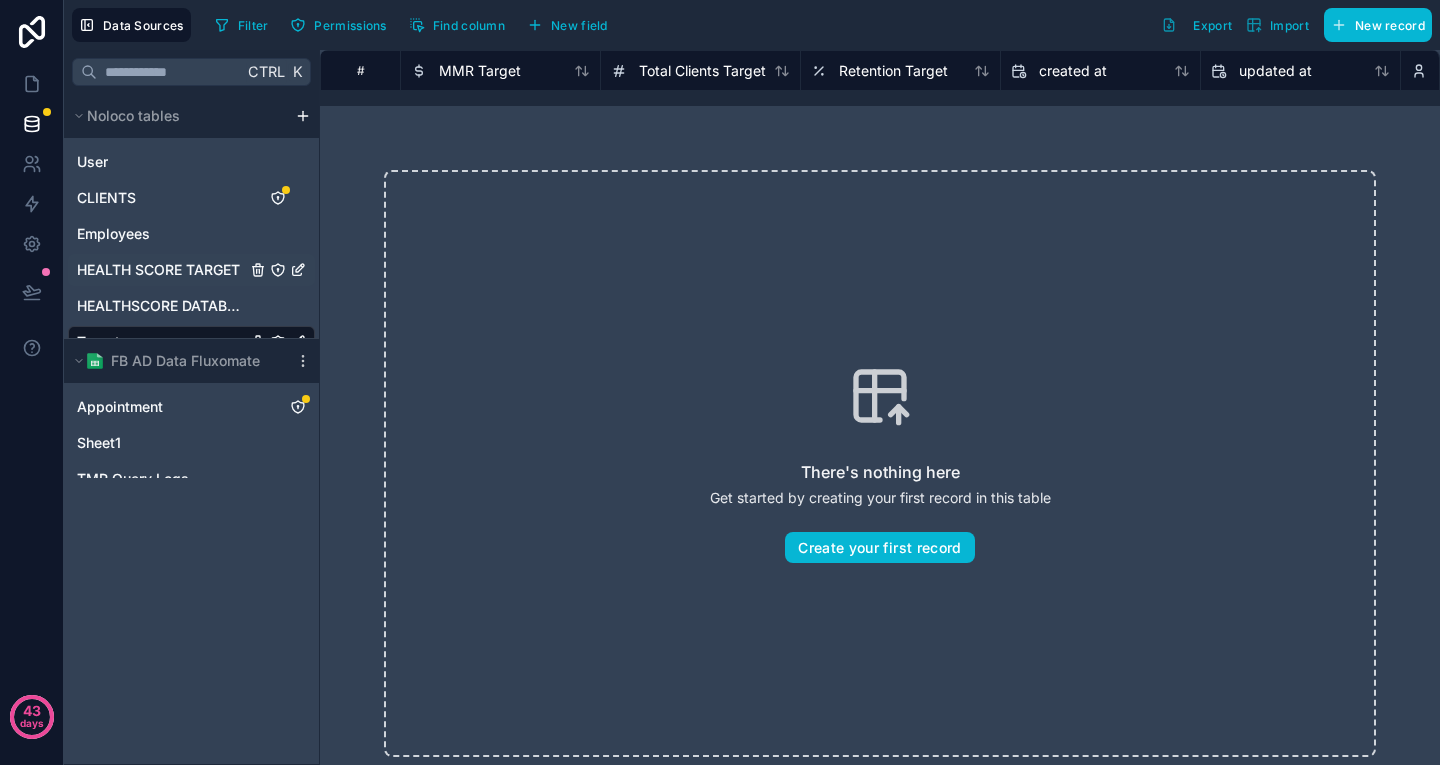 click on "HEALTH SCORE TARGET" at bounding box center [191, 270] 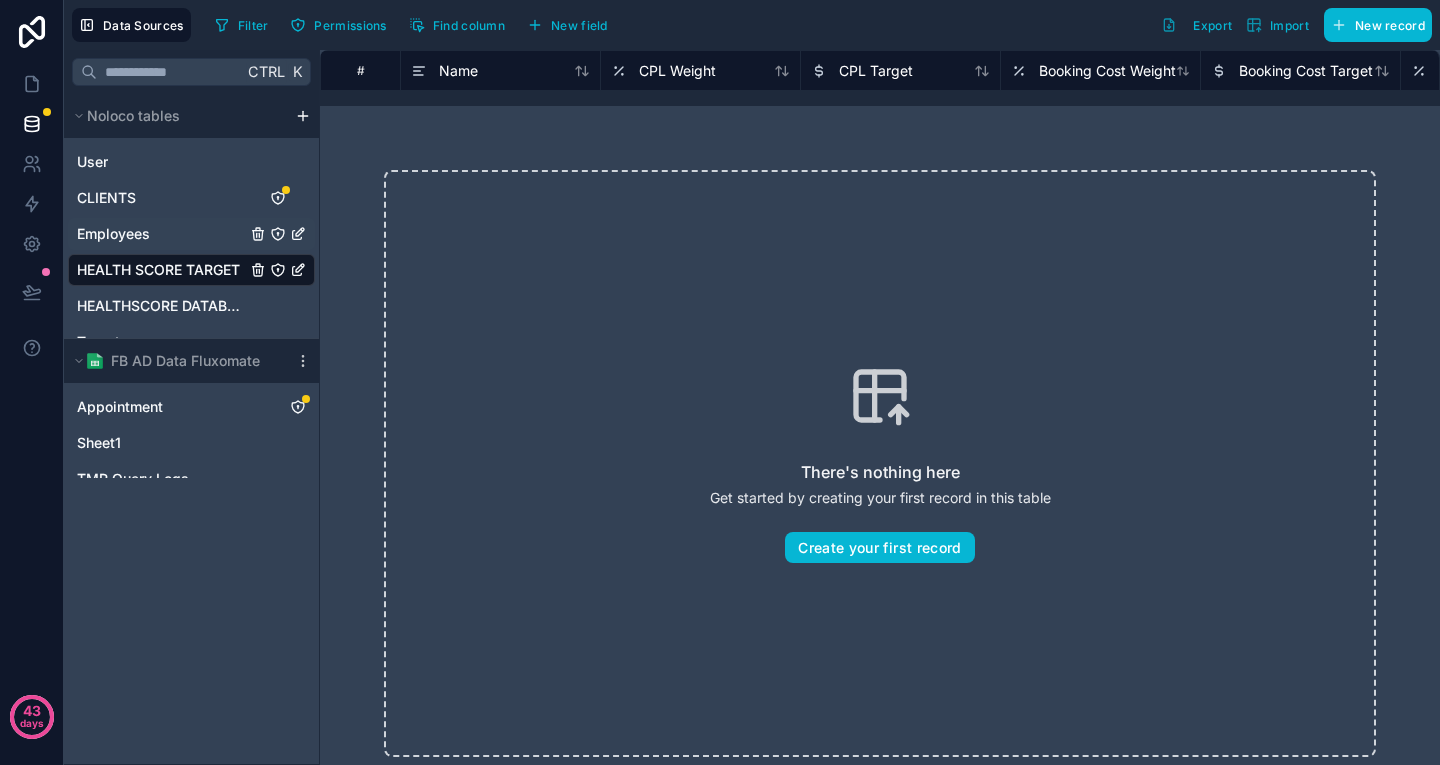 click on "Employees" at bounding box center [191, 234] 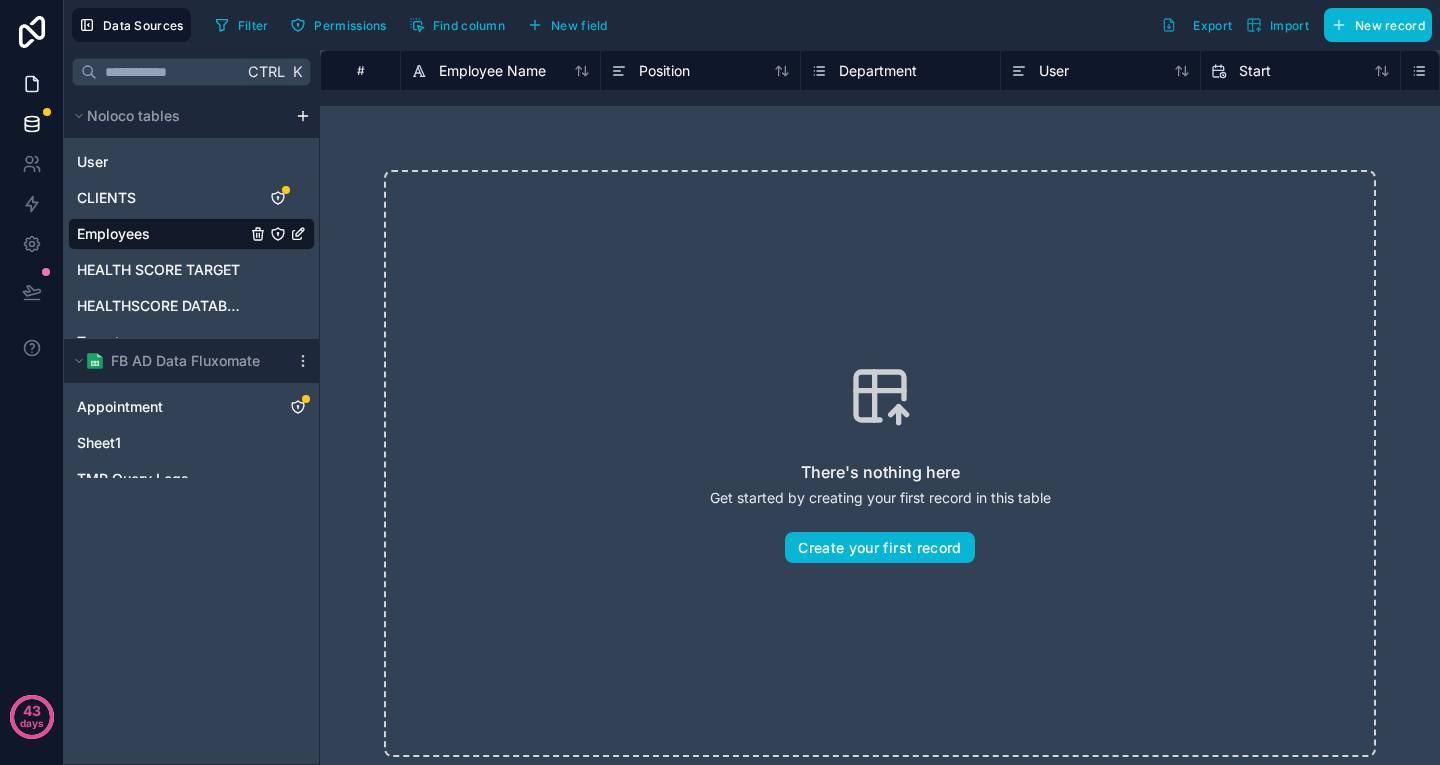 click 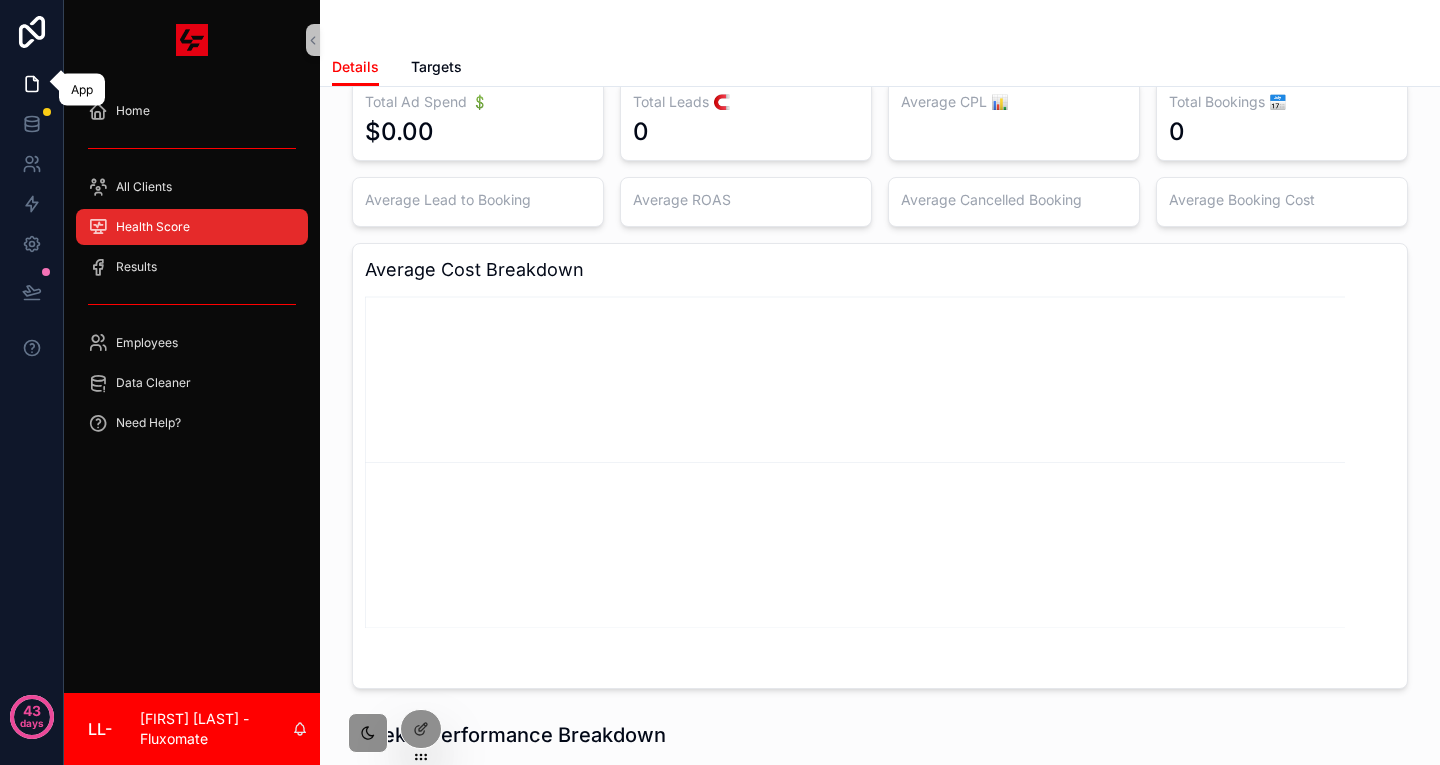 scroll, scrollTop: 90, scrollLeft: 0, axis: vertical 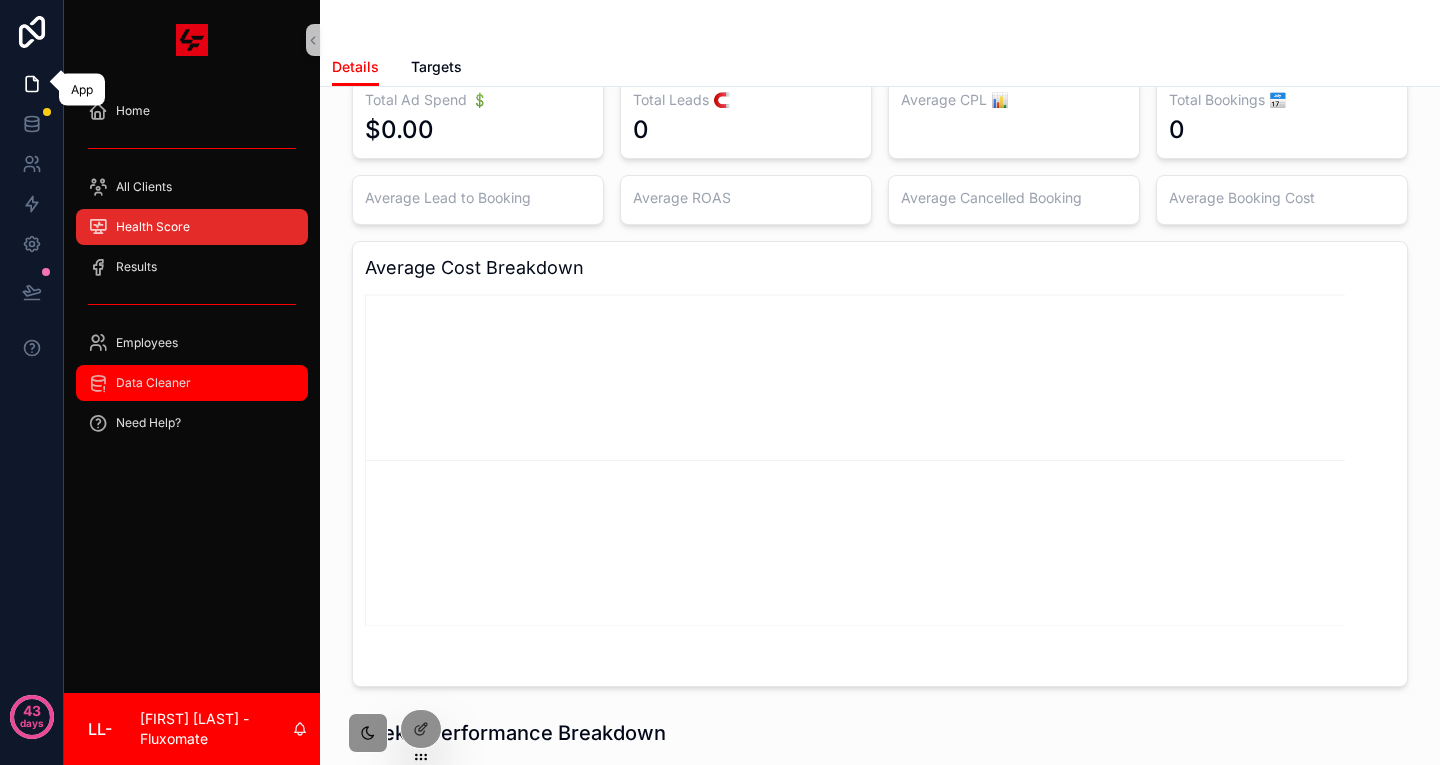 click on "Data Cleaner" at bounding box center [192, 383] 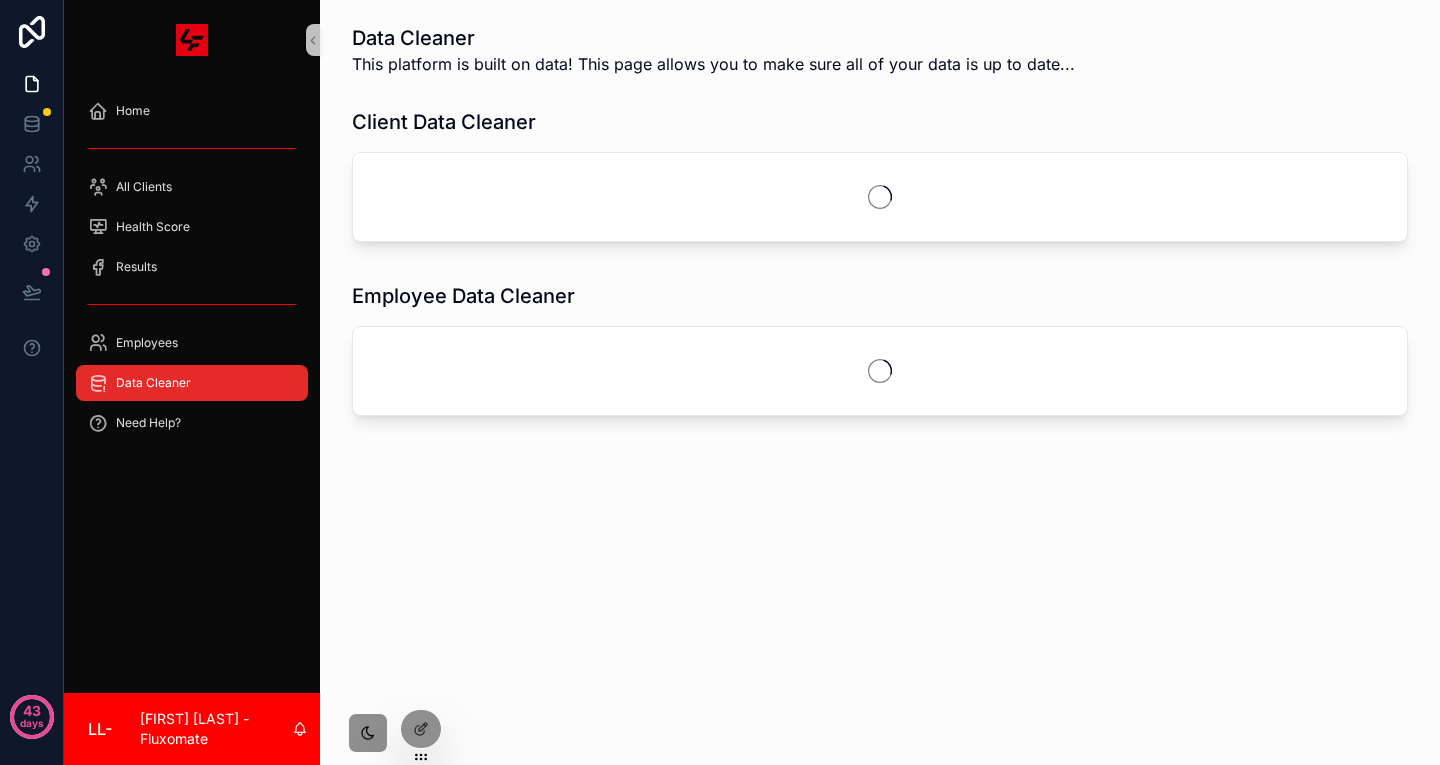 scroll, scrollTop: 0, scrollLeft: 0, axis: both 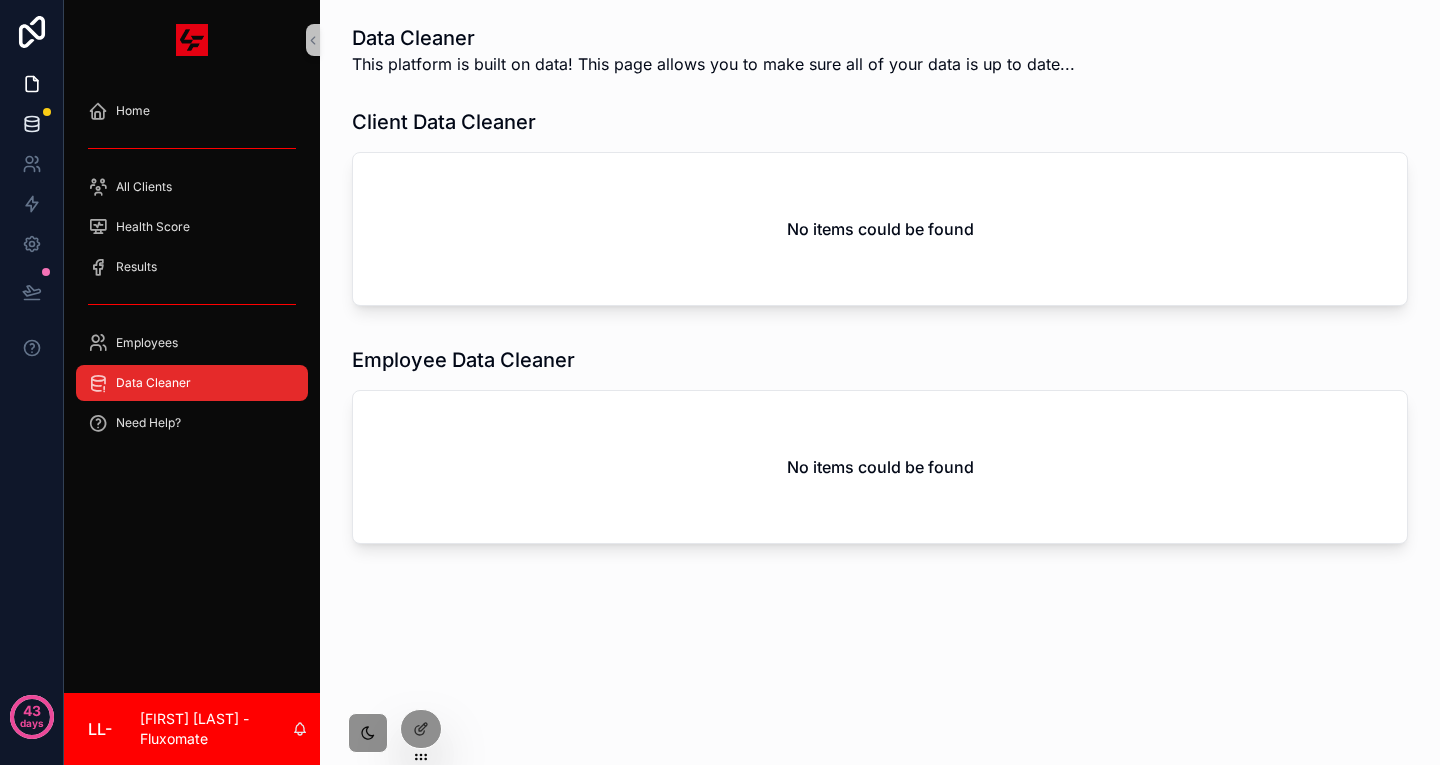click at bounding box center (47, 112) 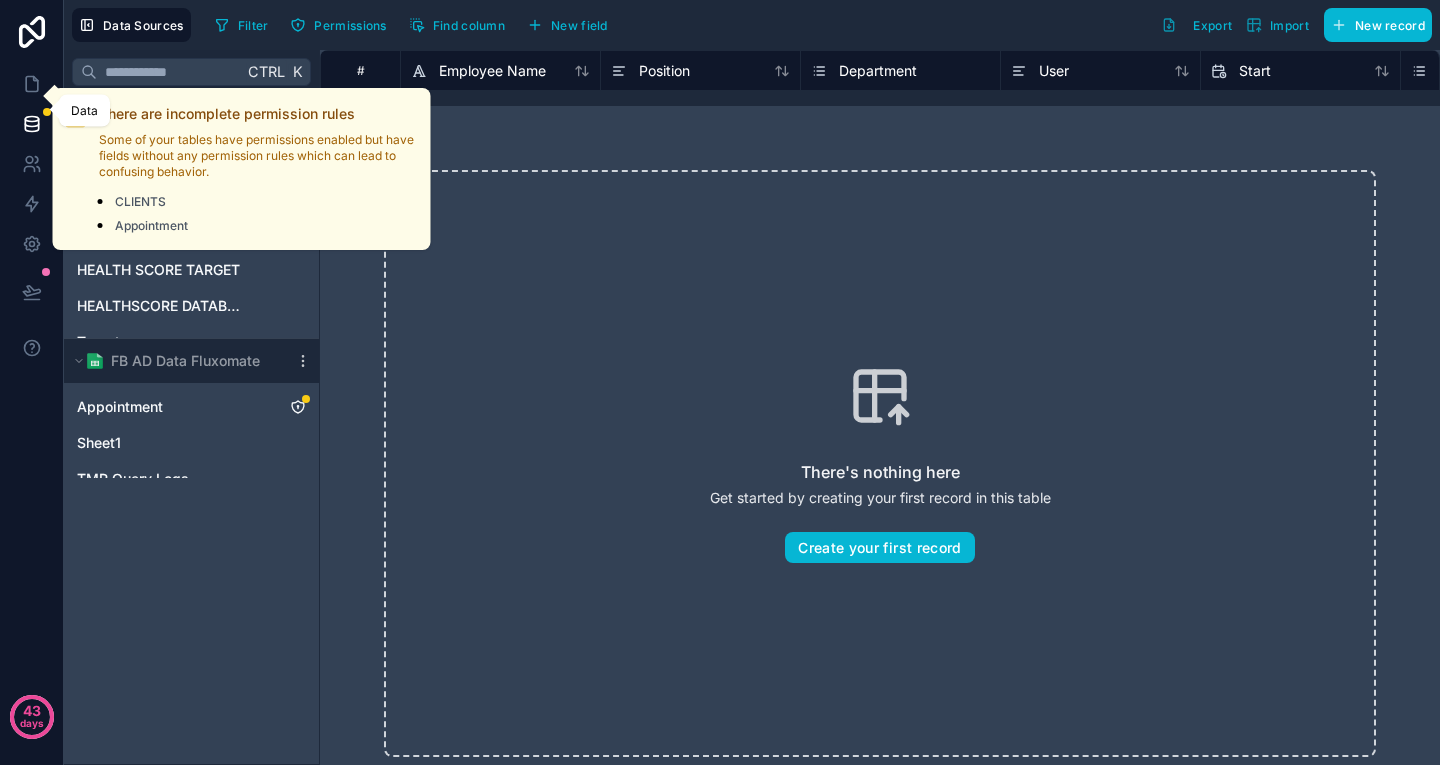 click on "There's nothing here Get started by creating your first record in this table Create your first record" at bounding box center [880, 463] 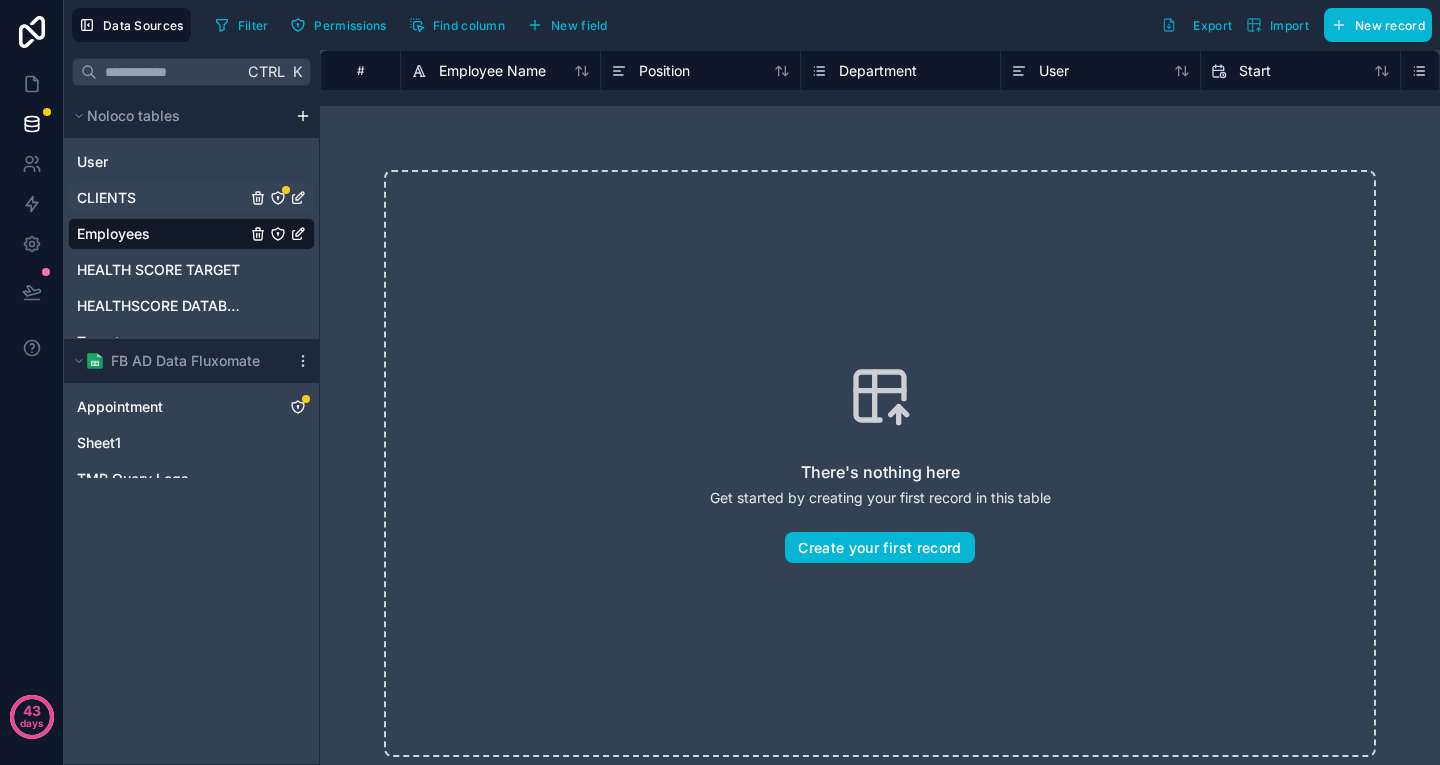 click on "CLIENTS" at bounding box center [191, 198] 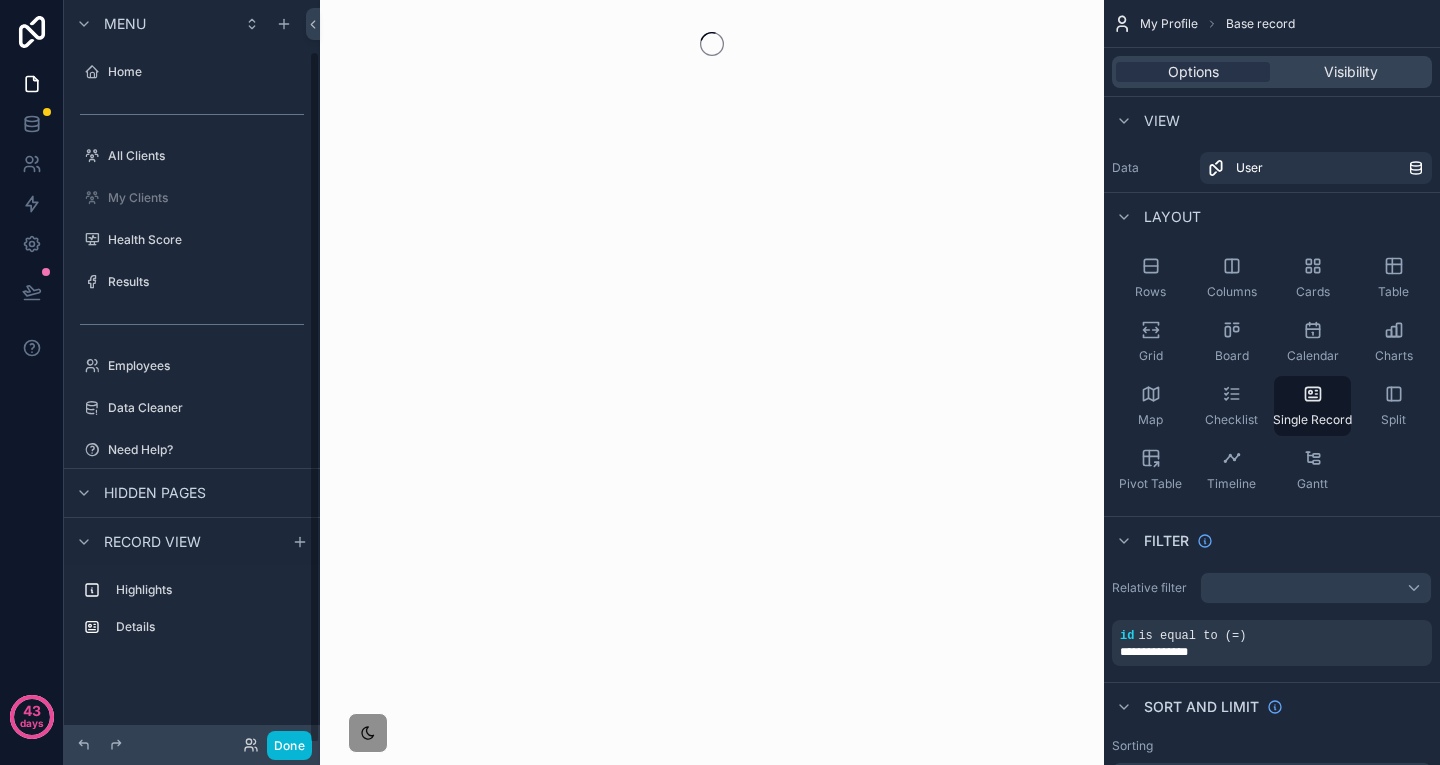 scroll, scrollTop: 0, scrollLeft: 0, axis: both 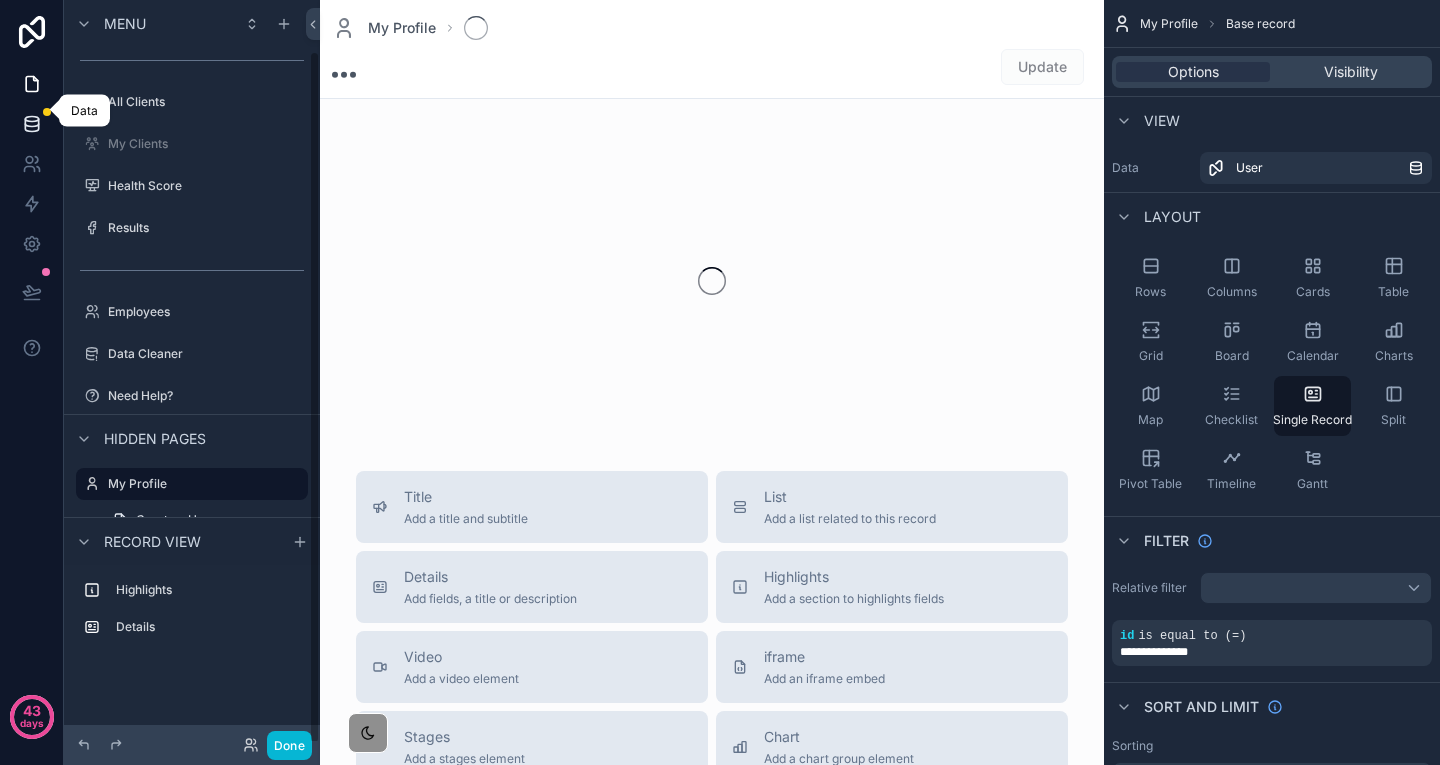 click 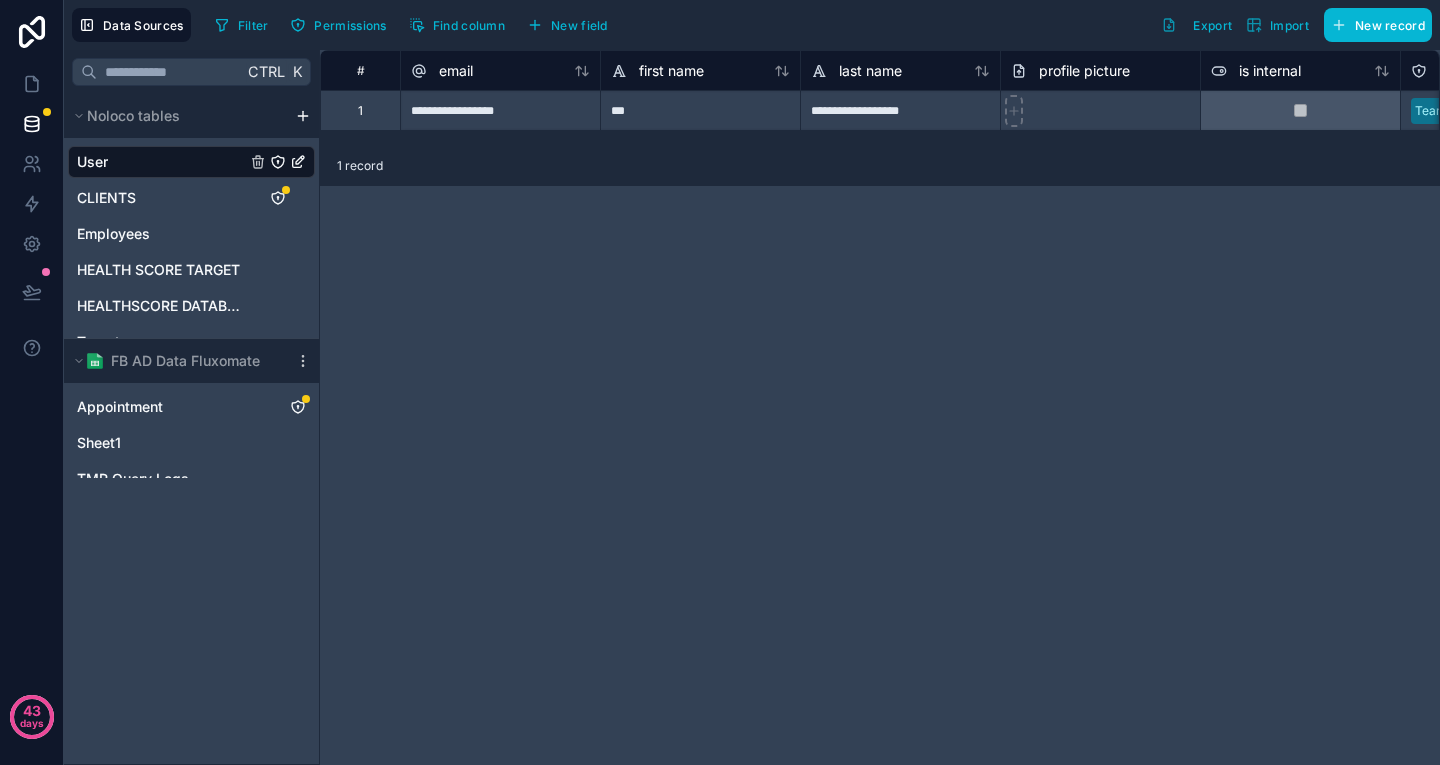 drag, startPoint x: 256, startPoint y: 97, endPoint x: 268, endPoint y: 99, distance: 12.165525 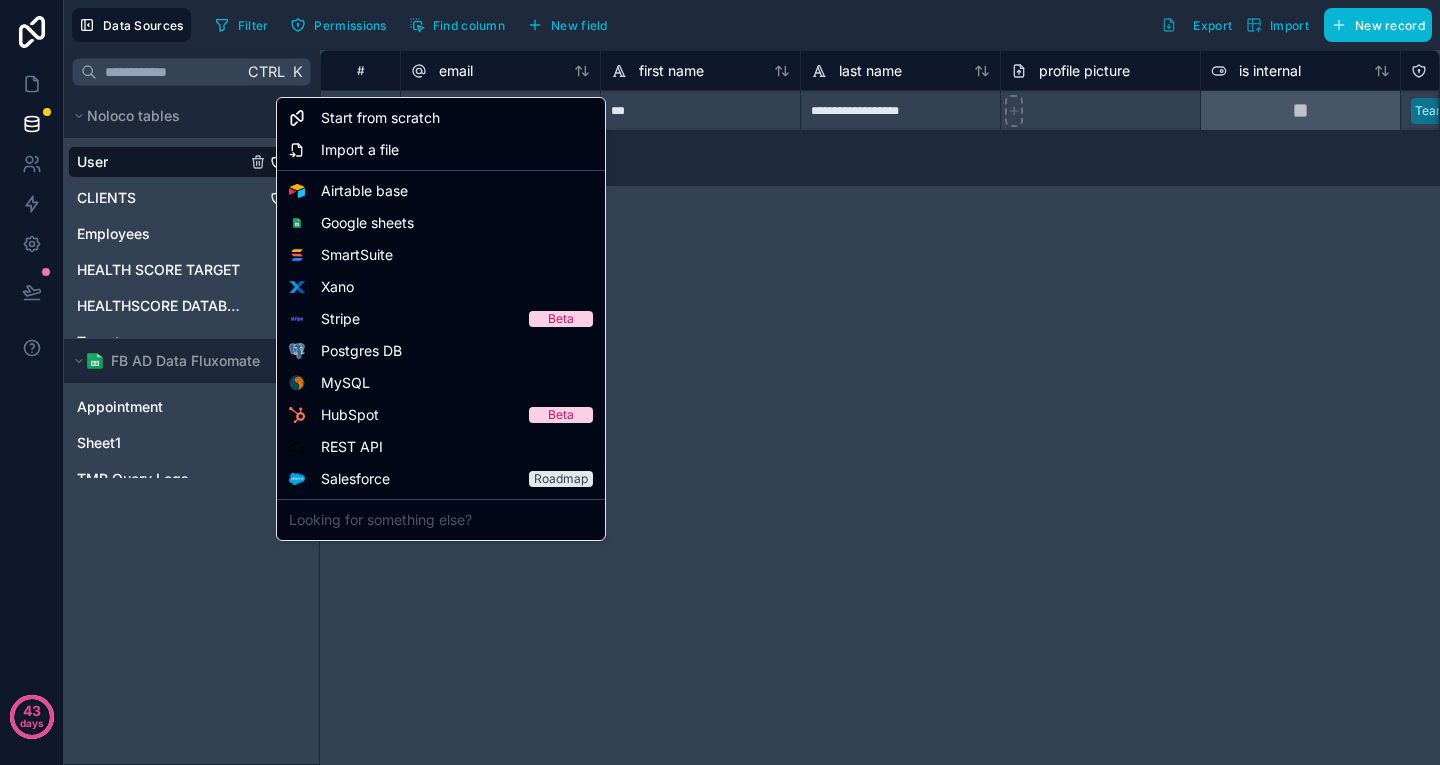 click on "**********" at bounding box center [720, 382] 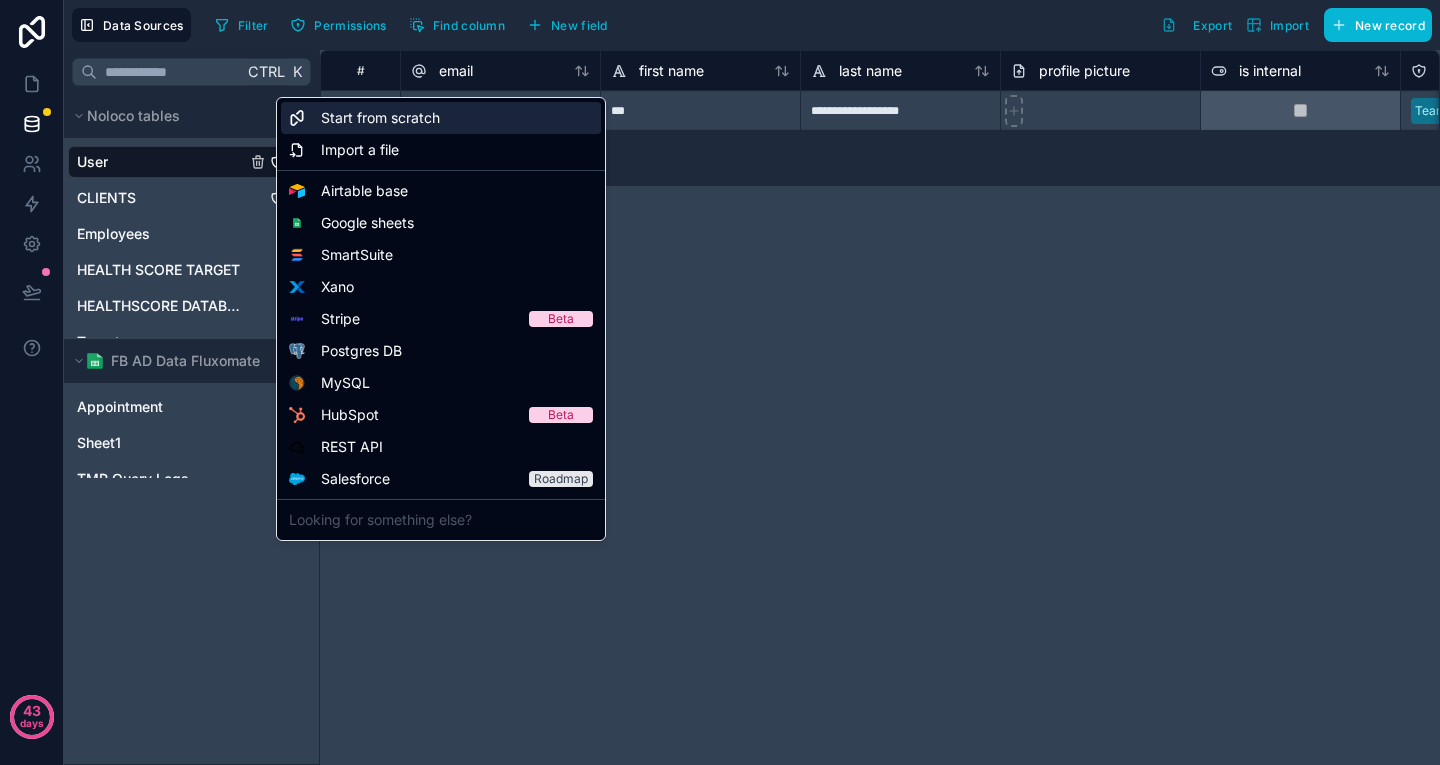 click on "Start from scratch" at bounding box center (380, 118) 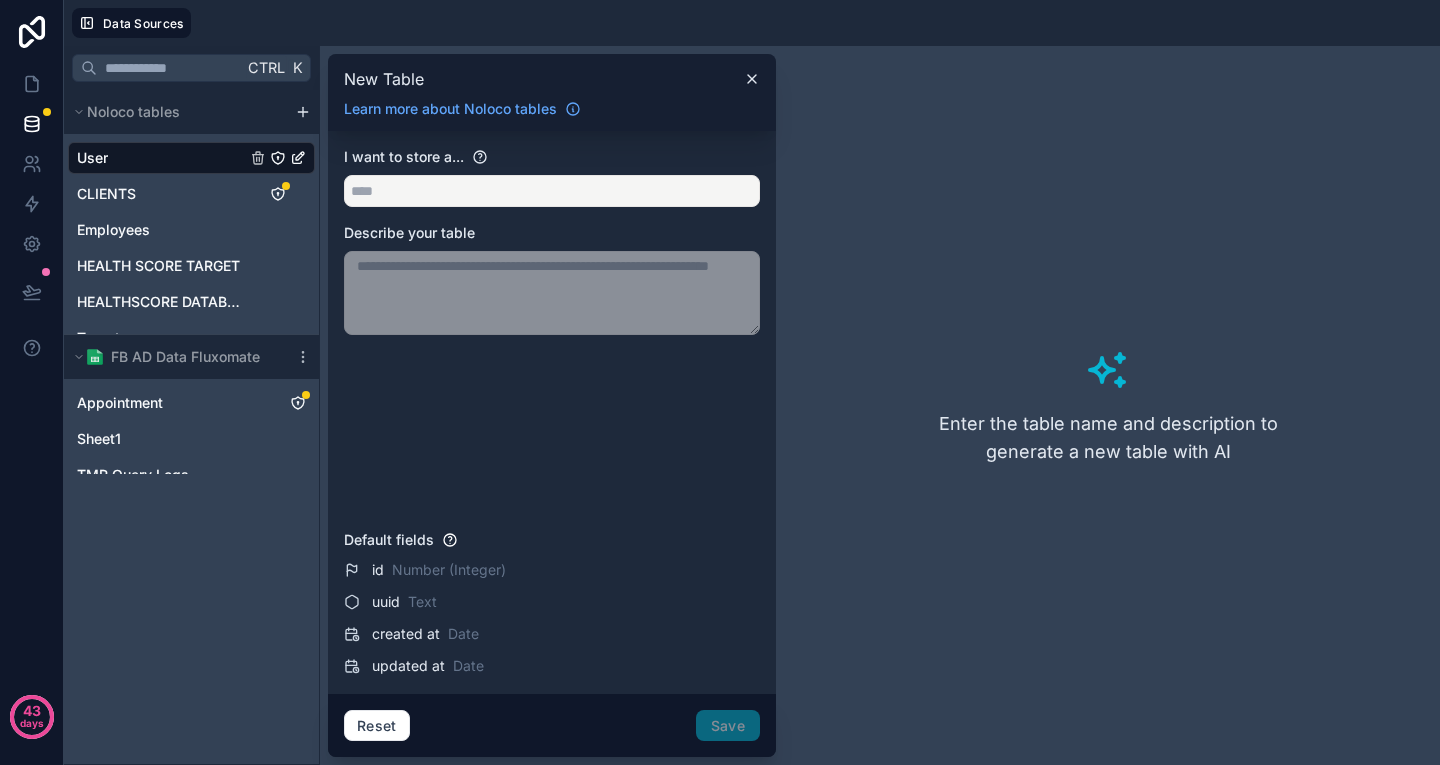 click at bounding box center [552, 293] 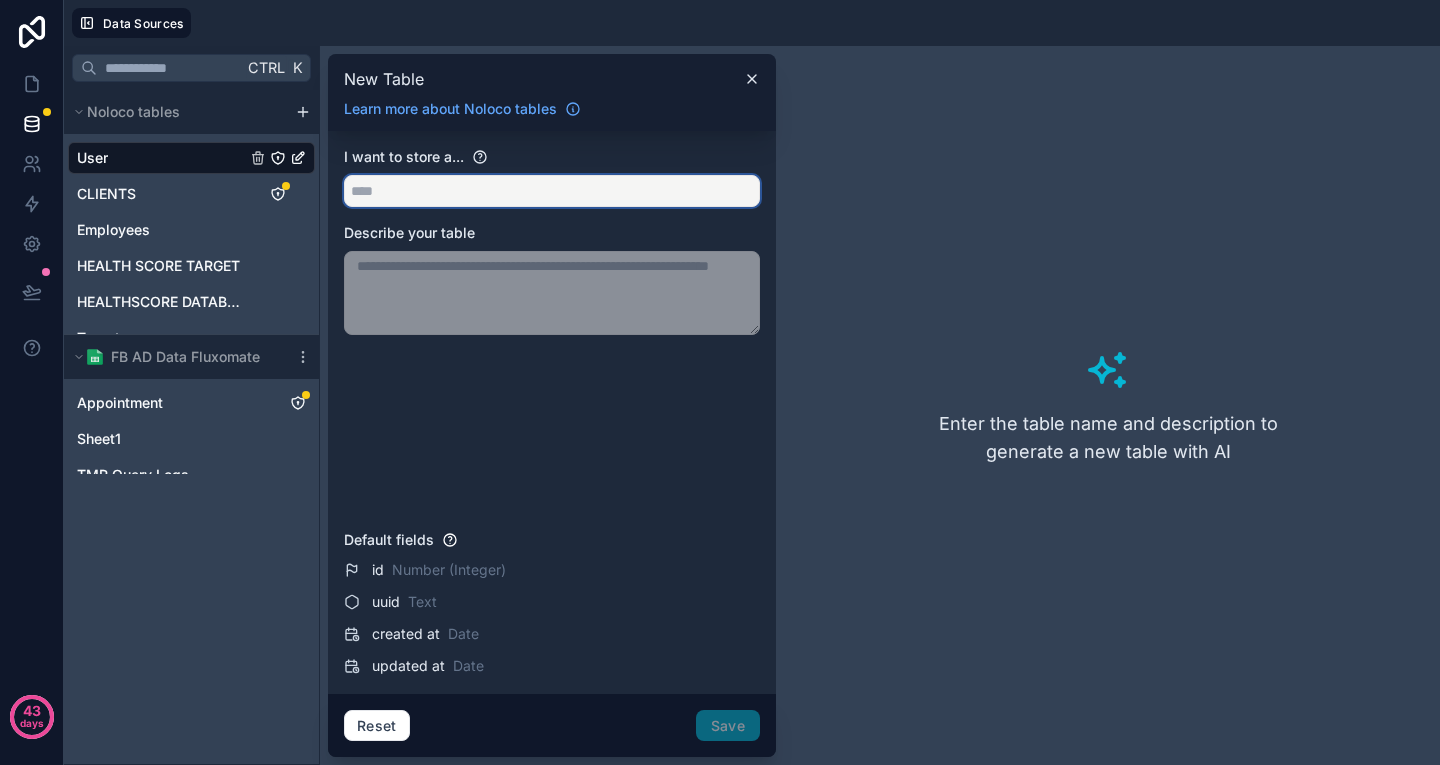click at bounding box center (552, 191) 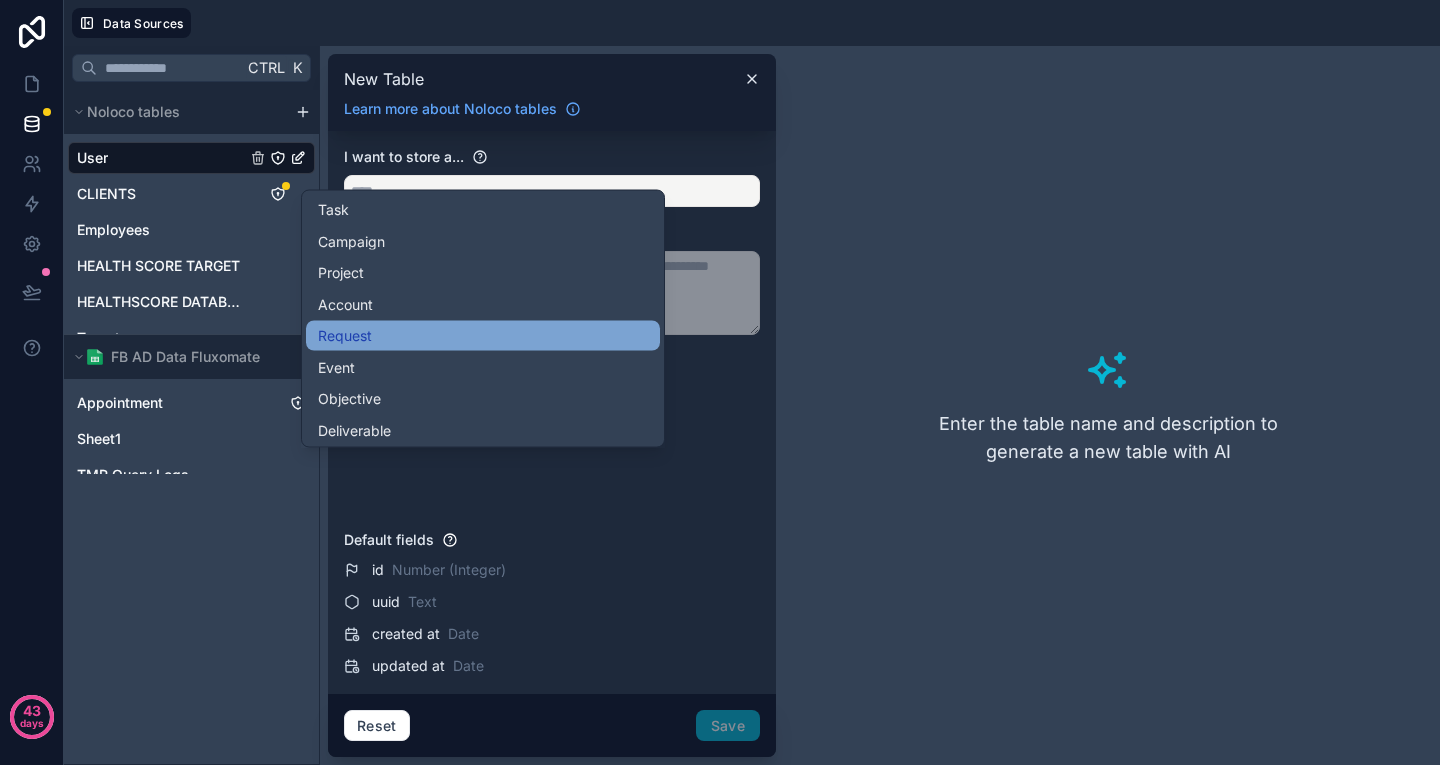 click on "Request" at bounding box center [483, 336] 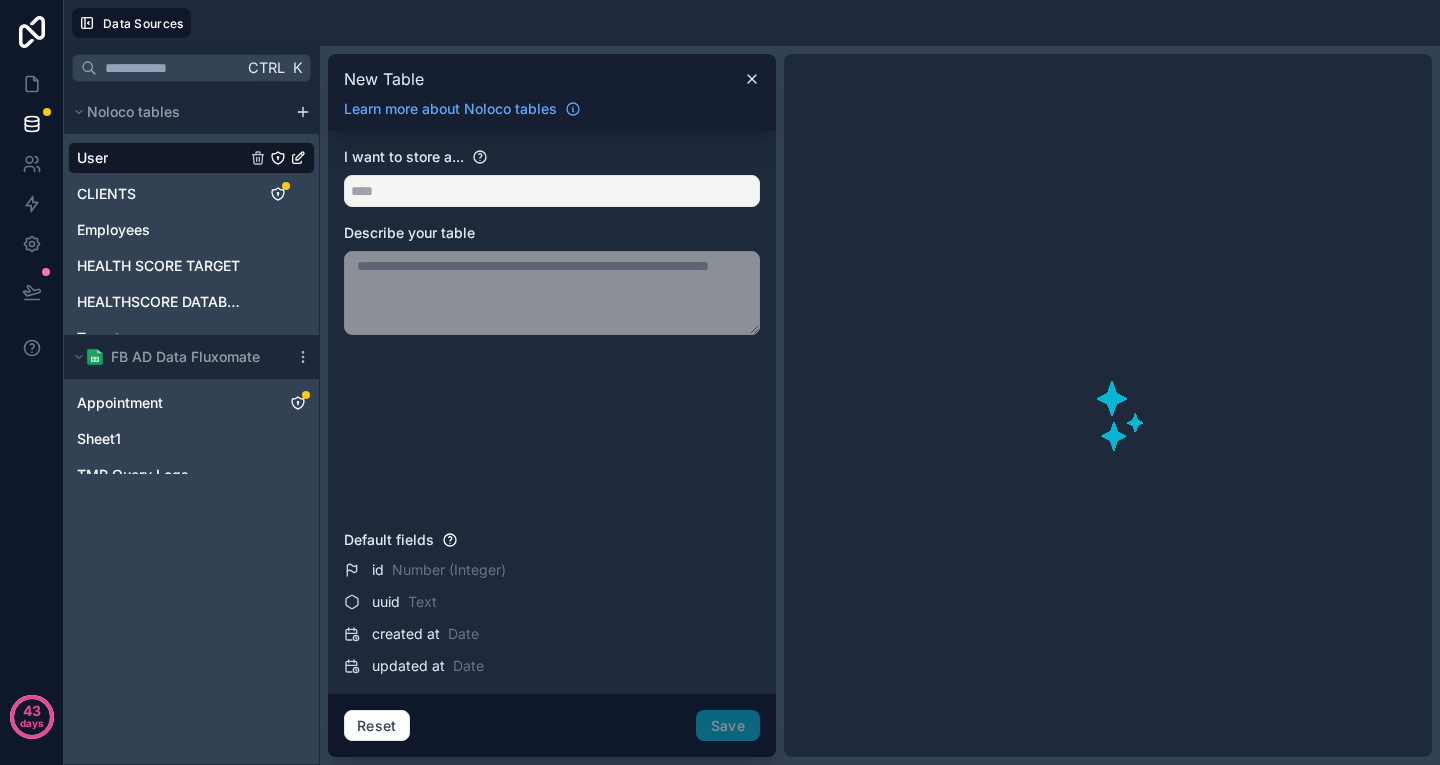 type on "*******" 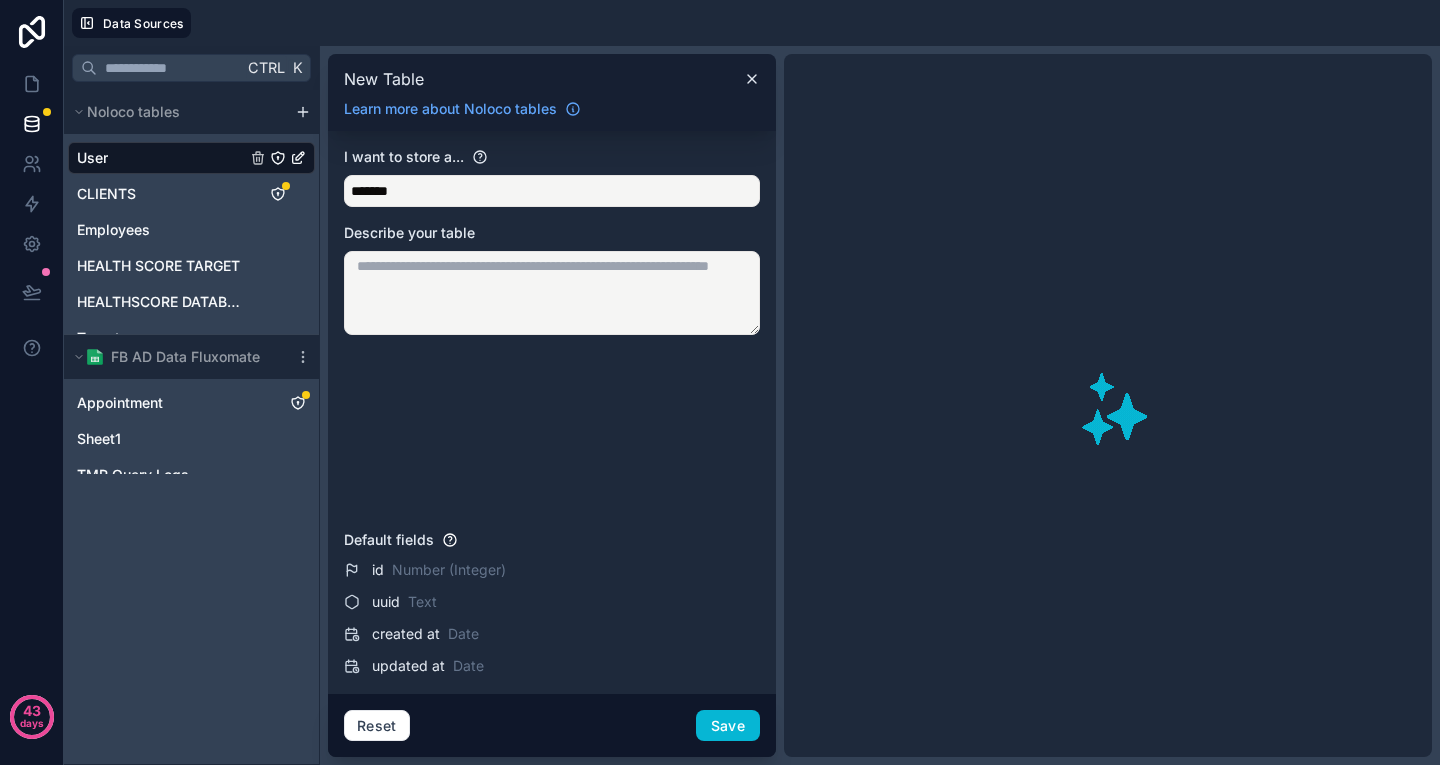click at bounding box center (552, 293) 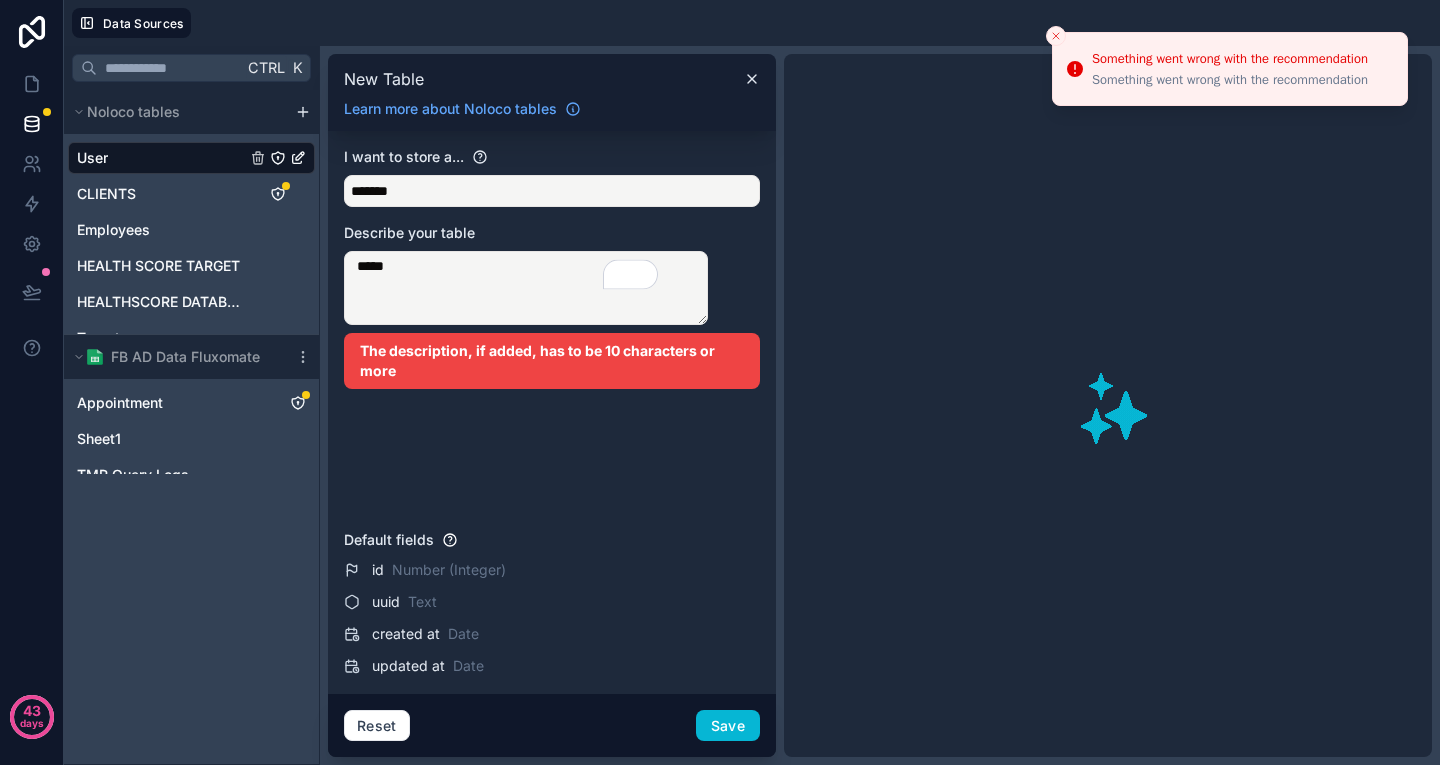 type on "*****" 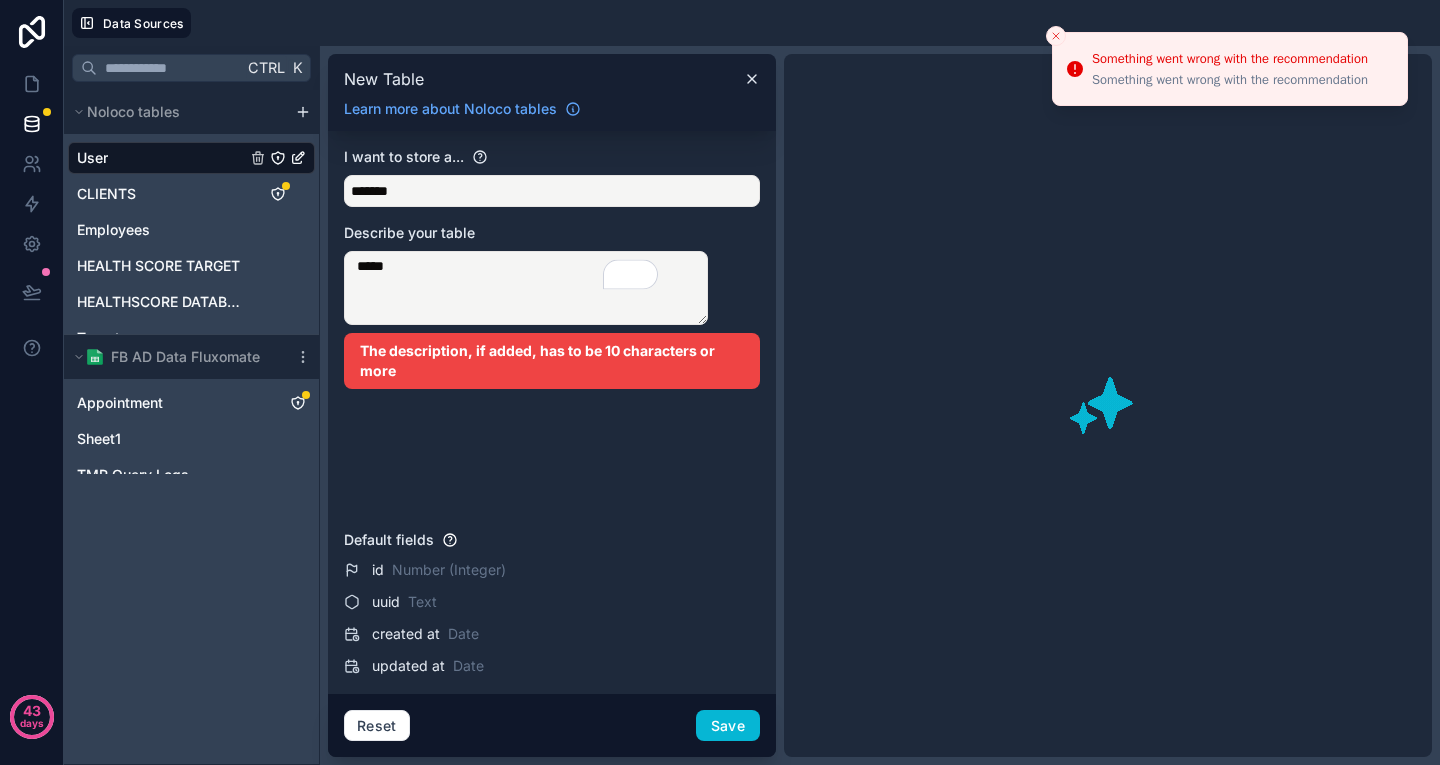click on "Describe your table ***** The description, if added, has to be 10 characters or more" at bounding box center (552, 306) 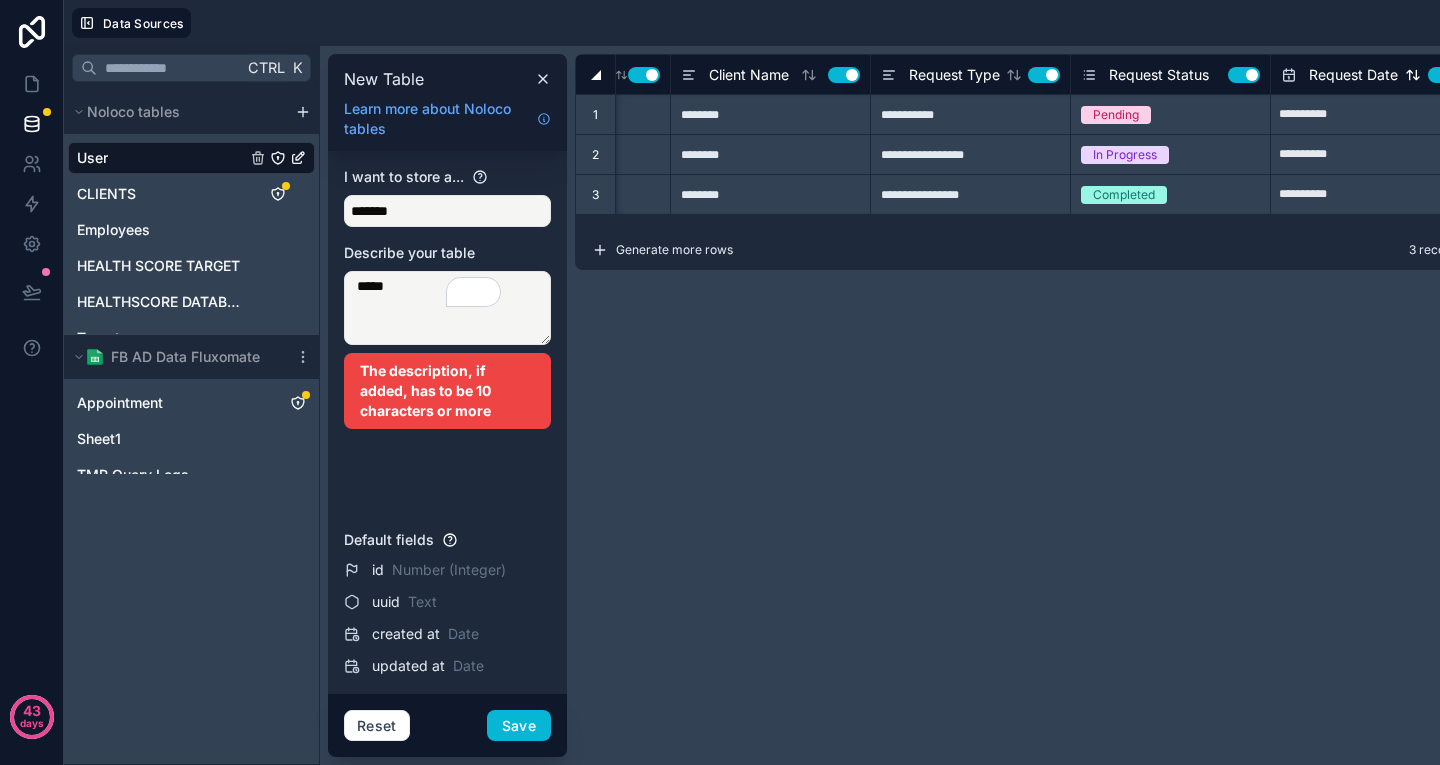 scroll, scrollTop: 0, scrollLeft: 146, axis: horizontal 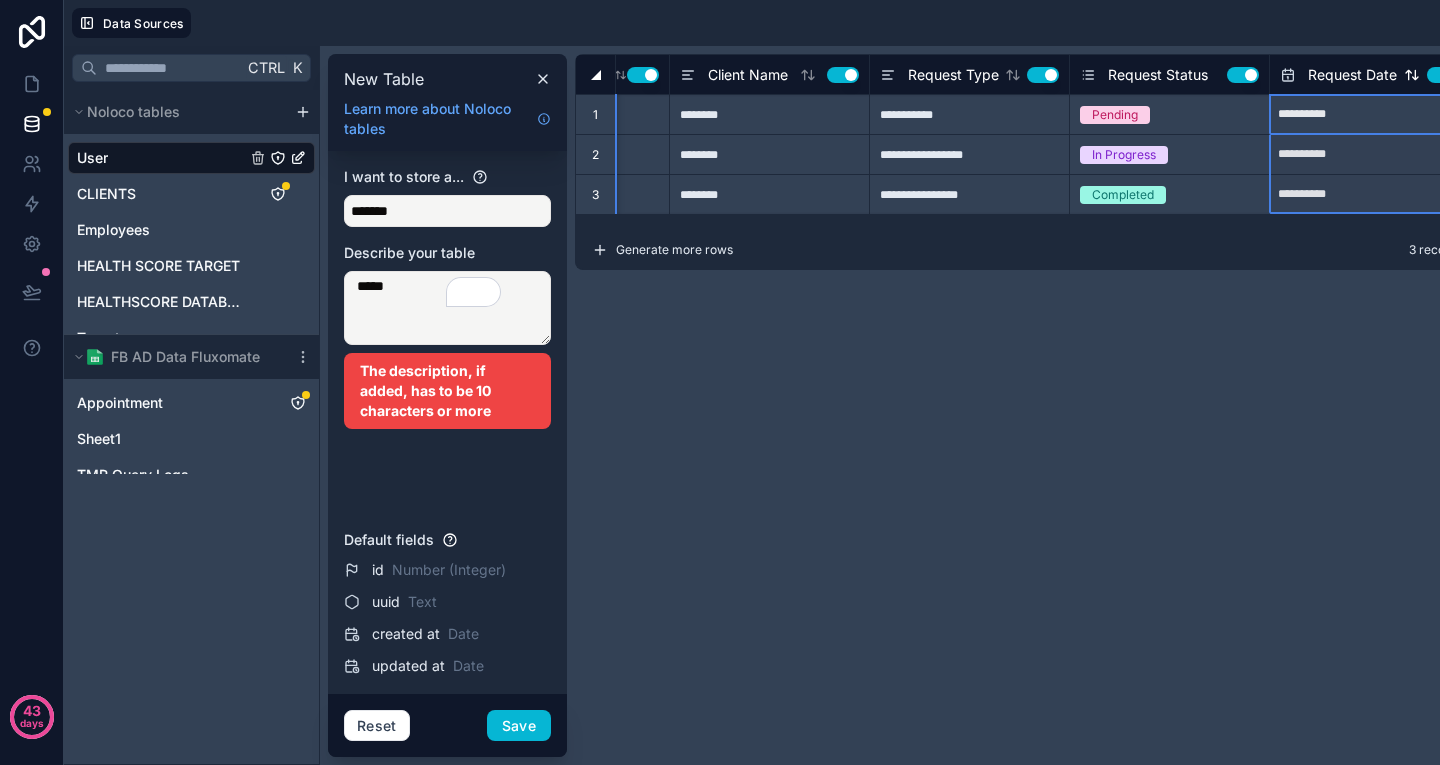 click on "Use setting" at bounding box center [1443, 75] 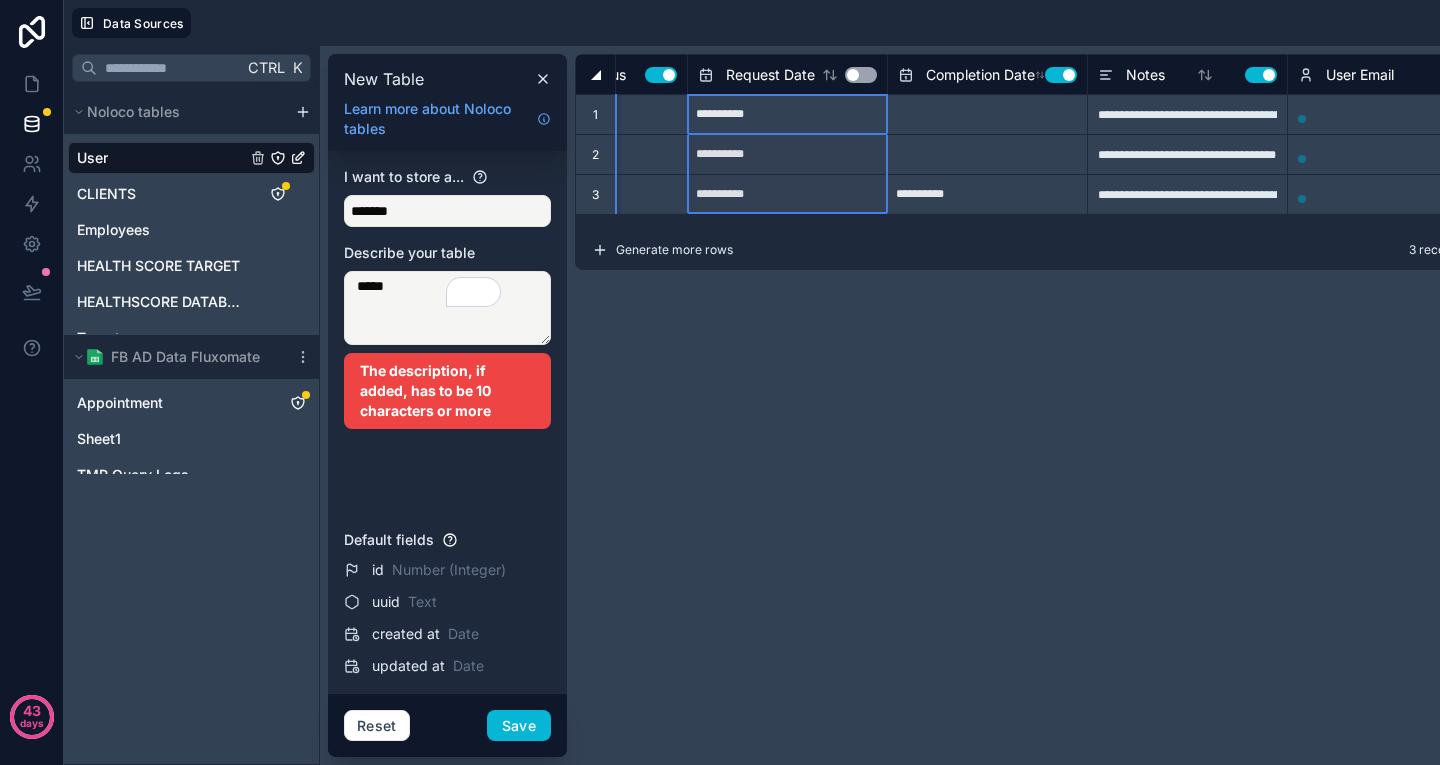 scroll, scrollTop: 0, scrollLeft: 737, axis: horizontal 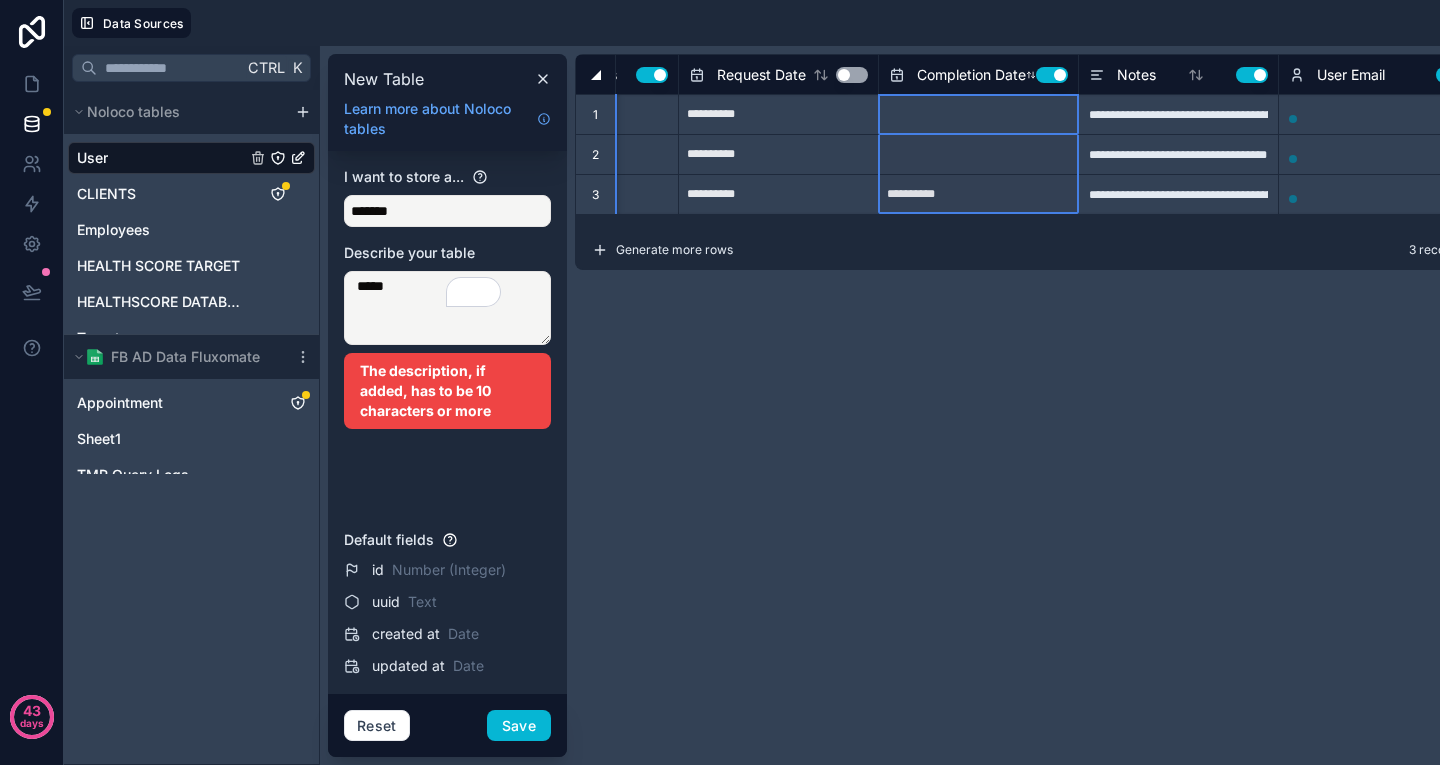 click on "Use setting" at bounding box center (1052, 75) 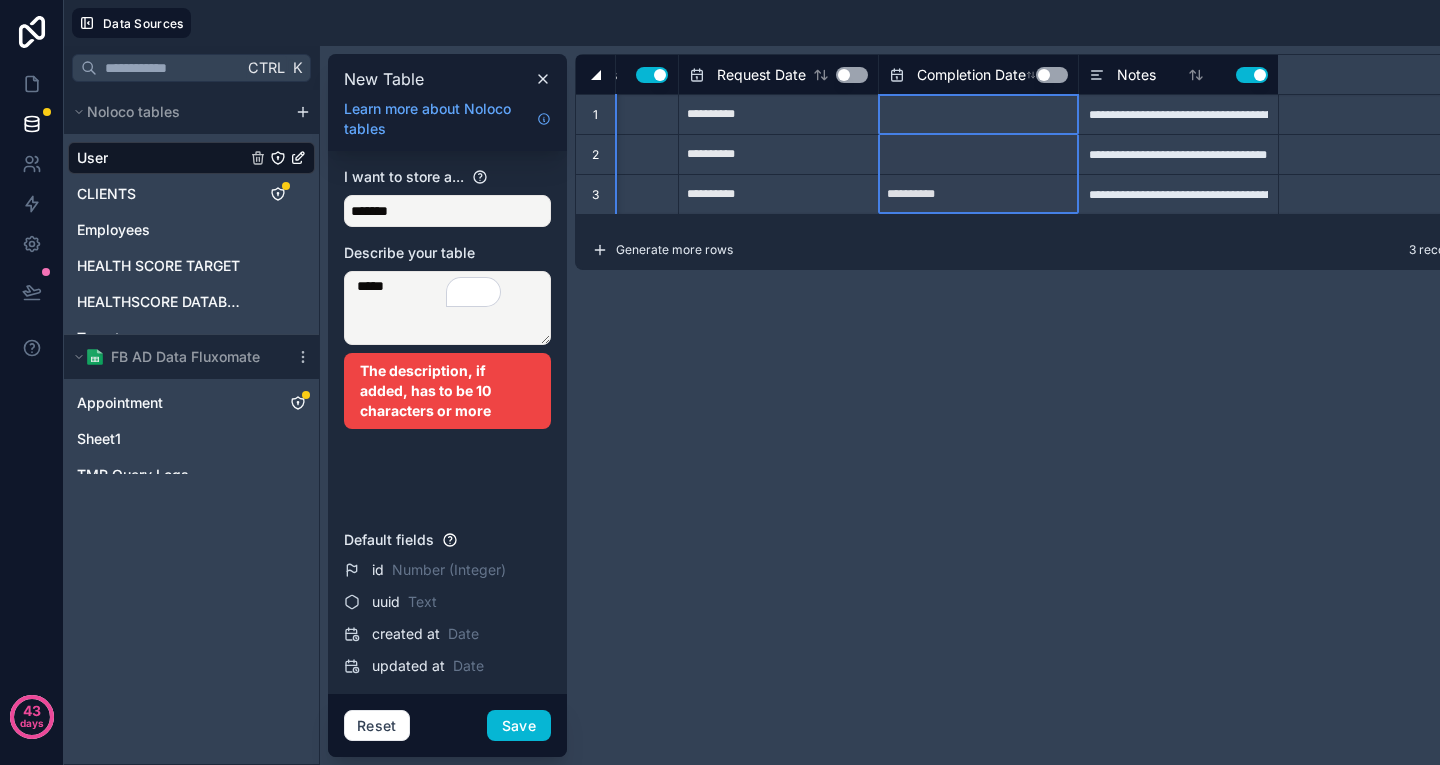 scroll, scrollTop: 0, scrollLeft: 0, axis: both 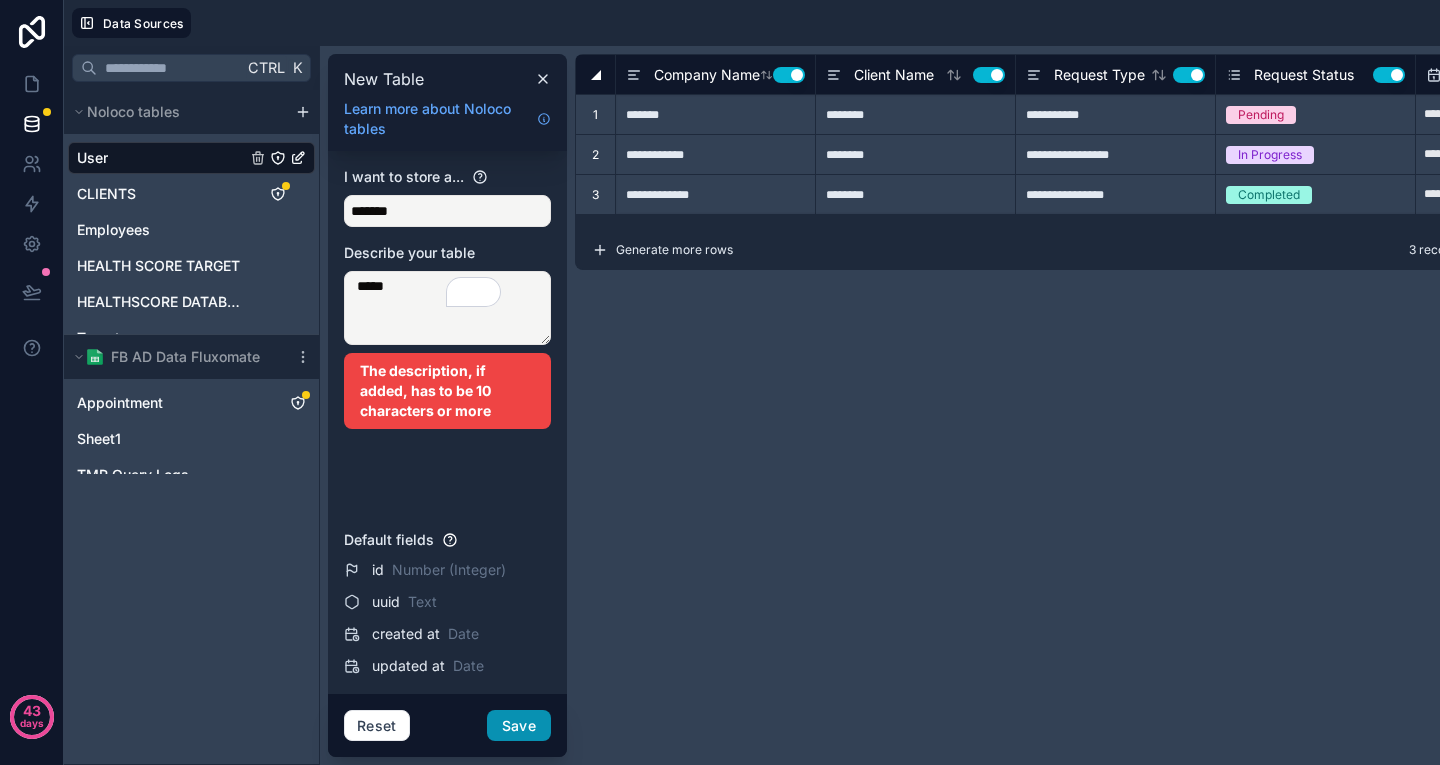 click on "Save" at bounding box center [519, 726] 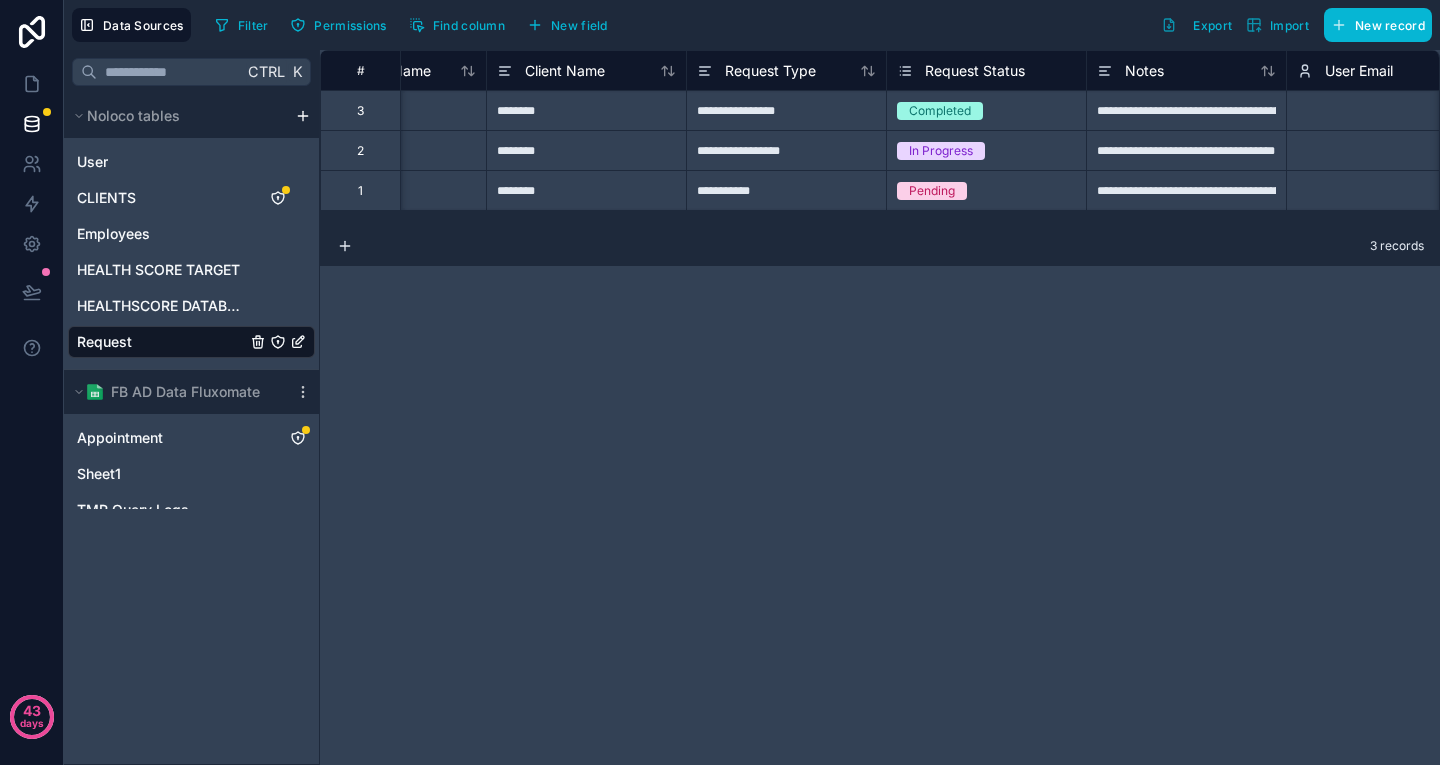 scroll, scrollTop: 0, scrollLeft: 0, axis: both 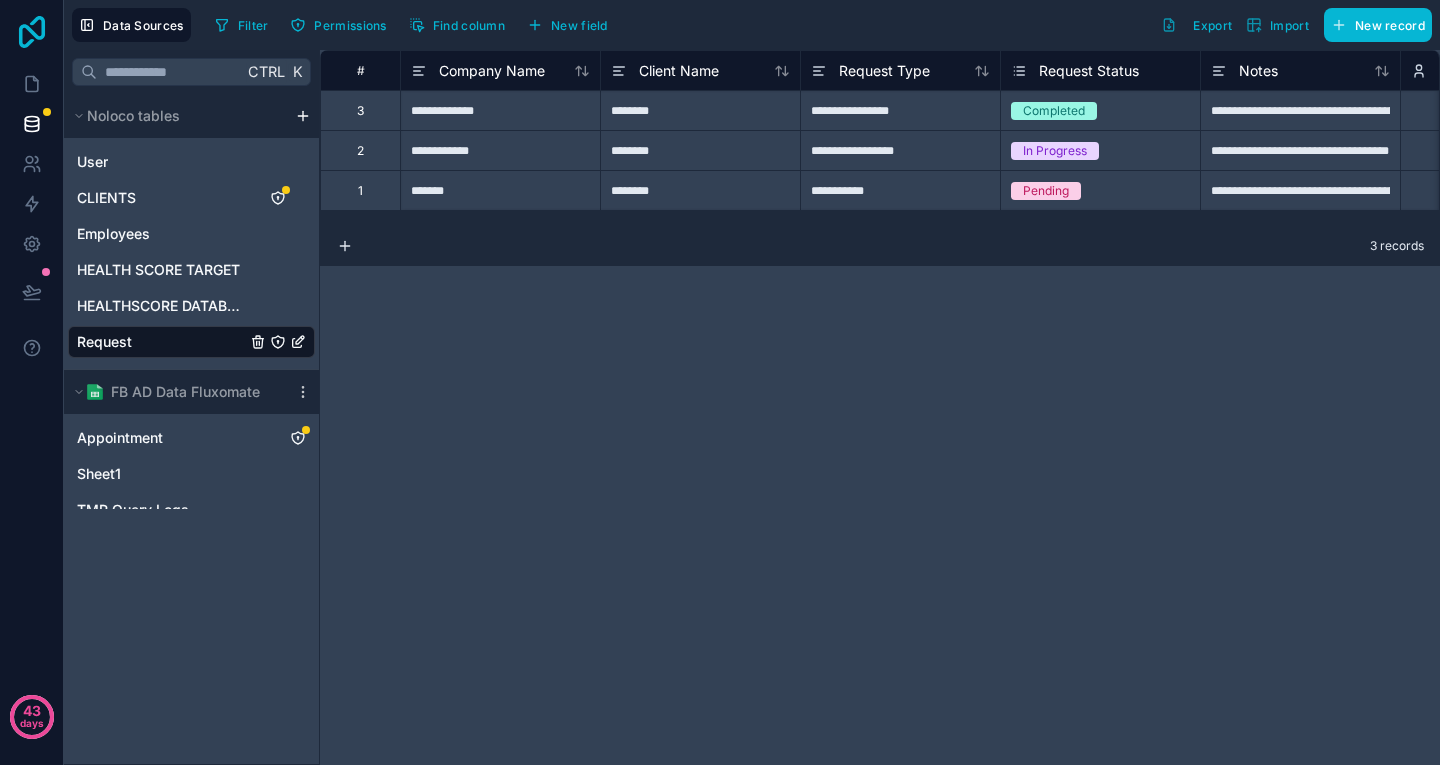 click 